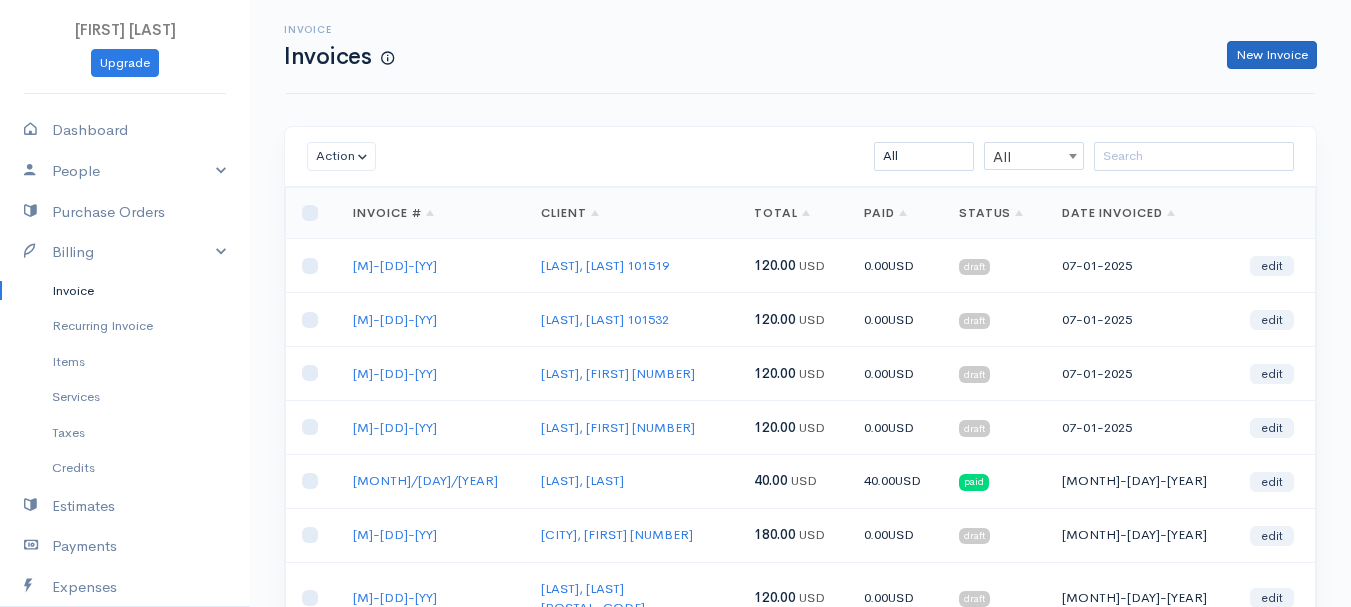 scroll, scrollTop: 0, scrollLeft: 0, axis: both 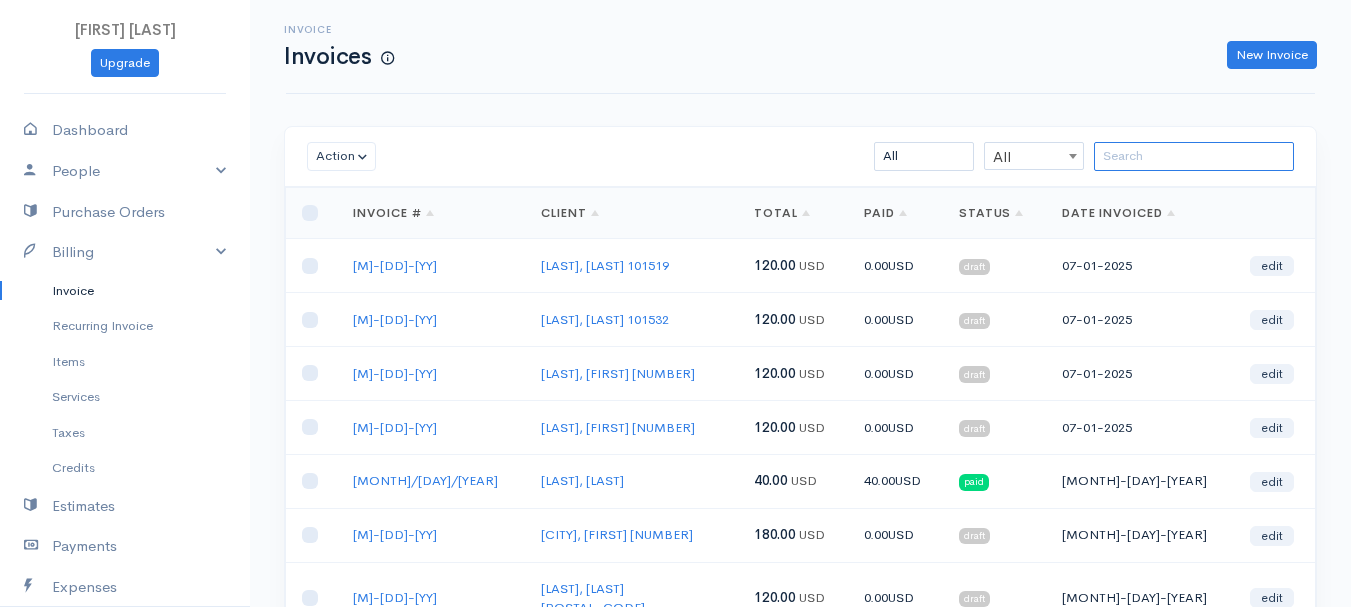 click at bounding box center (1194, 156) 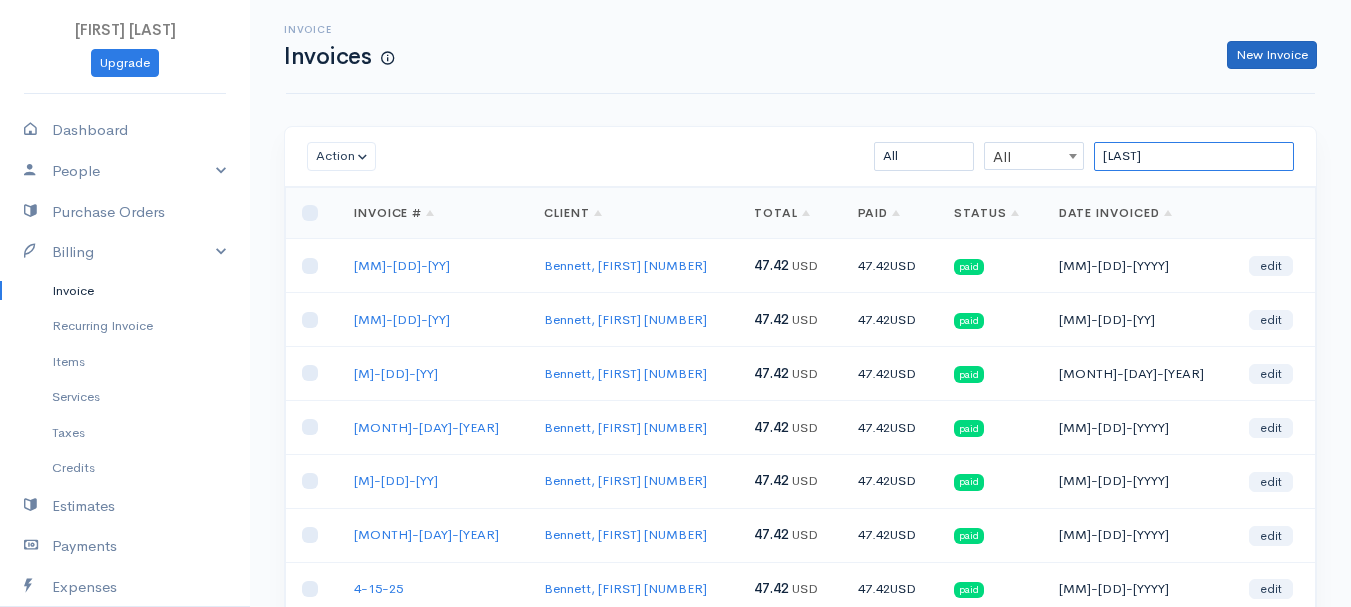 type on "[LAST]" 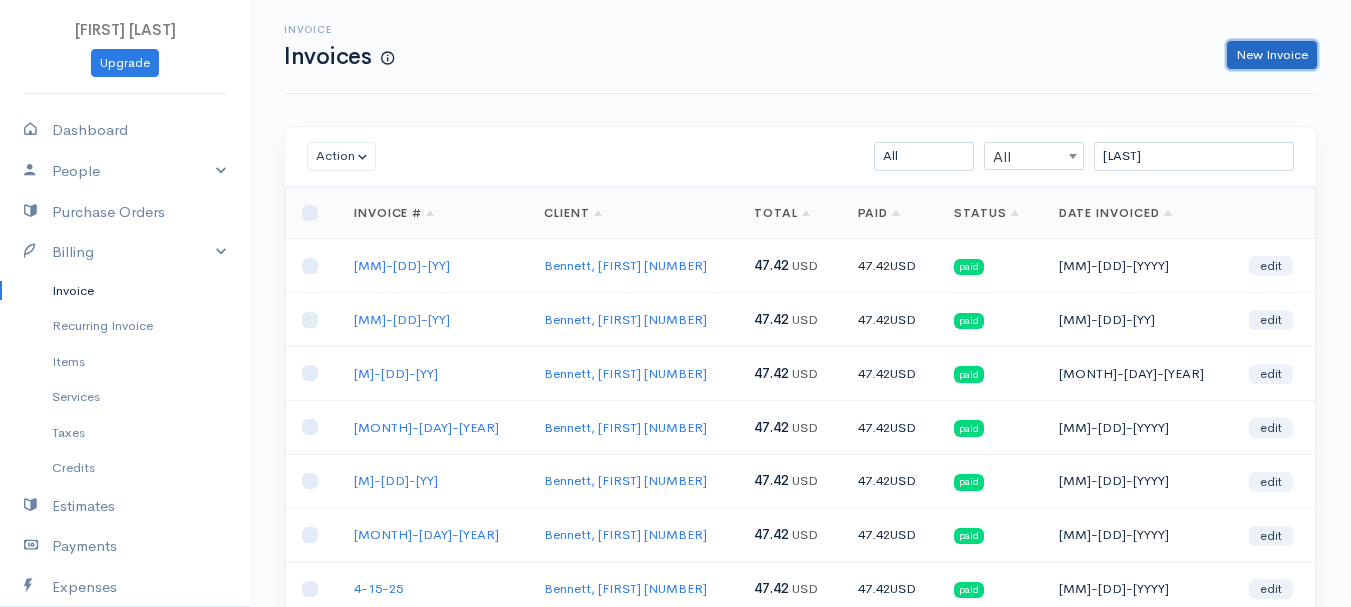 click on "New Invoice" at bounding box center [1272, 55] 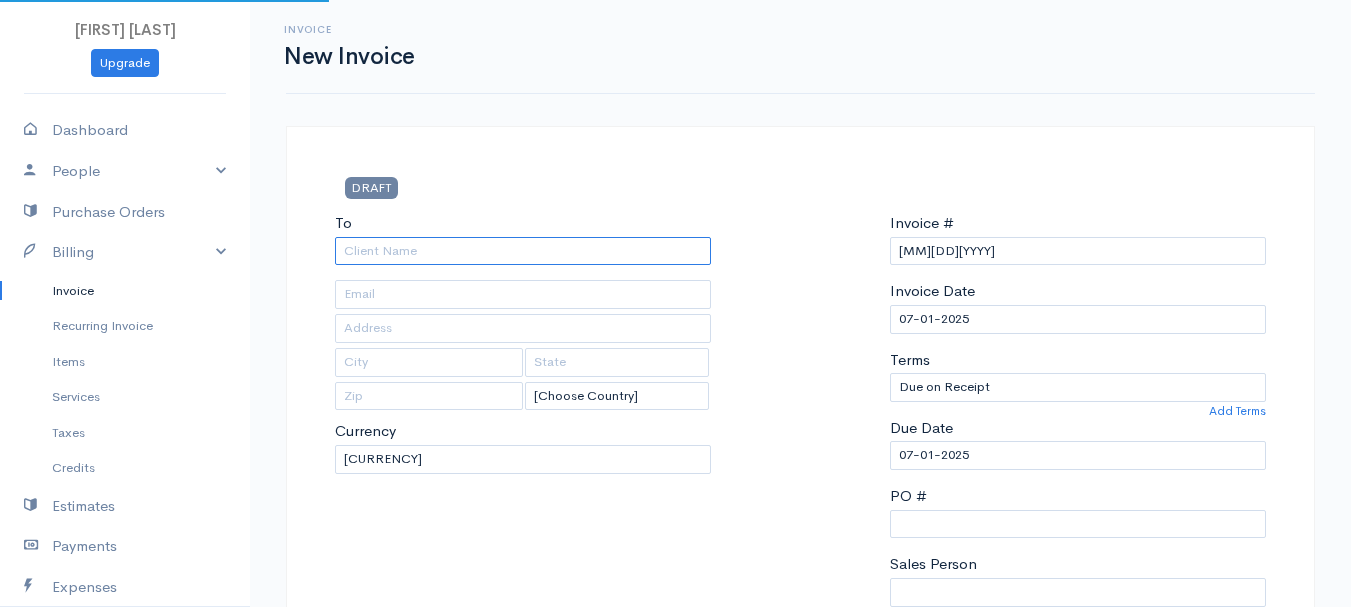 click on "To" at bounding box center (523, 251) 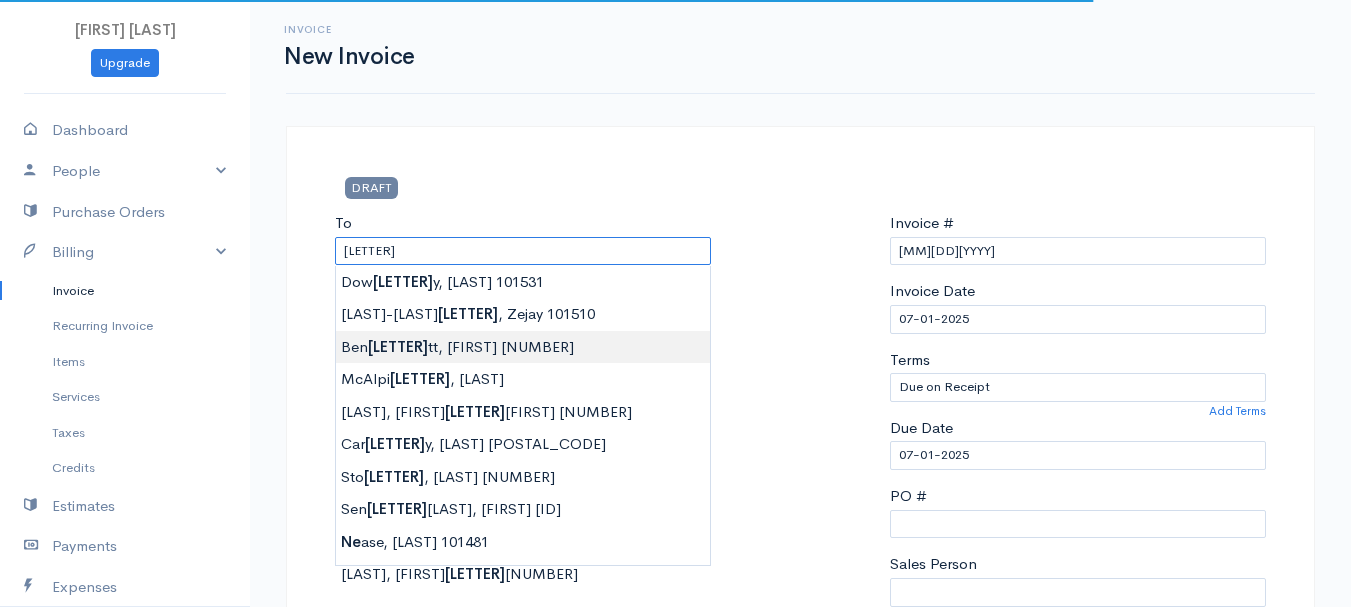 type on "Bennett, [FIRST] [NUMBER]" 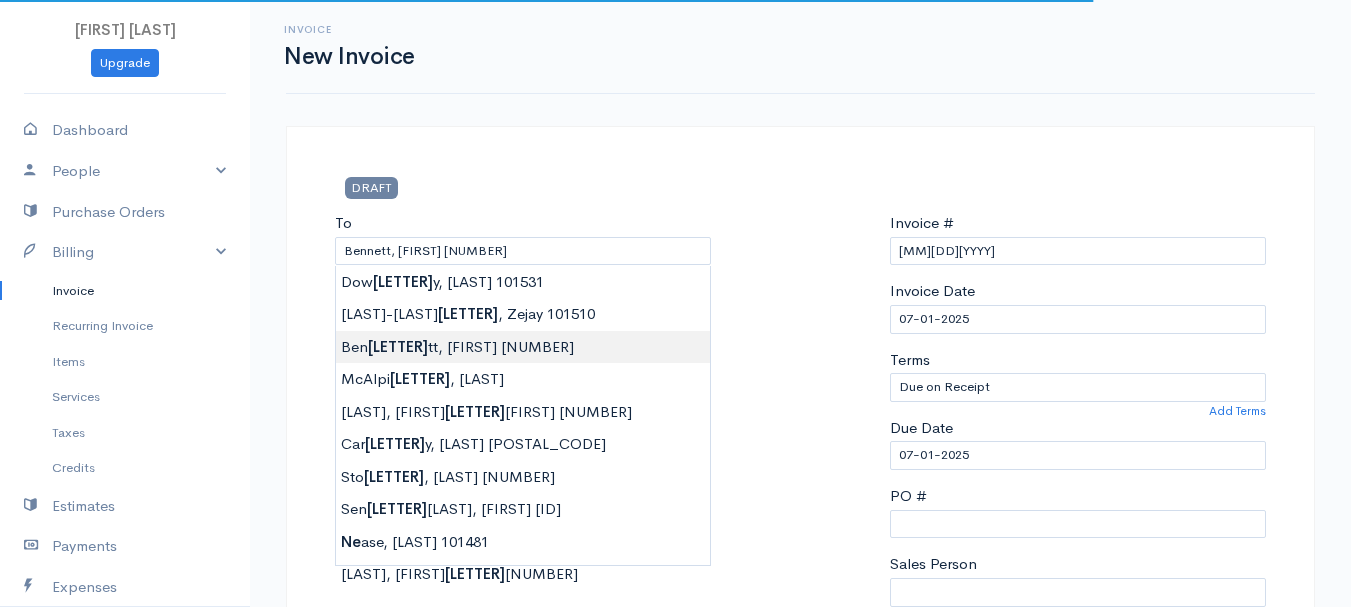 click on "[FIRST] [LAST]
Upgrade
Dashboard
People
Clients
Vendors
Staff Users
Purchase Orders
Billing
Invoice
Recurring Invoice
Items
Services
Taxes
Credits
Estimates
Payments
Expenses
Track Time
Projects
Reports
Settings
My Organizations
Logout
Help
@CloudBooksApp 2022
Invoice
New Invoice
DRAFT To [FIRST] [LAST]   [NUMBER] [COUNTRY] [COUNTRY] [COUNTRY] Afghanistan Albania Algeria American Samoa Andorra Anguilla Angola Antarctica Antigua and Barbuda Chad" at bounding box center (675, 864) 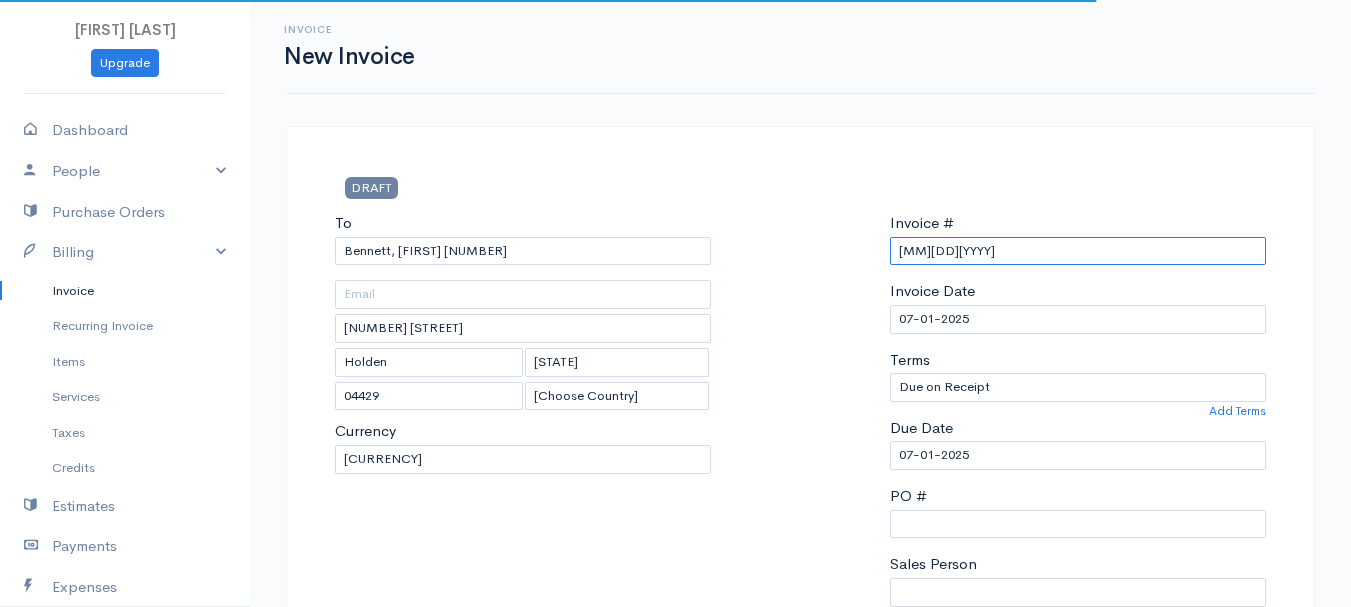 click on "[MM][DD][YYYY]" at bounding box center [1078, 251] 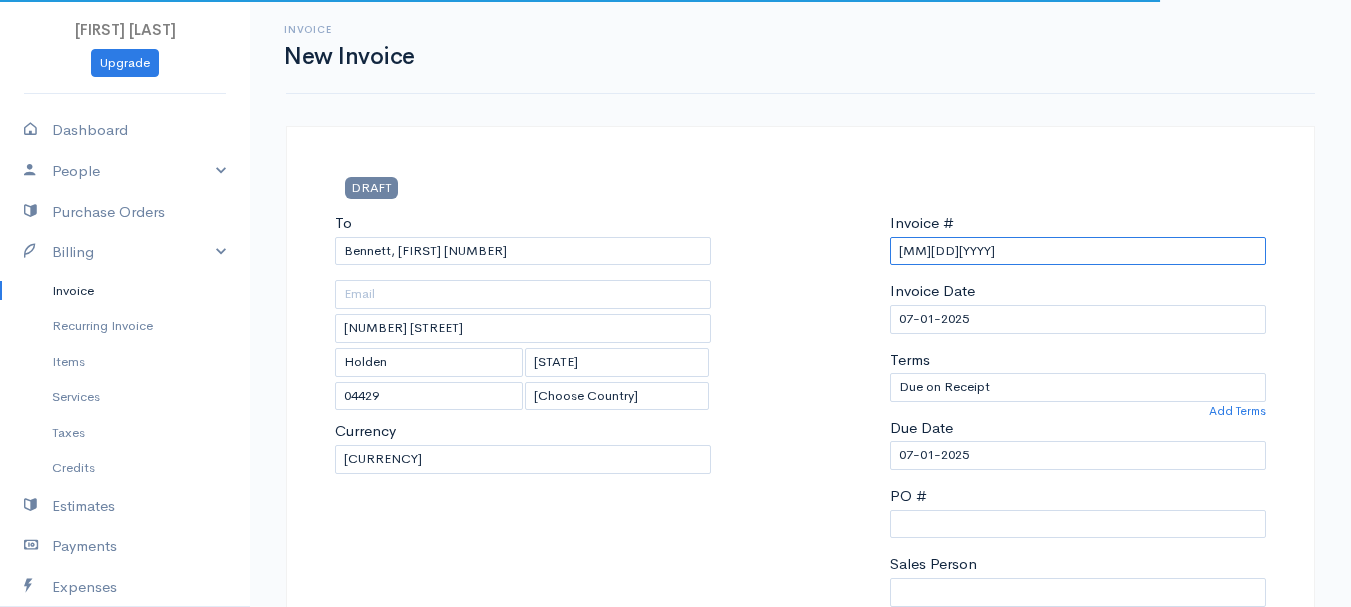 click on "[MM][DD][YYYY]" at bounding box center (1078, 251) 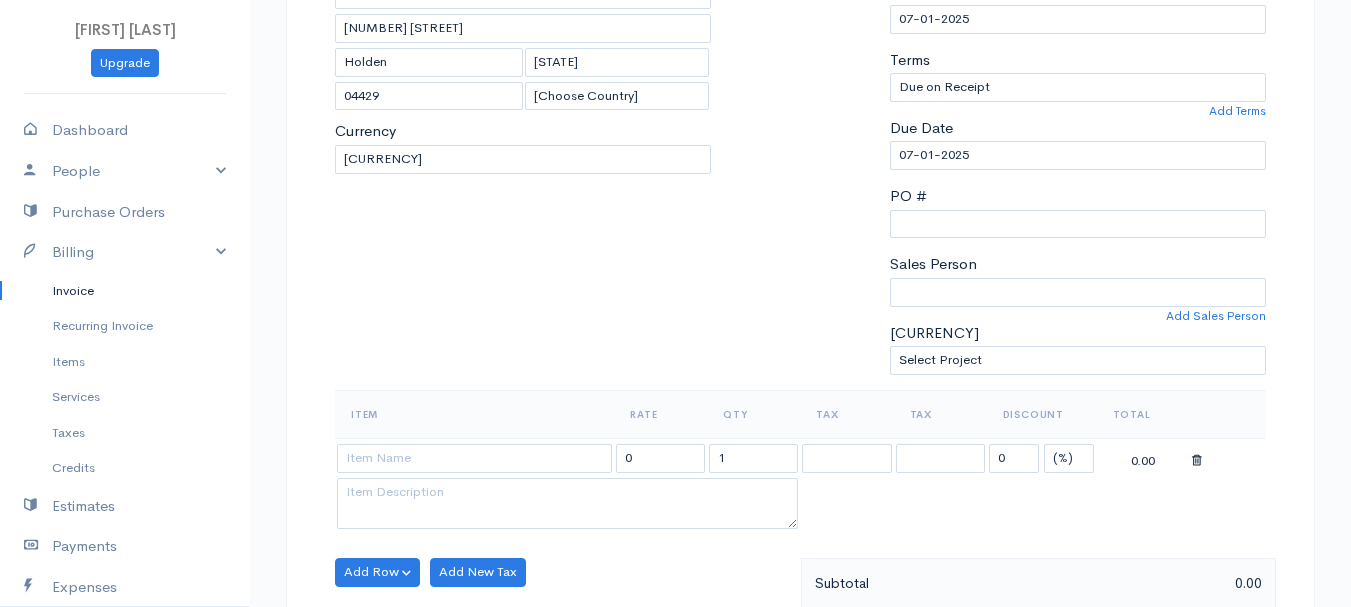 scroll, scrollTop: 400, scrollLeft: 0, axis: vertical 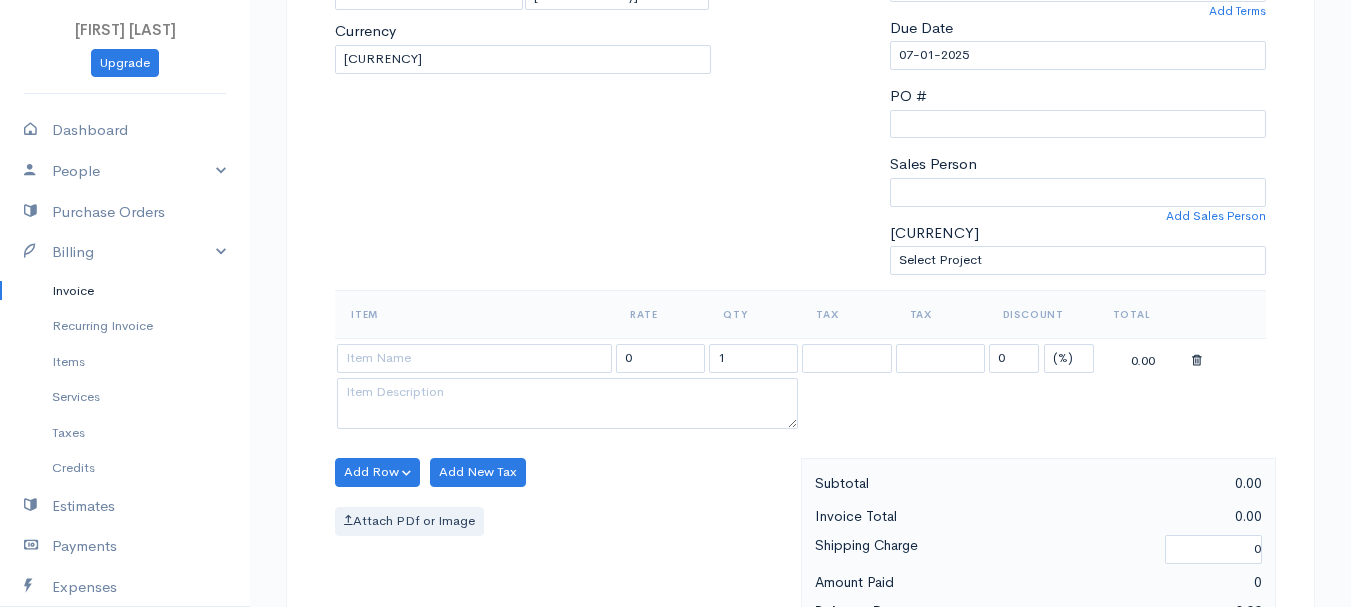 type on "[M]-[DD]-[YY]" 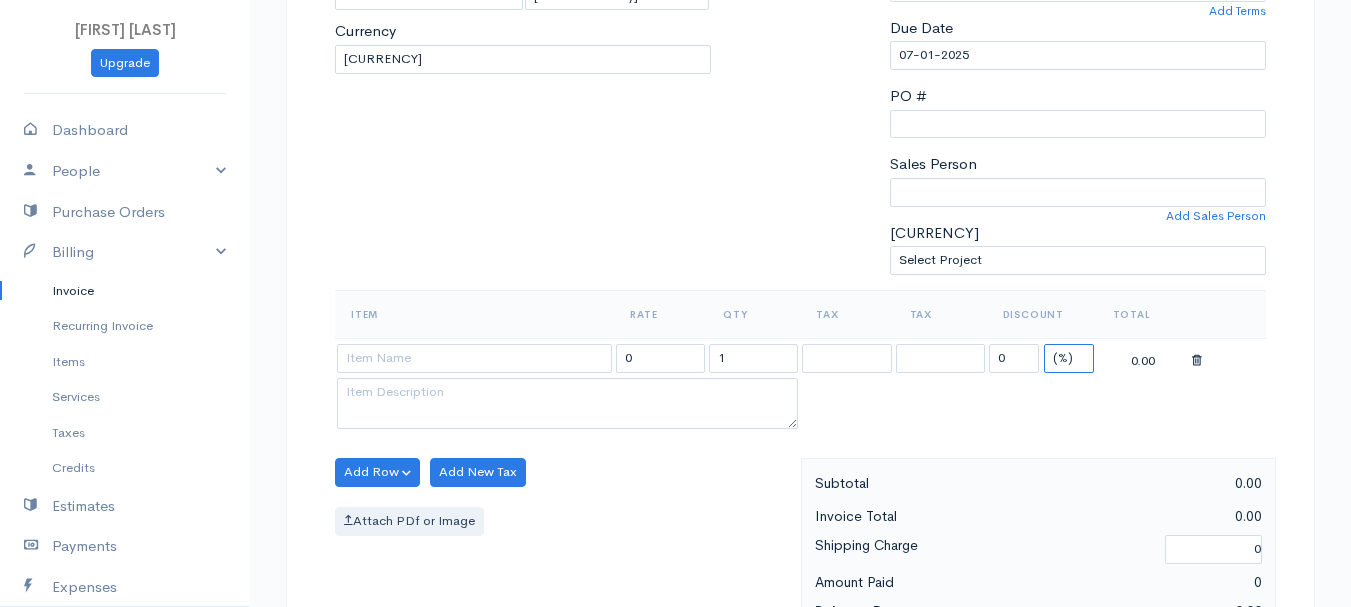 click on "(%) Flat" at bounding box center (1069, 358) 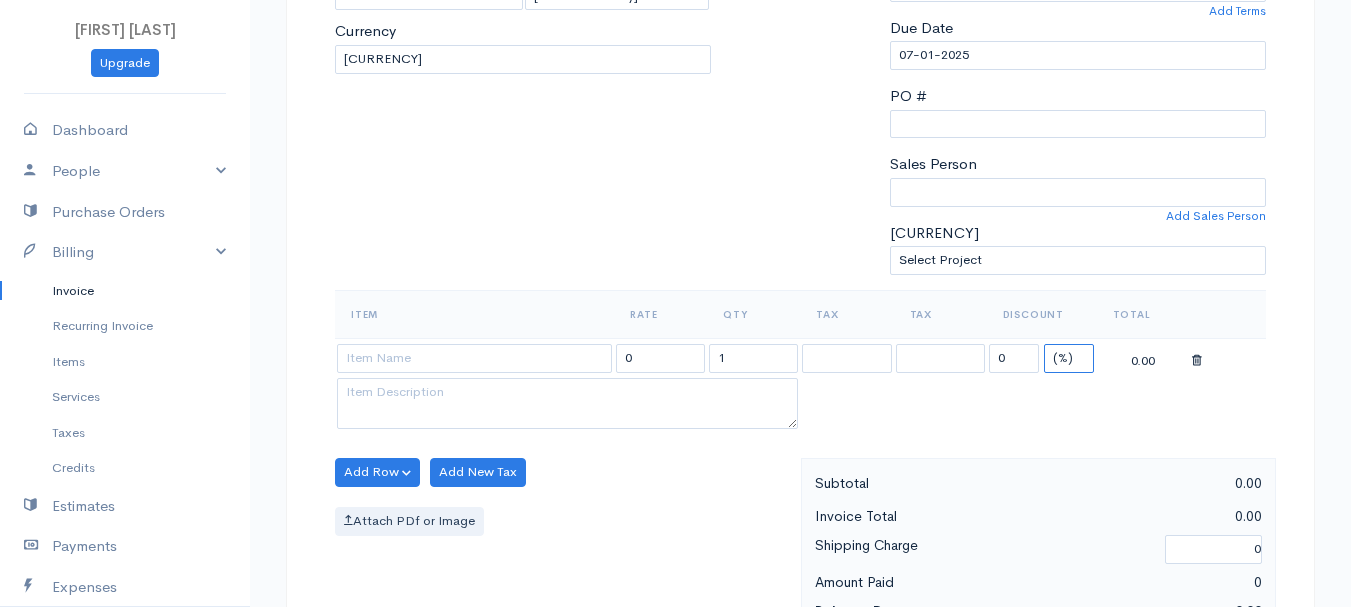 click on "(%) Flat" at bounding box center (1069, 358) 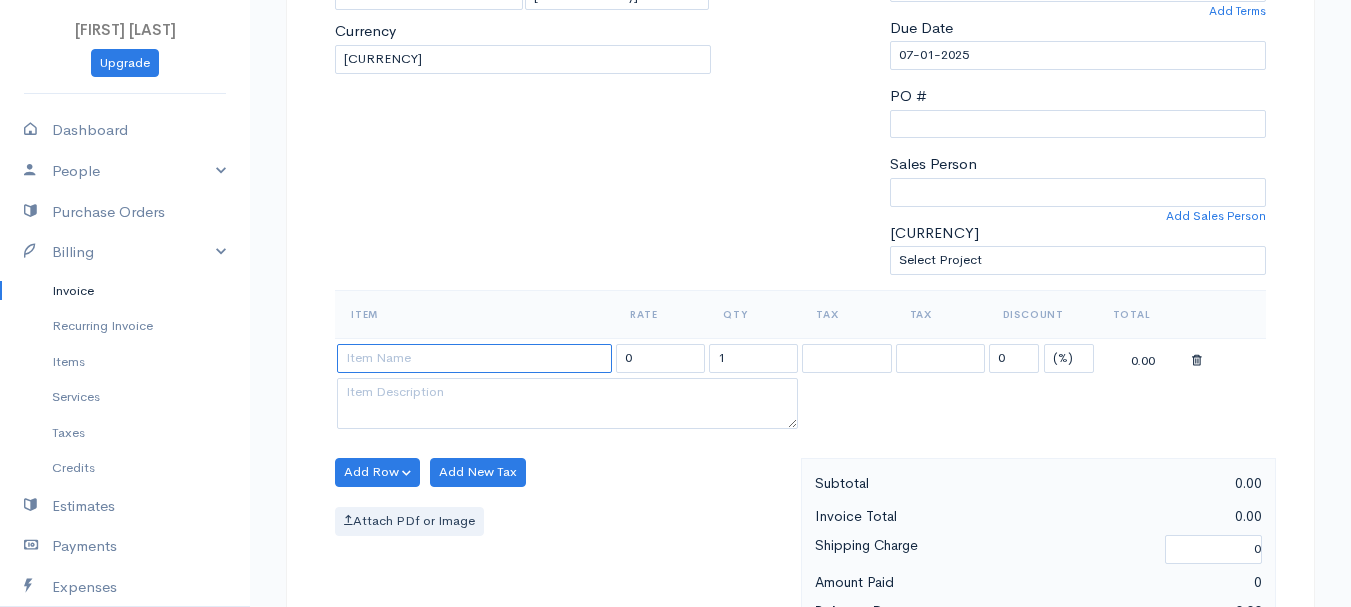 click at bounding box center [474, 358] 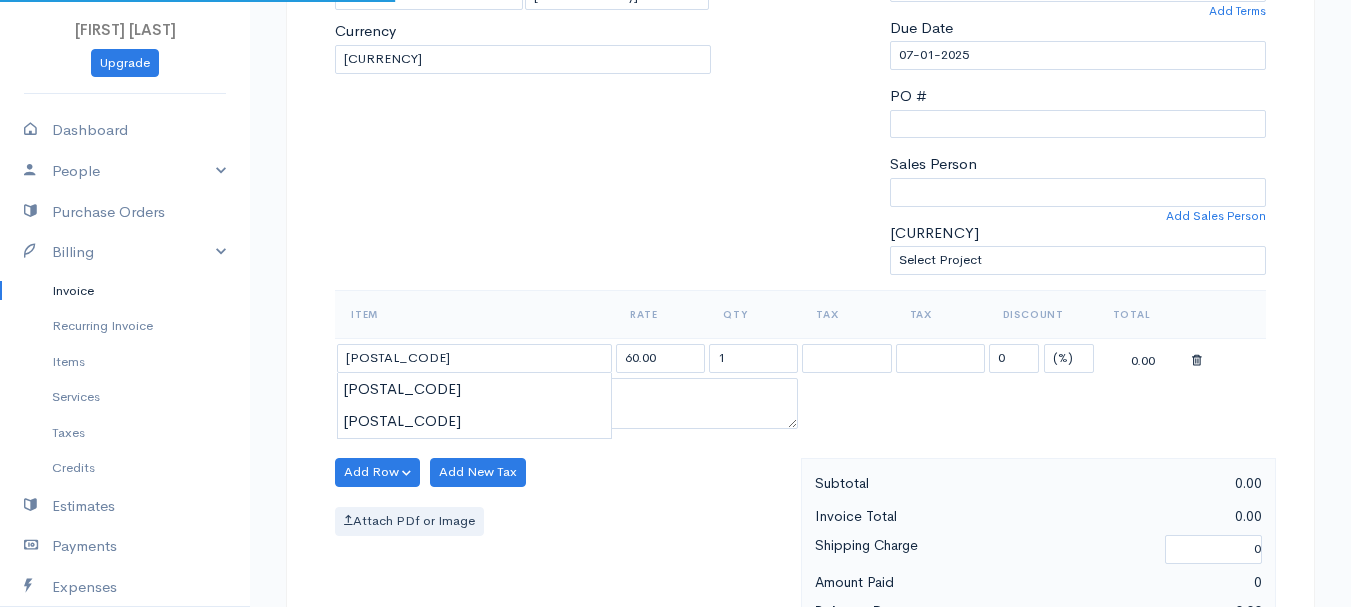 click on "woodbrey-johnson Upgrade Dashboard People Clients Vendors Staff Users Purchase Orders Billing Invoice Recurring Invoice Items Services Taxes Credits Estimates Payments Expenses Track Time Projects Reports Settings My Organizations Logout Help @CloudBooksApp [YEAR] Invoice New Invoice DRAFT To [LAST], [FIRST] [NUMBER] [NUMBER] [STREET] [CITY] [STATE] [POSTAL_CODE] [CHOOSE_COUNTRY] United States Canada United Kingdom Afghanistan Albania Algeria American Samoa Andorra Anguilla Kip" at bounding box center (675, 464) 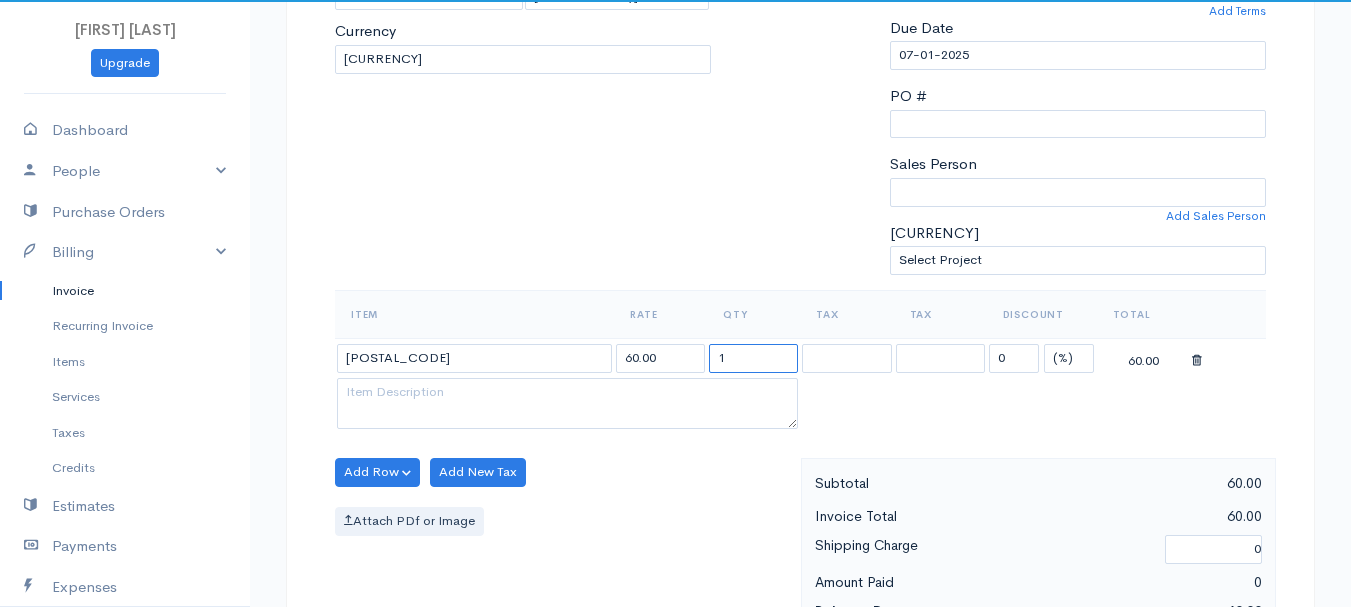 click on "1" at bounding box center (753, 358) 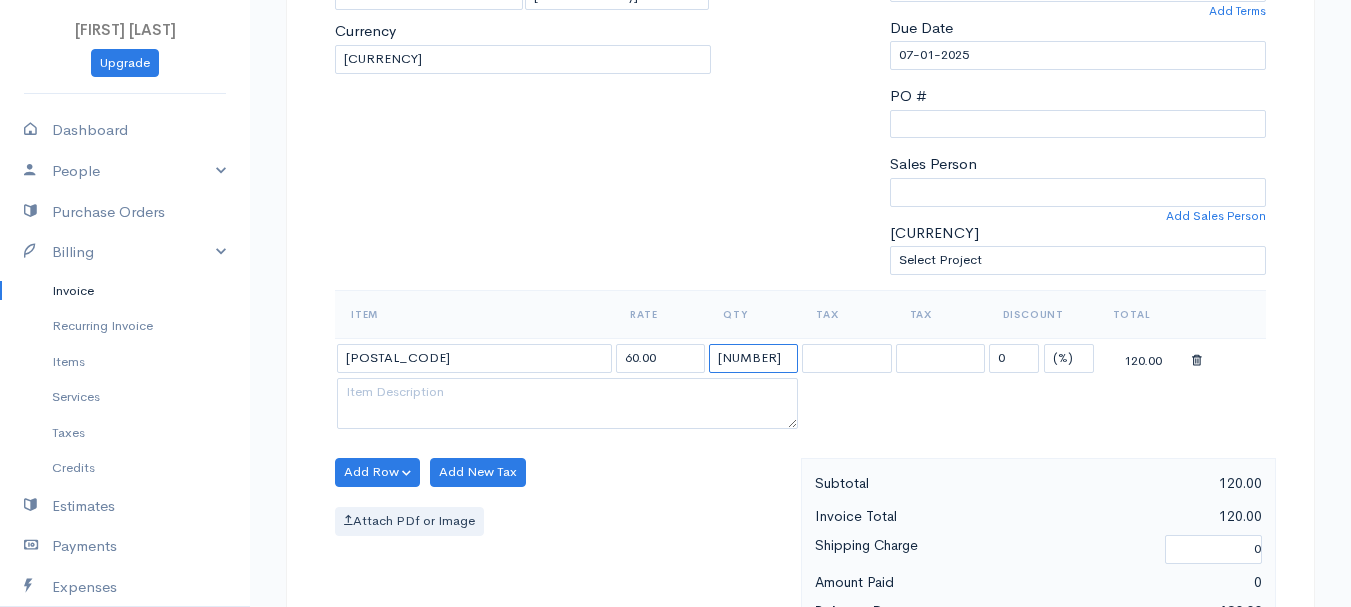 type on "[NUMBER]" 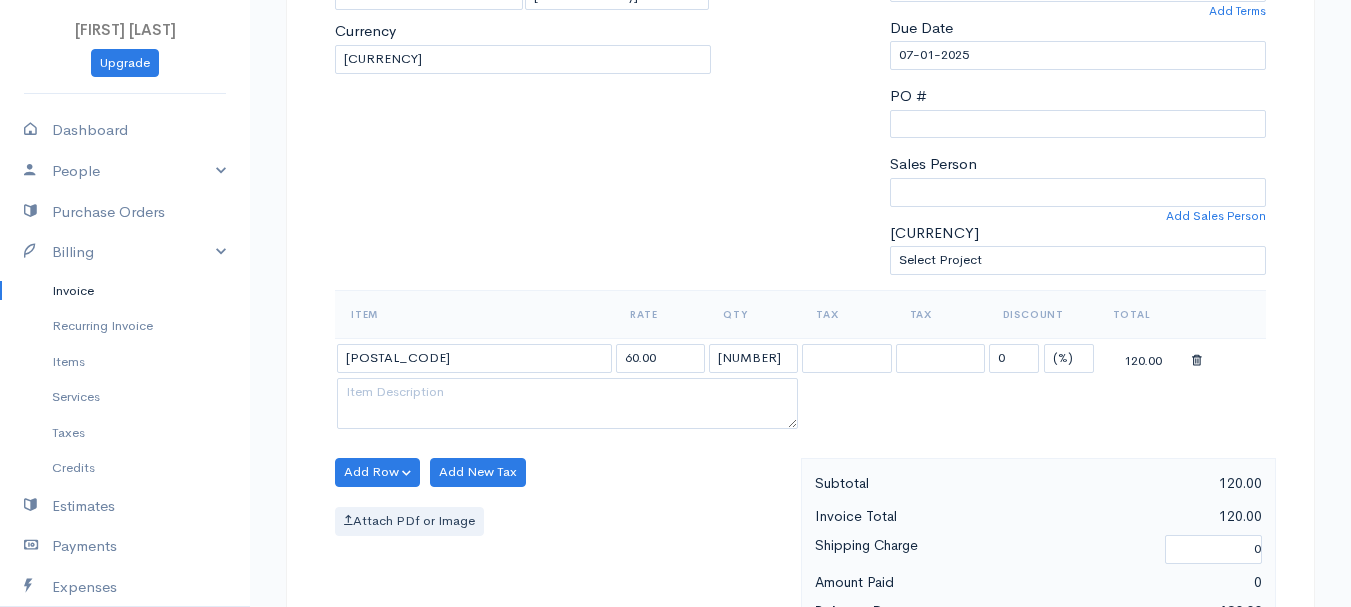 click on "Item Rate Qty Tax Tax Discount Total 97530 60.00 2 0 (%) Flat 120.00" at bounding box center (800, 362) 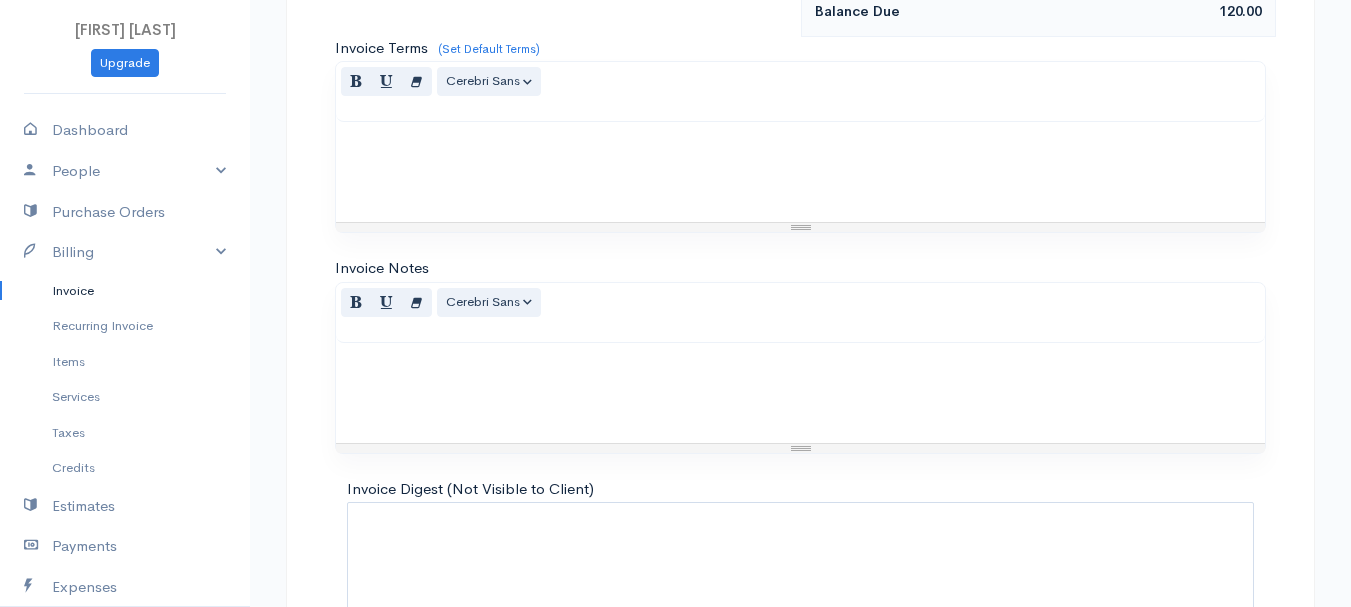 scroll, scrollTop: 1122, scrollLeft: 0, axis: vertical 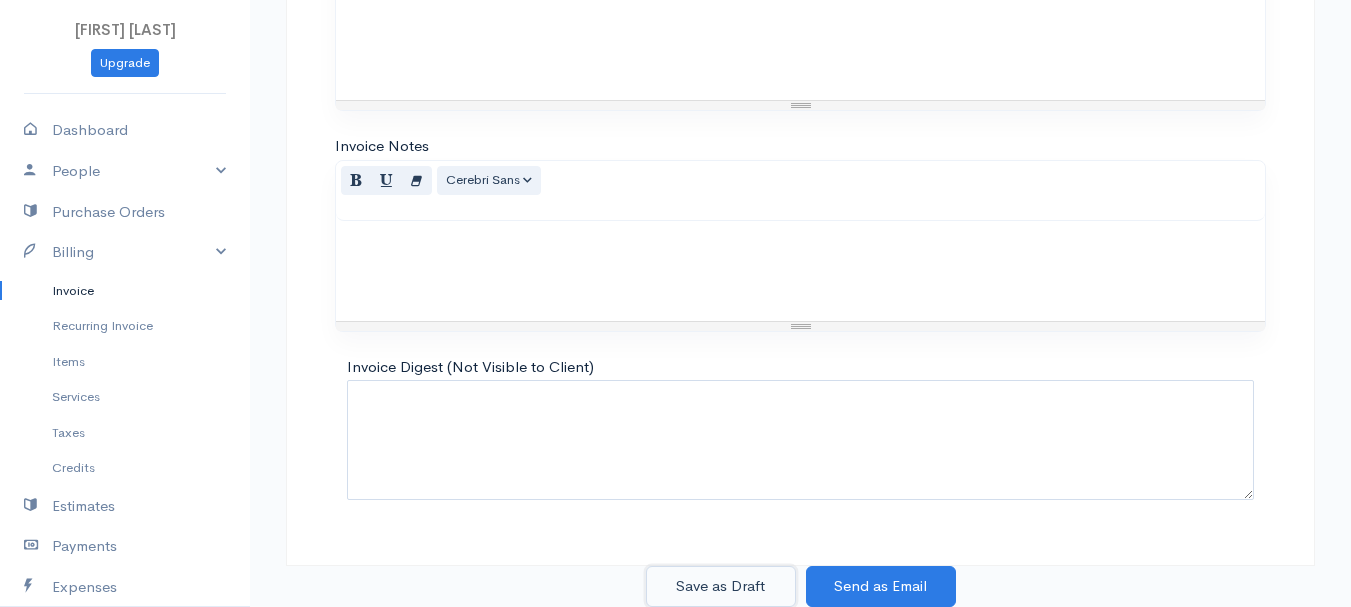 click on "Save as Draft" at bounding box center [721, 586] 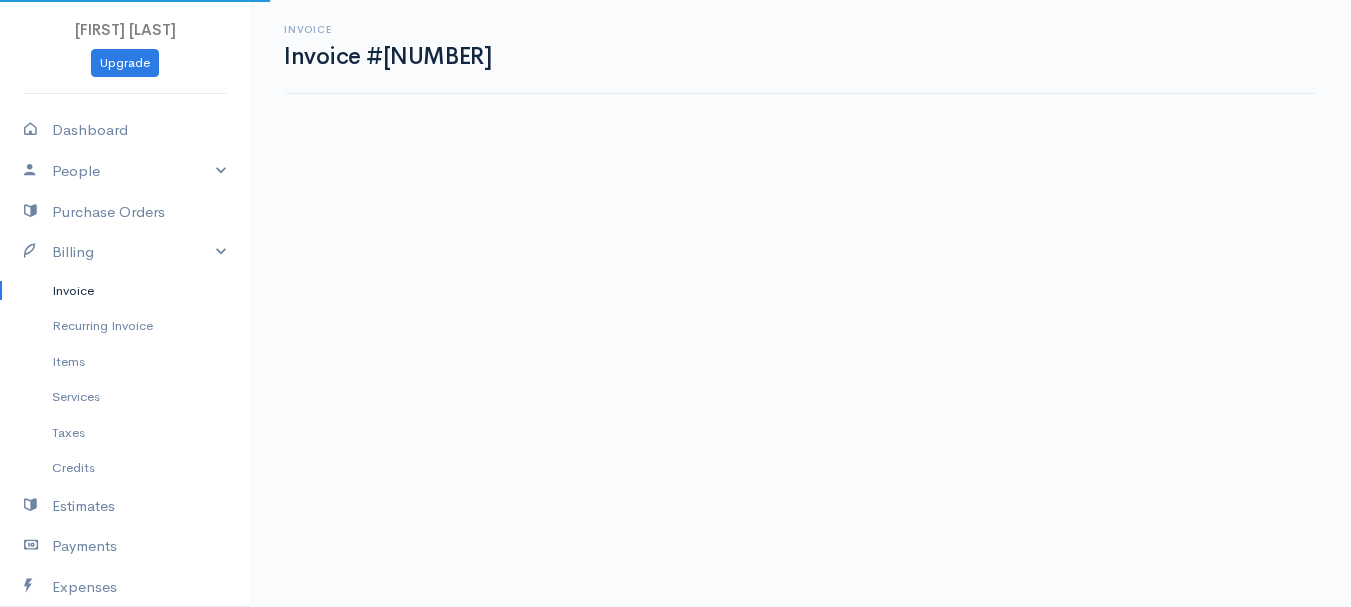 scroll, scrollTop: 0, scrollLeft: 0, axis: both 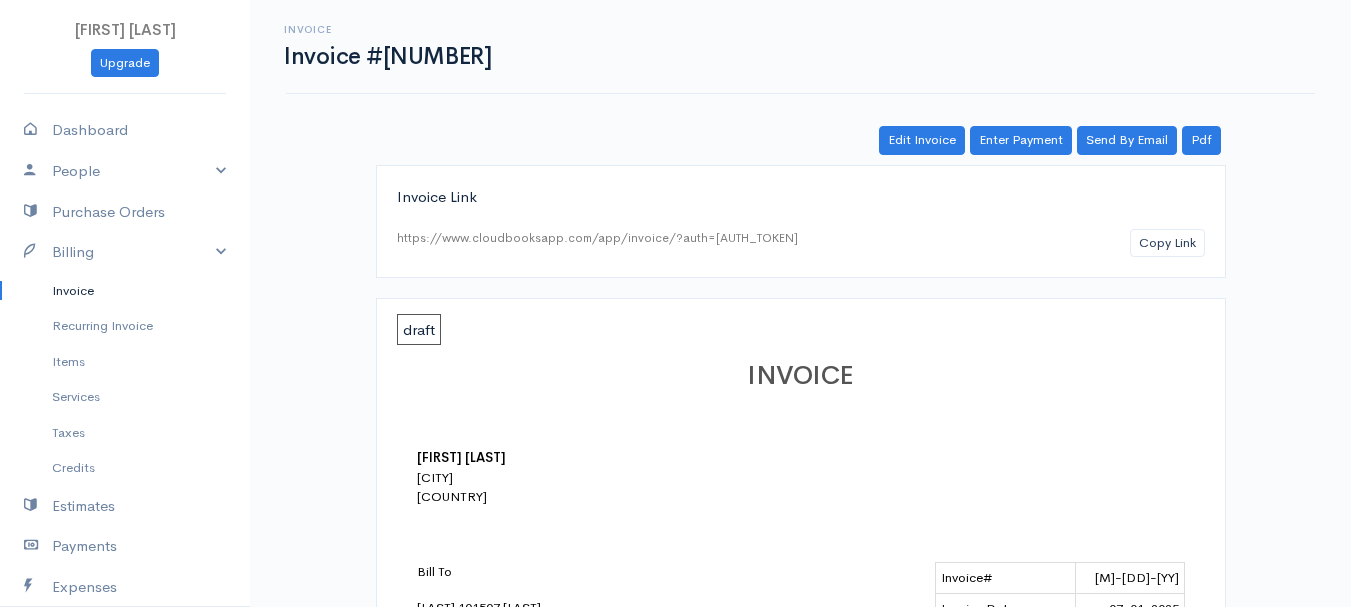 click on "Invoice" at bounding box center (125, 291) 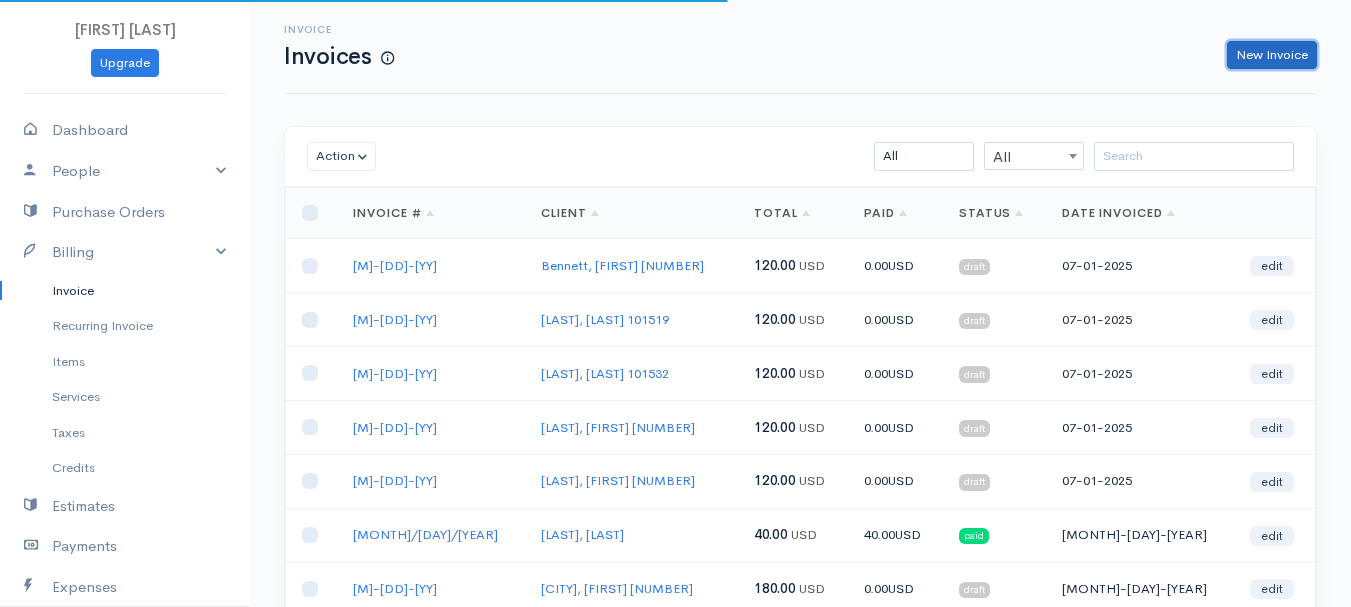 click on "New Invoice" at bounding box center (1272, 55) 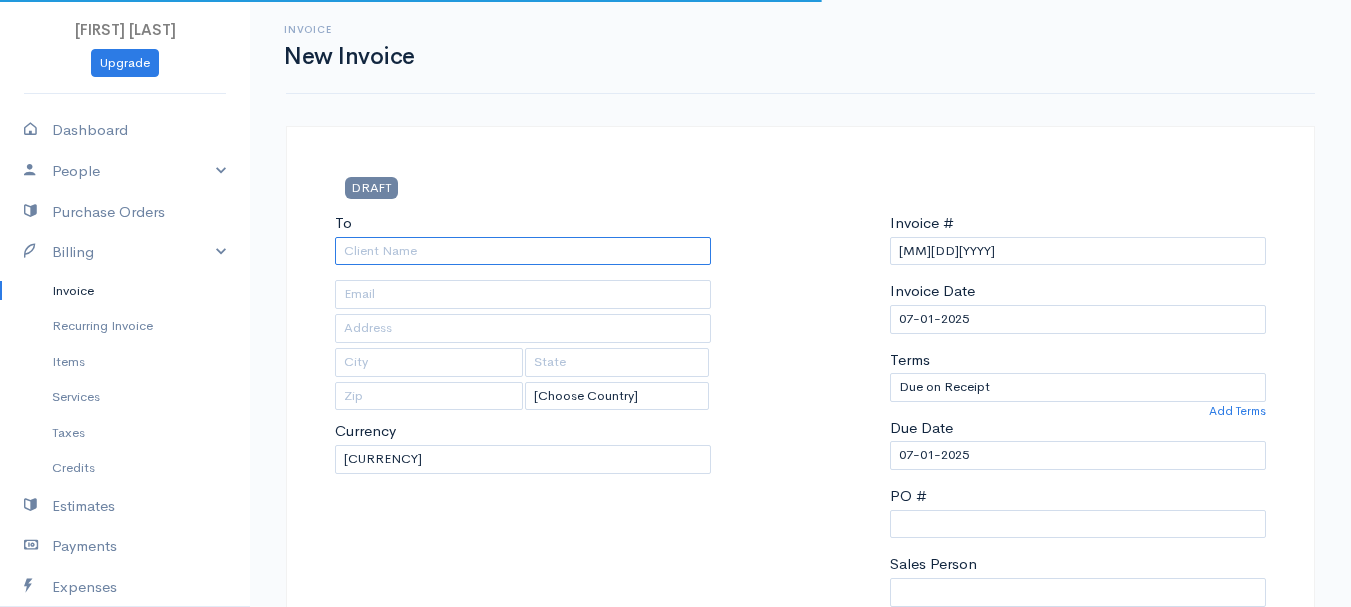click on "To" at bounding box center (523, 251) 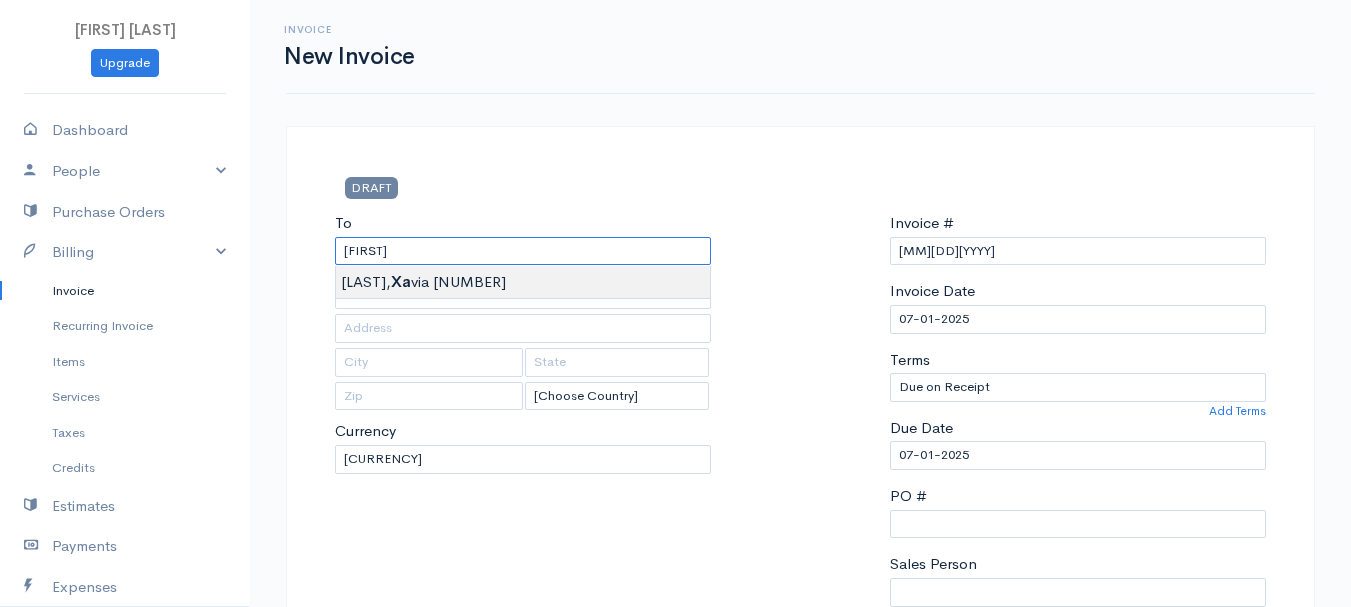 type on "[LAST], [FIRST]        [ID]" 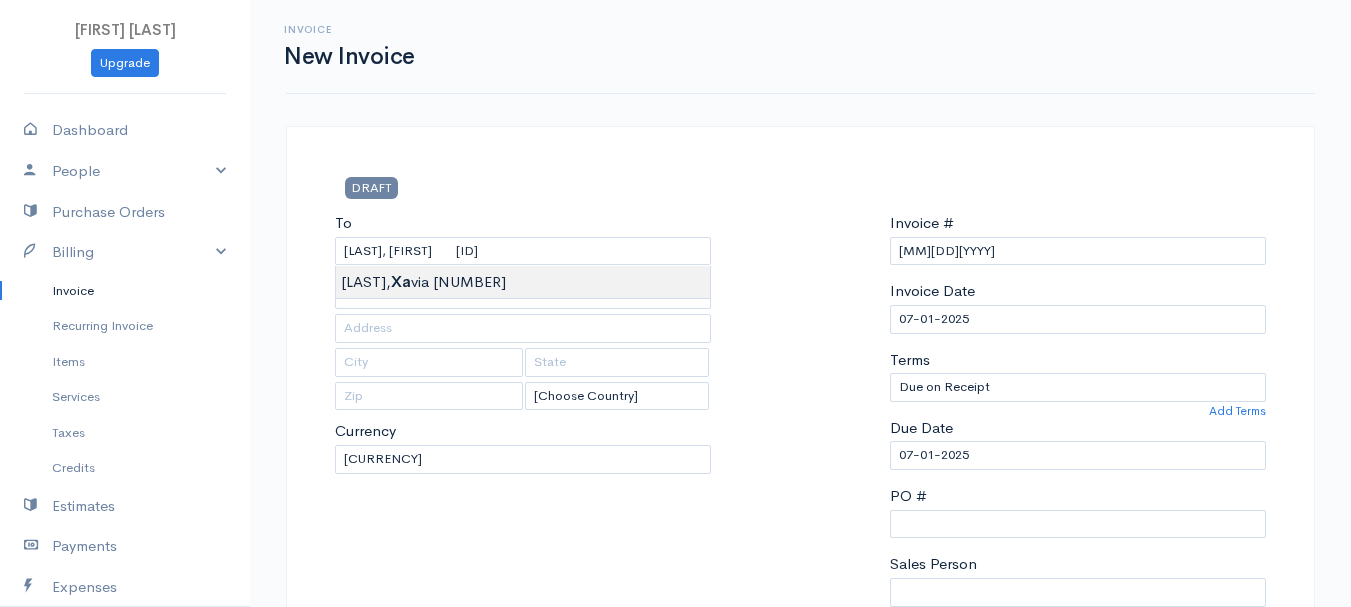 click on "To [LAST], [FIRST] [NUMBER] [NUMBER] [STREET] [CITY] [STATE] [POSTAL_CODE] [CHOOSE_COUNTRY] United States Canada United Kingdom Afghanistan Albania Algeria American Samoa Andorra Anguilla" at bounding box center [675, 864] 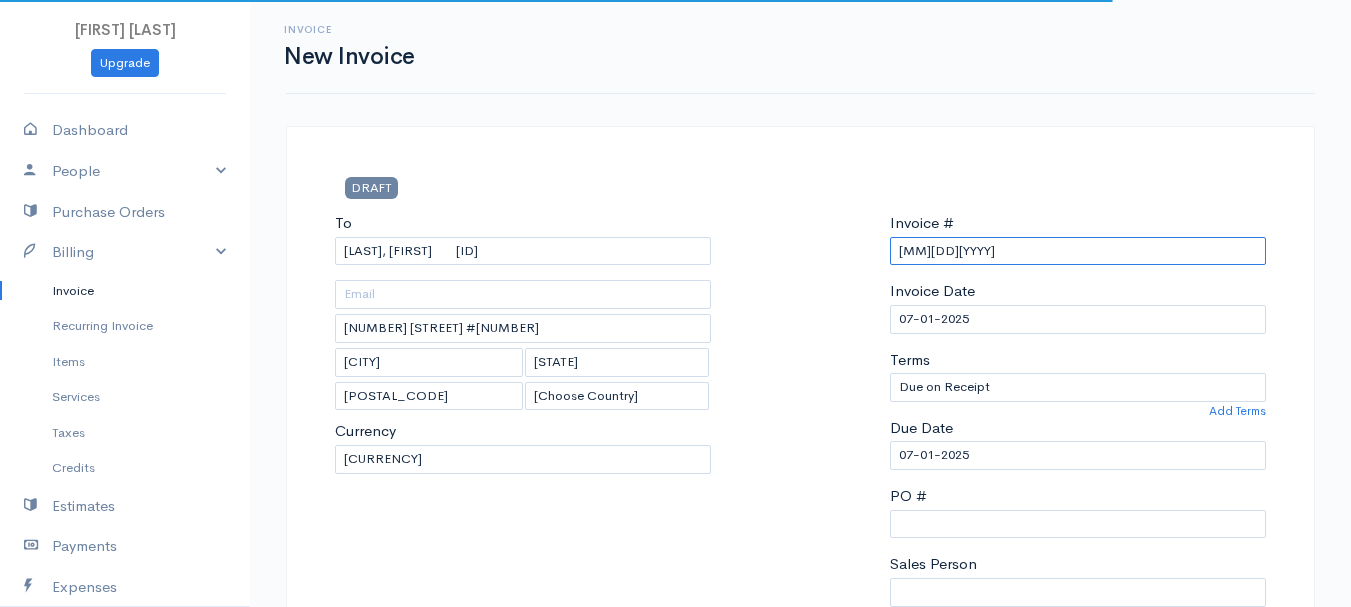 click on "[MM][DD][YYYY]" at bounding box center (1078, 251) 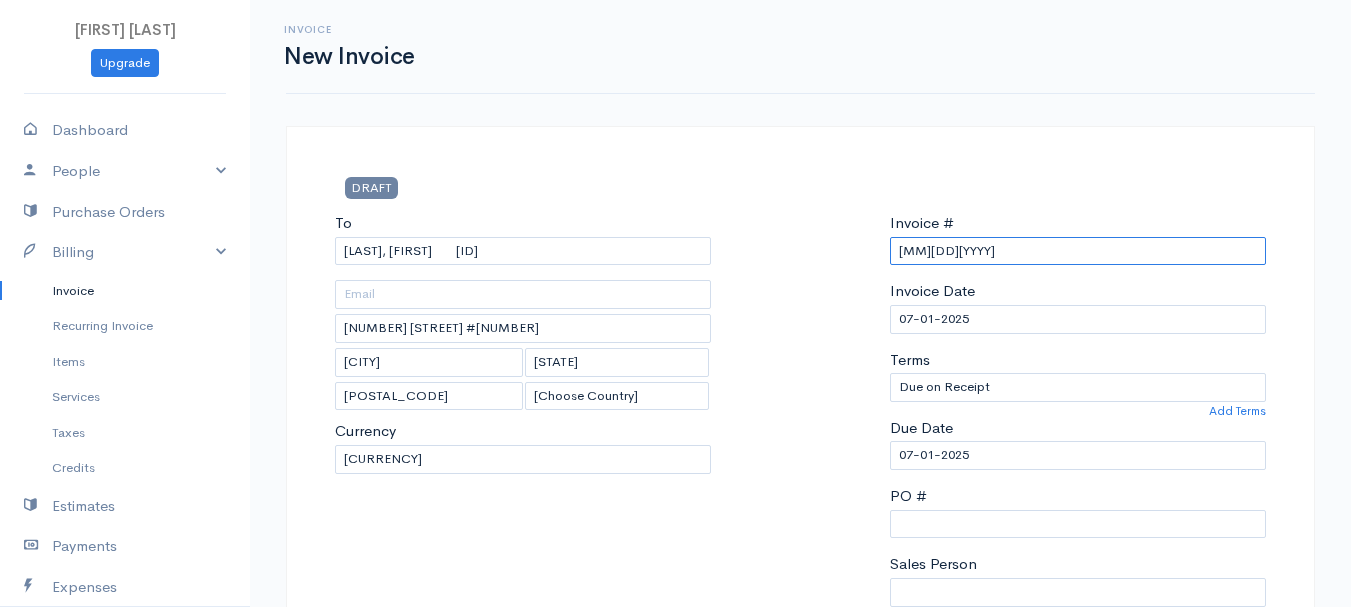 click on "[MM][DD][YYYY]" at bounding box center (1078, 251) 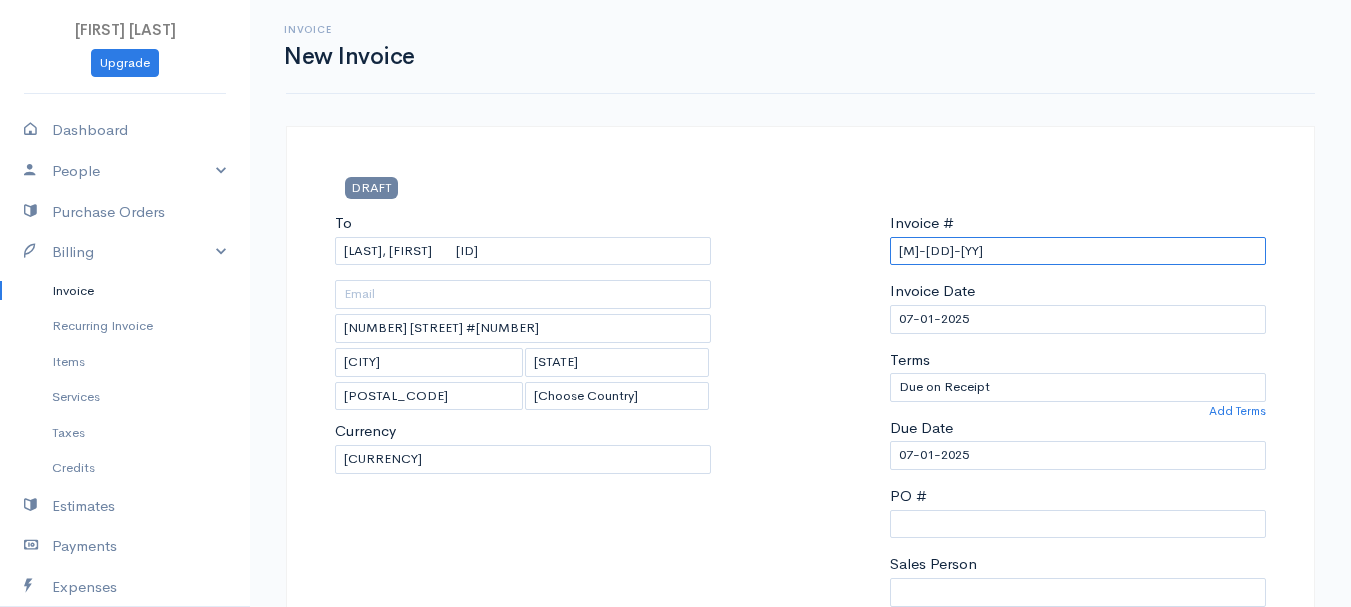drag, startPoint x: 951, startPoint y: 246, endPoint x: 848, endPoint y: 253, distance: 103.23759 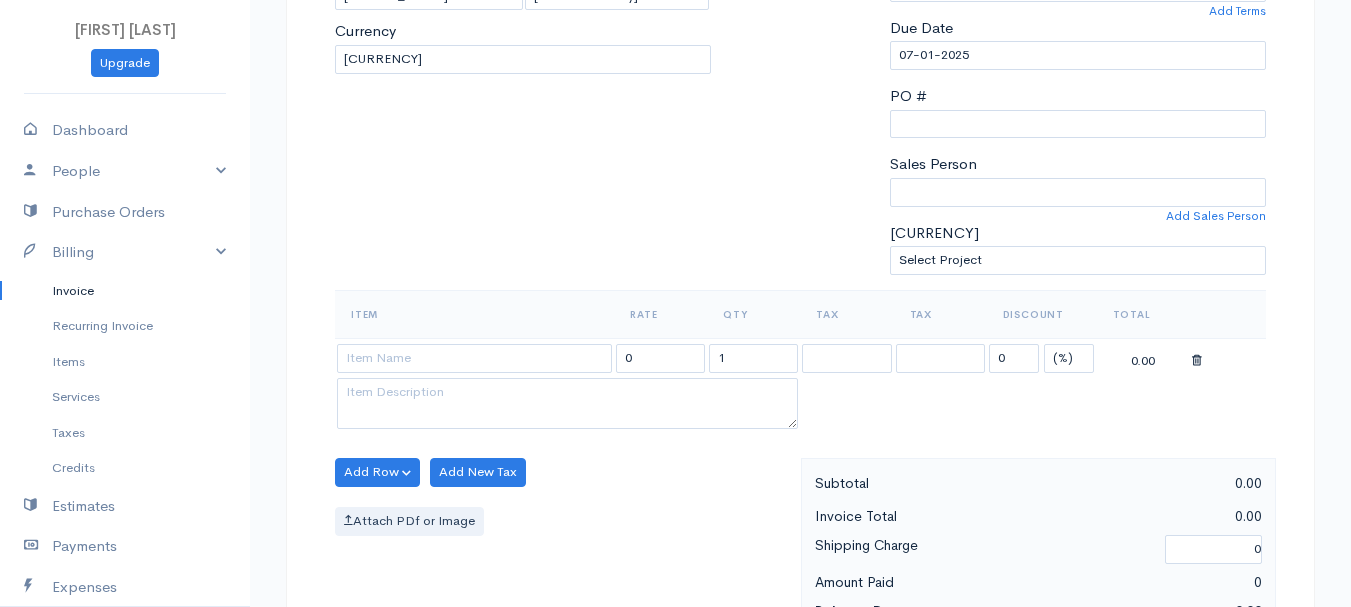 type on "[M]-[DD]-[YY]" 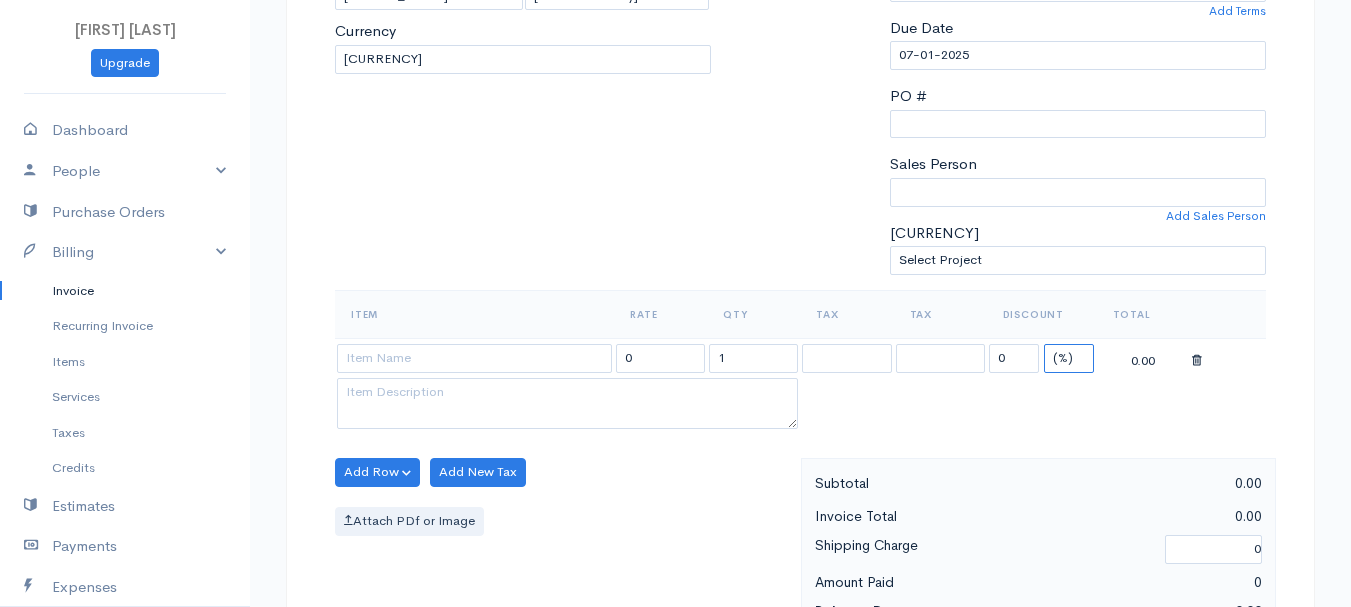 click on "(%) Flat" at bounding box center [1069, 358] 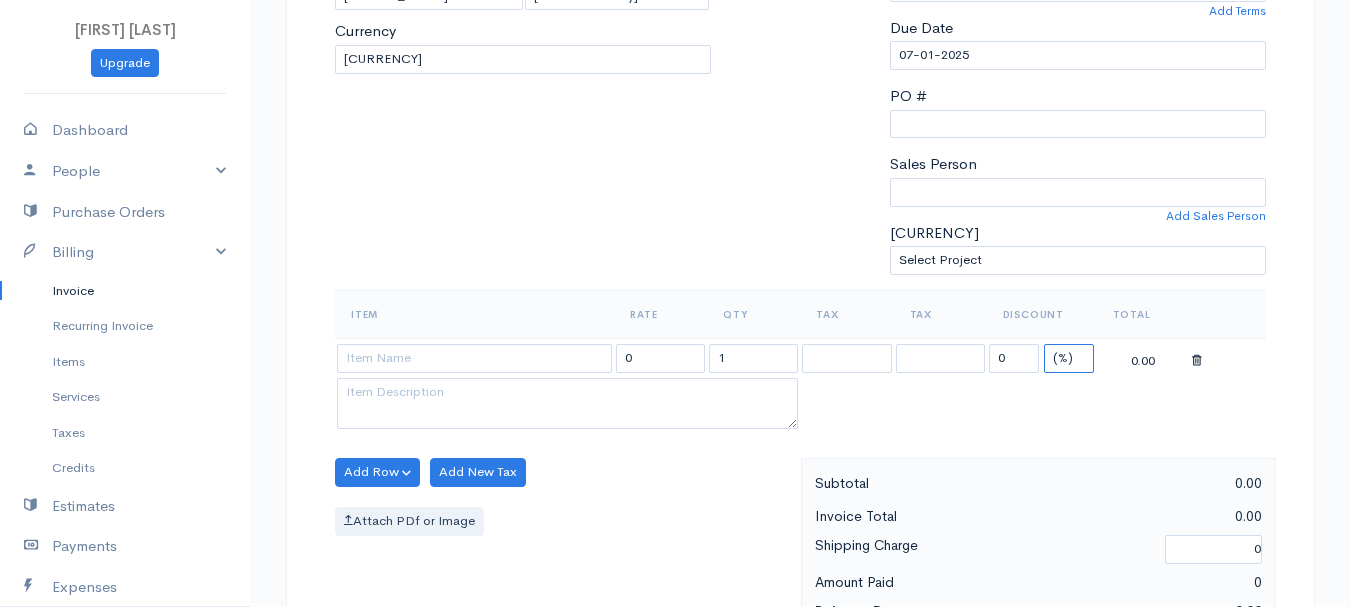 click on "(%) Flat" at bounding box center (1069, 358) 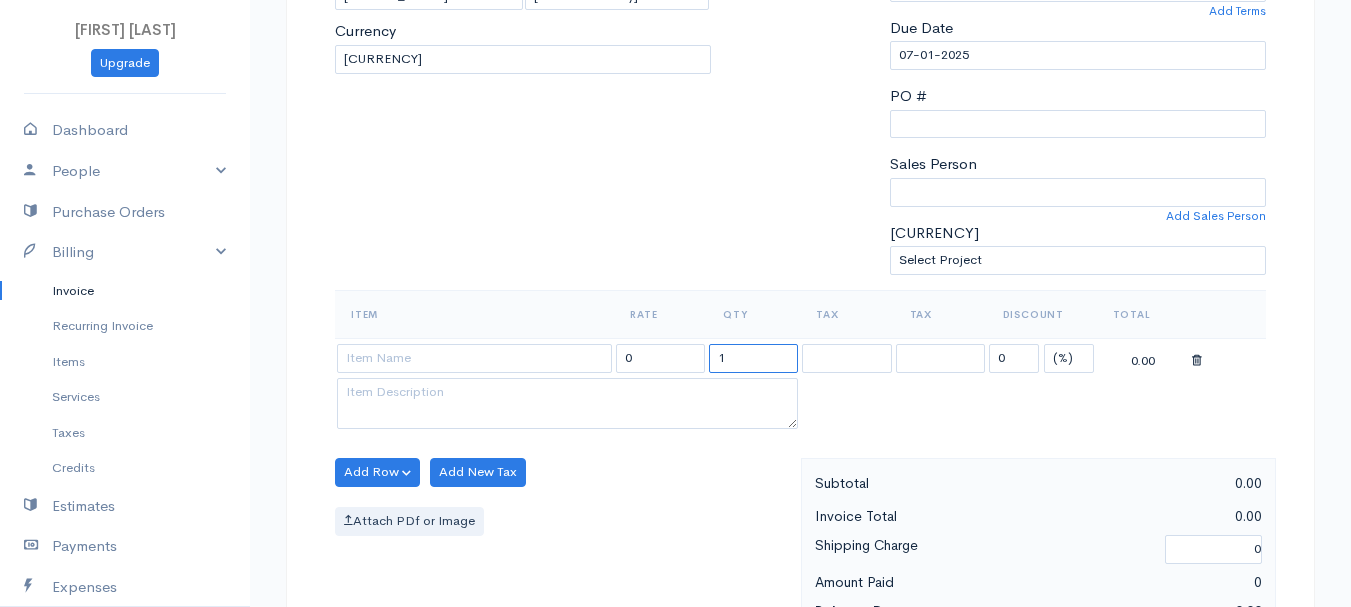 click on "1" at bounding box center (753, 358) 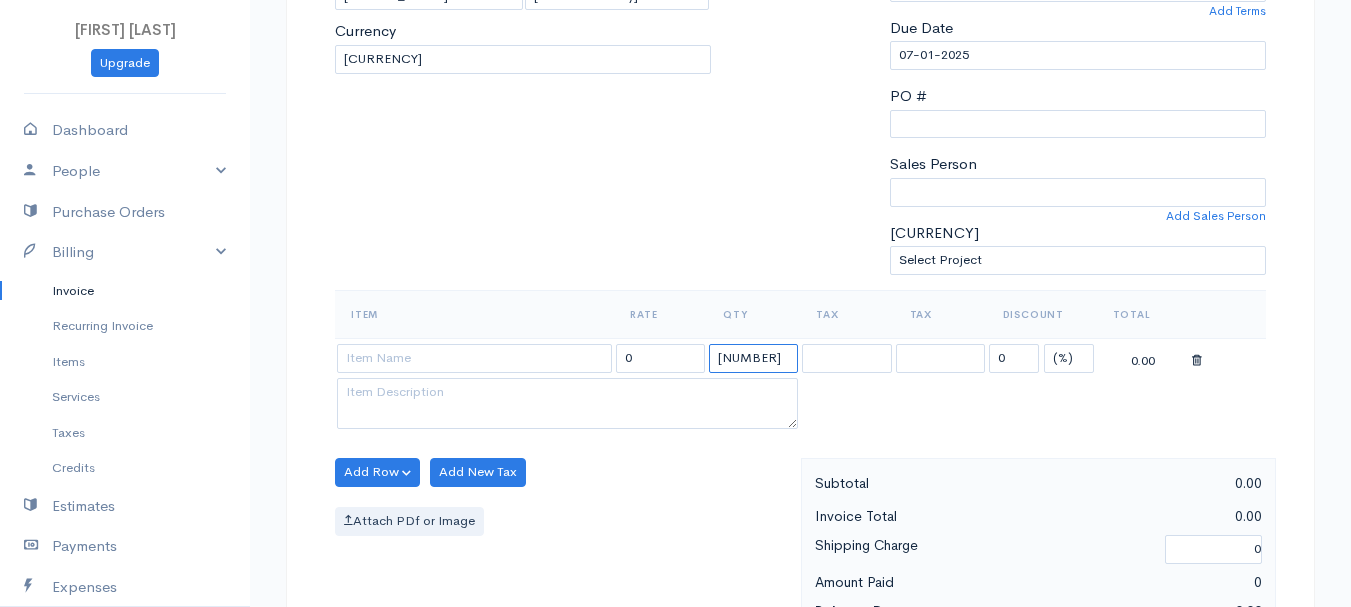 type on "[NUMBER]" 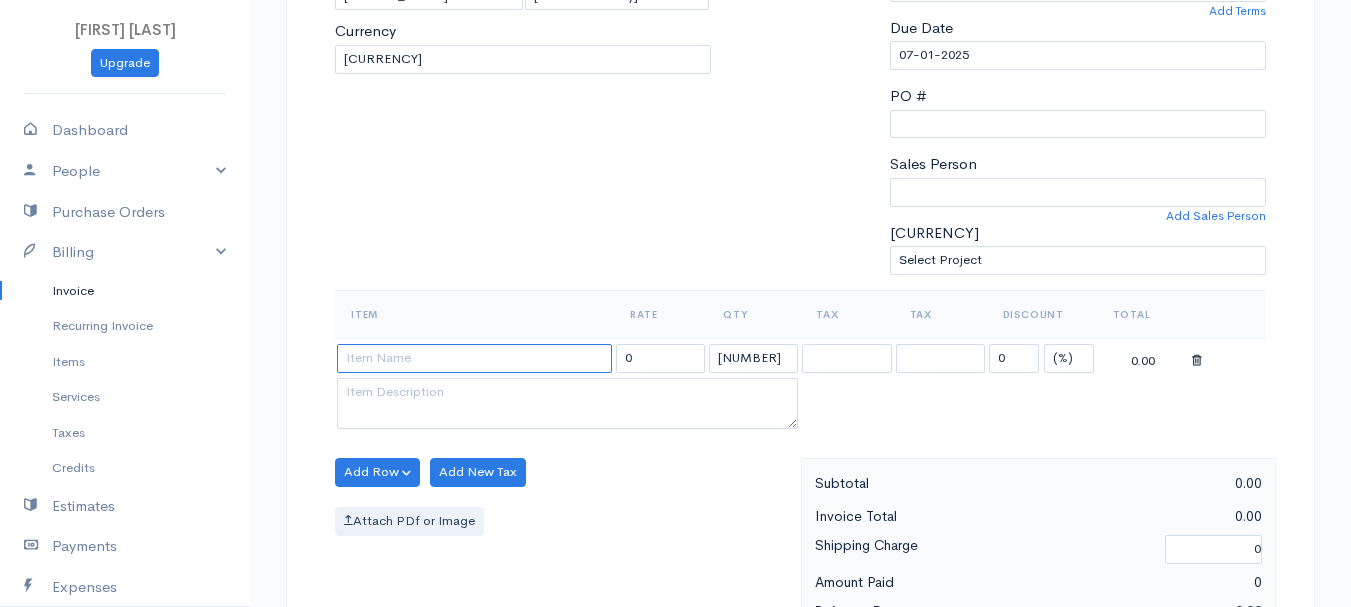 click at bounding box center [474, 358] 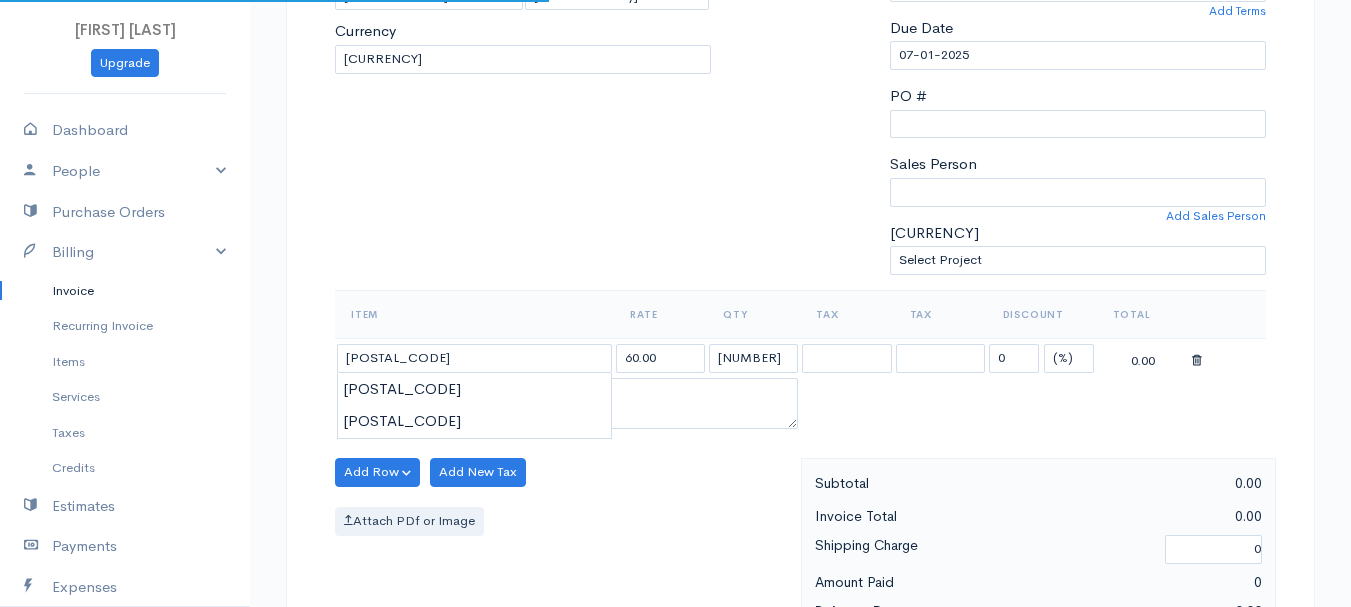 click on "[FIRST] [LAST]
Upgrade
Dashboard
People
Clients
Vendors
Staff Users
Purchase Orders
Billing
Invoice
Recurring Invoice
Items
Services
Taxes
Credits
Estimates
Payments
Expenses
Track Time
Projects
Reports
Settings
My Organizations
Logout
Help
@CloudBooksApp 2022
Invoice
New Invoice
DRAFT To [LAST], [FIRST]     [ID] [NUMBER] [STREET] [CITY] [STATE] [POSTAL_CODE] [CHOOSE_COUNTRY] United States Canada United Kingdom Afghanistan Albania Algeria American Samoa Andorra Anguilla Kip" at bounding box center (675, 464) 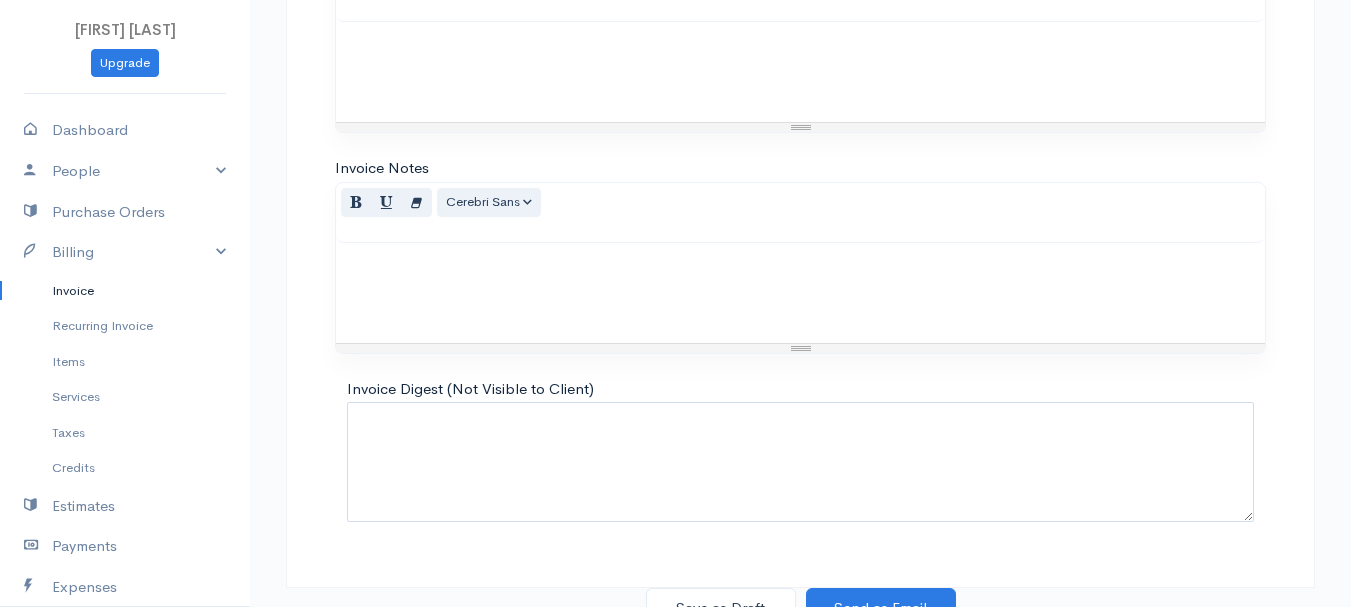 scroll, scrollTop: 1122, scrollLeft: 0, axis: vertical 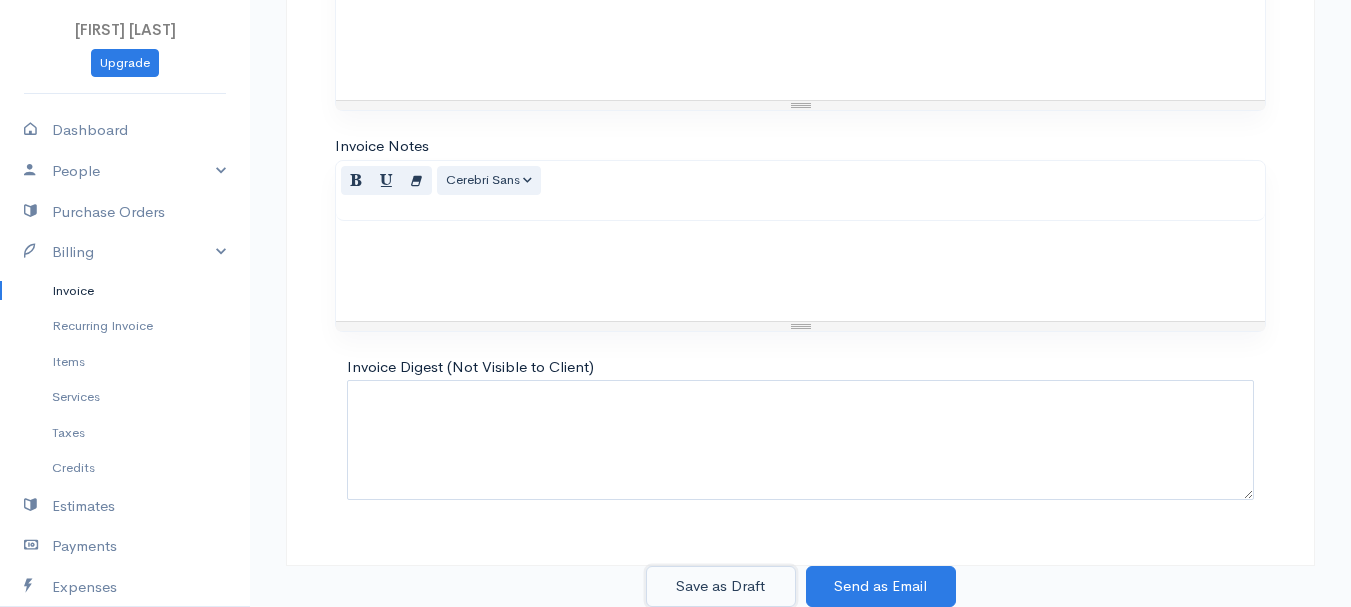 click on "Save as Draft" at bounding box center (721, 586) 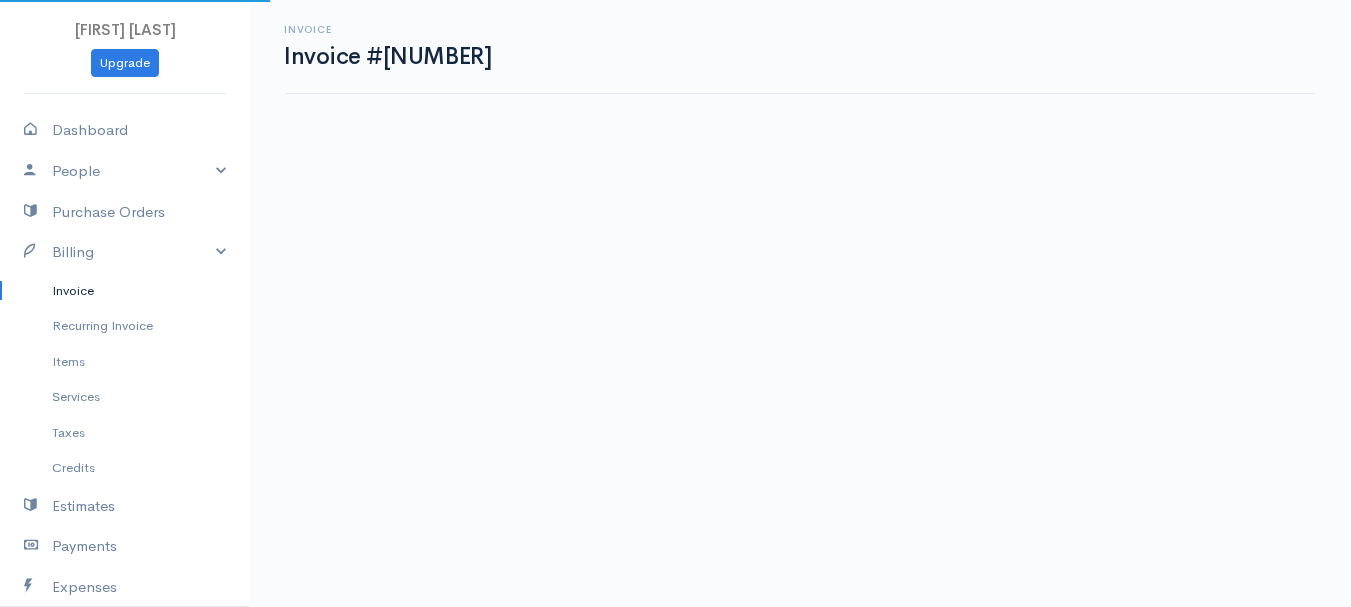 scroll, scrollTop: 0, scrollLeft: 0, axis: both 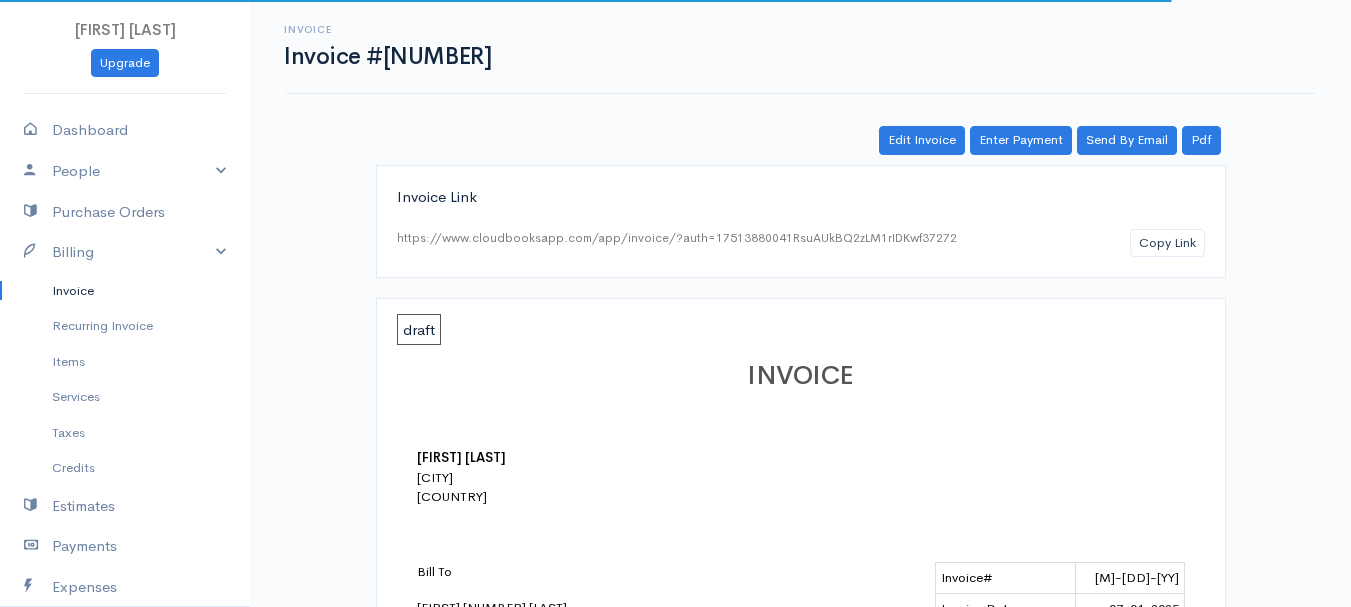 click on "Invoice" at bounding box center (125, 291) 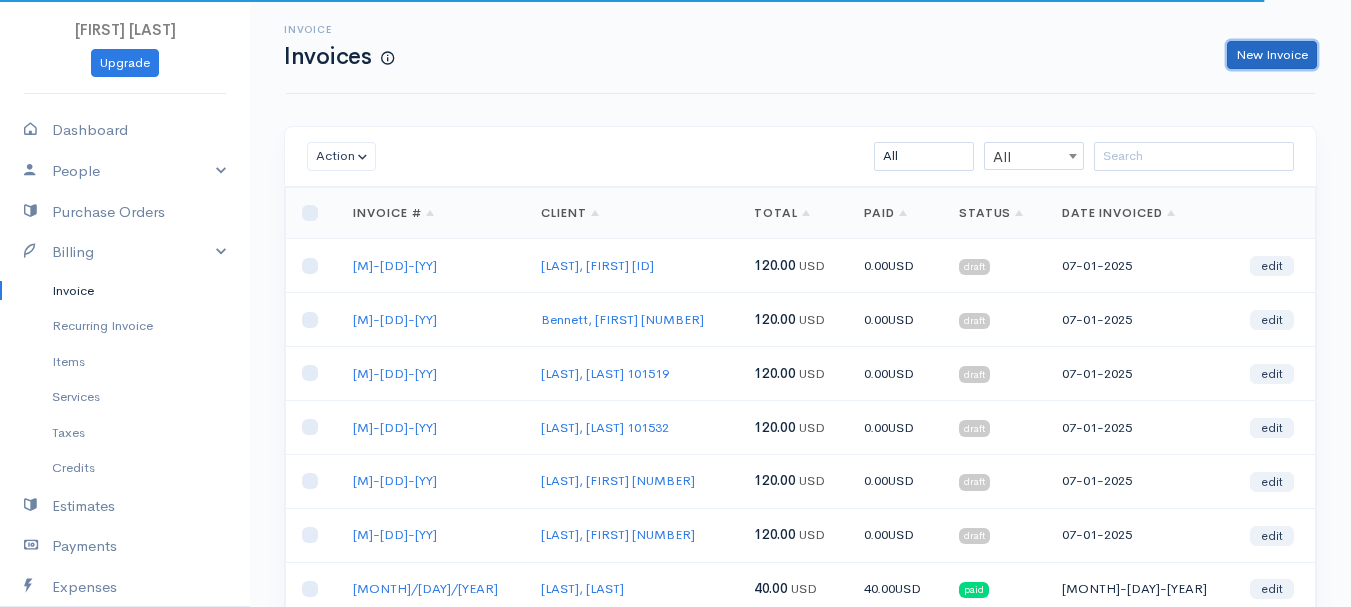 click on "New Invoice" at bounding box center (1272, 55) 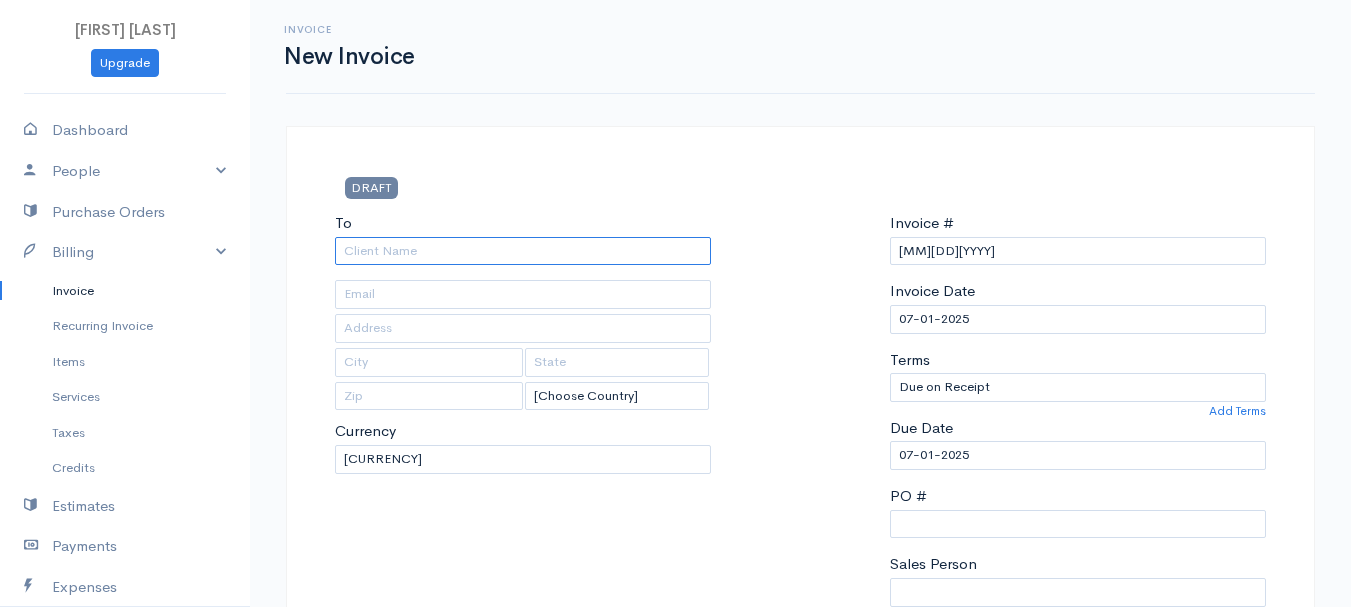 click on "To" at bounding box center [523, 251] 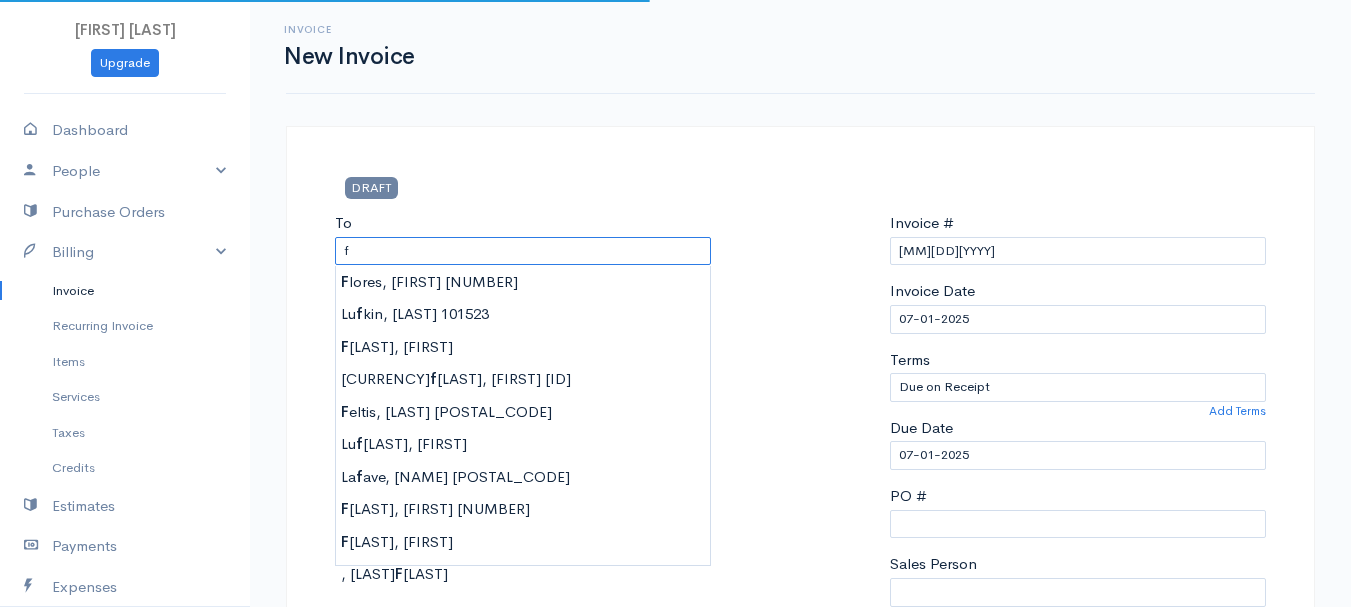 click on "f" at bounding box center [523, 251] 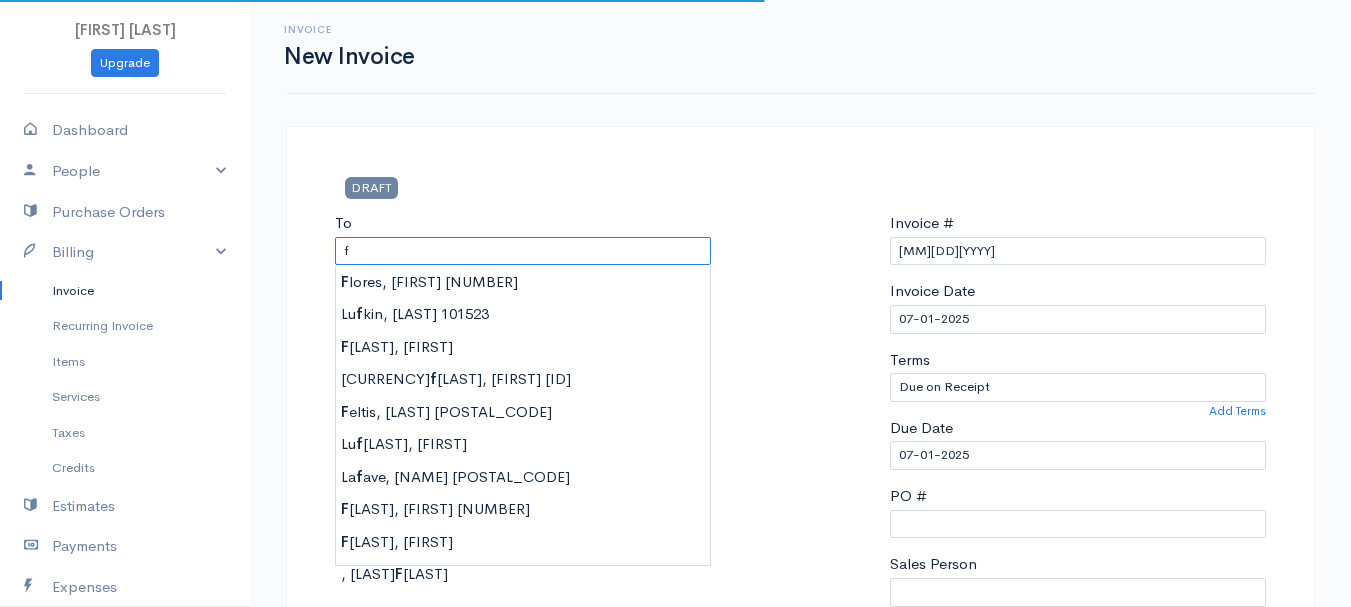 click on "f" at bounding box center (523, 251) 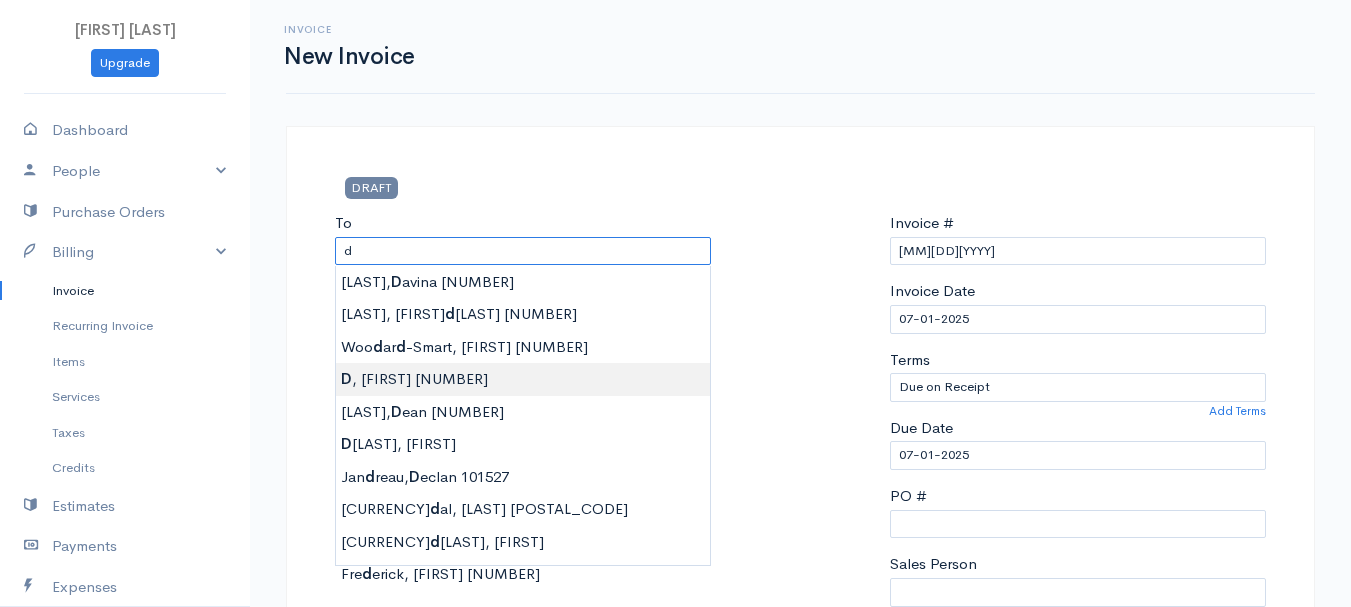 type on "[LAST], [FIRST]     [ID]" 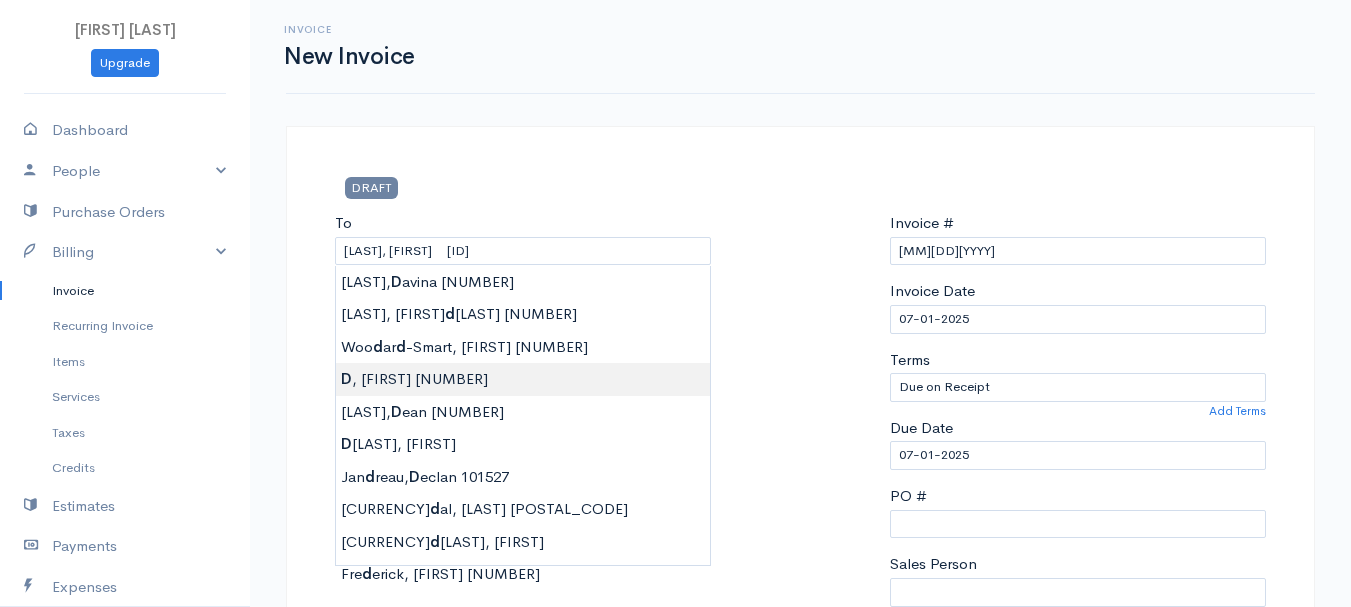 click on "DRAFT To [LAST], [FIRST] [COUNTRY] [COUNTRY] [COUNTRY] Afghanistan Albania Algeria American Samoa Andorra Anguilla Angola Antarctica Antigua and Barbuda Chad" at bounding box center (675, 864) 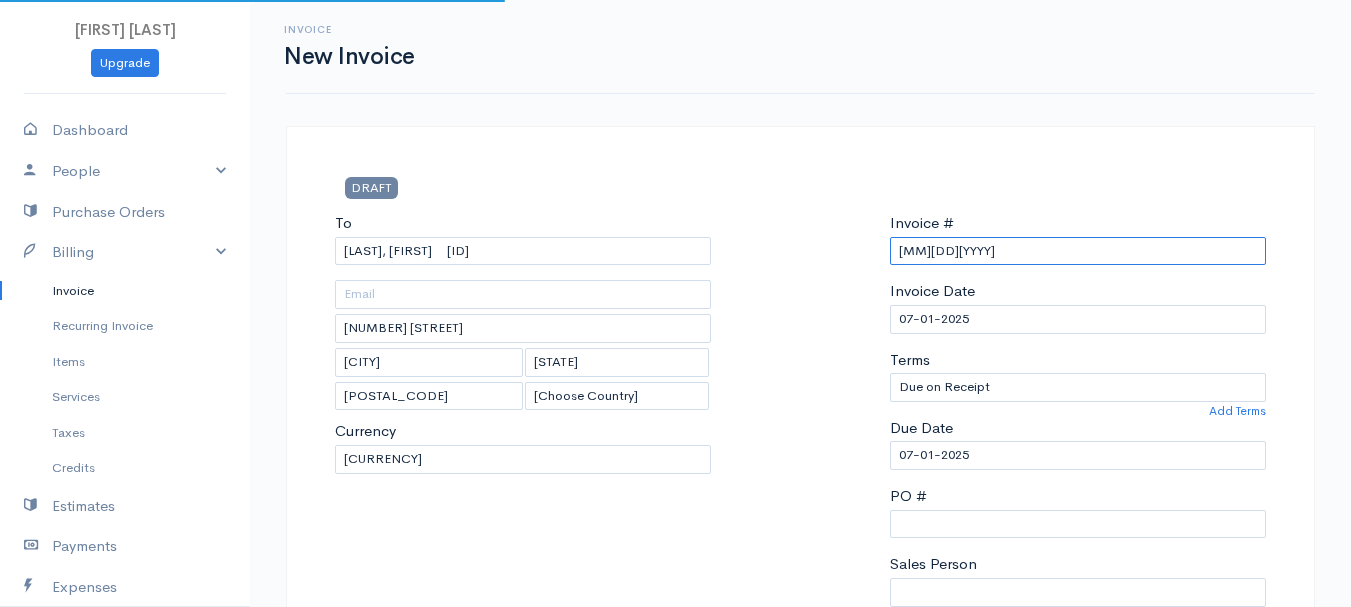click on "[MM][DD][YYYY]" at bounding box center [1078, 251] 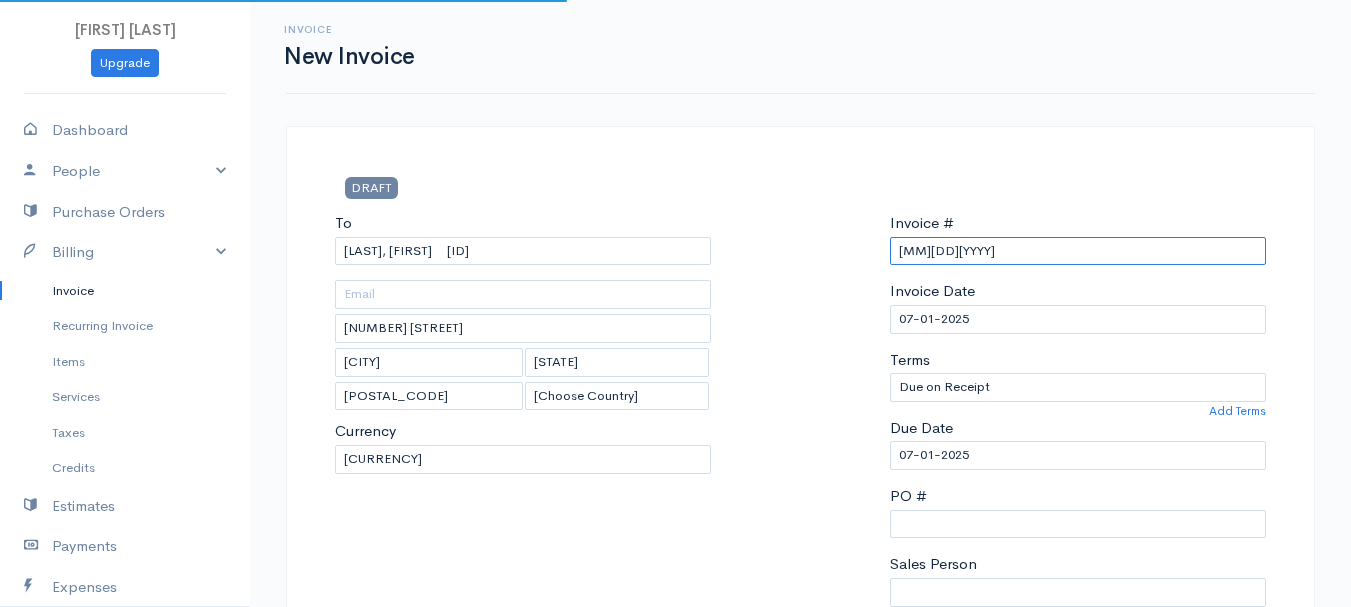 click on "[MM][DD][YYYY]" at bounding box center [1078, 251] 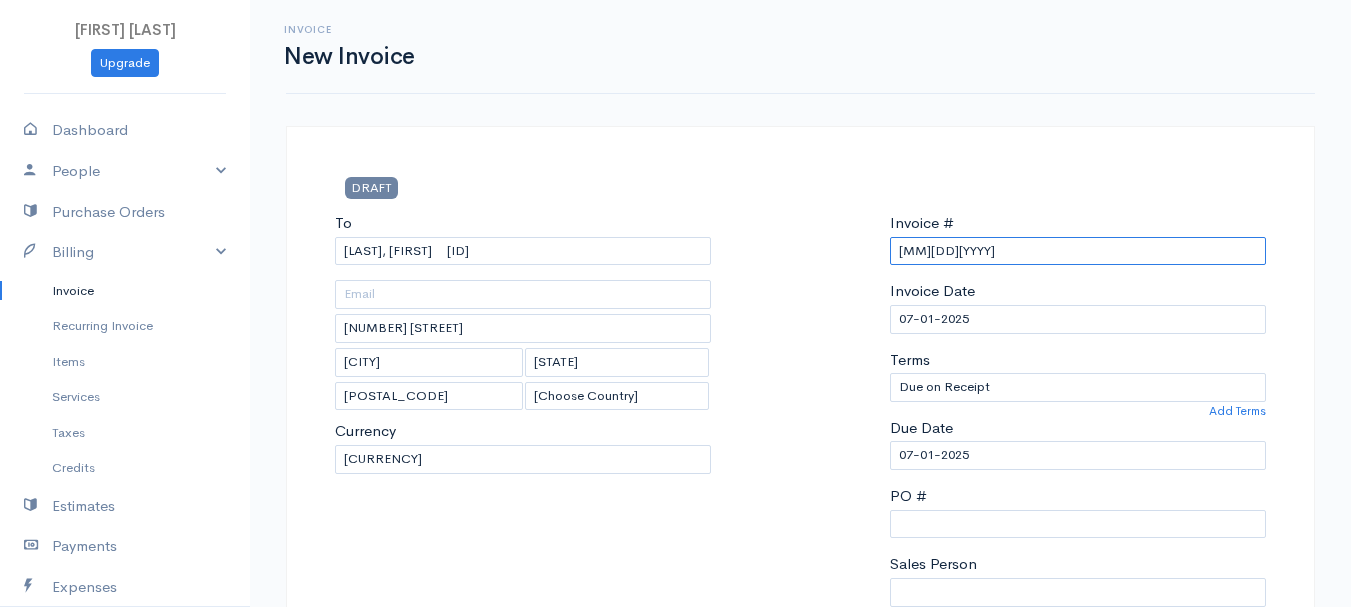 paste on "[M]-[DD]-[YY]" 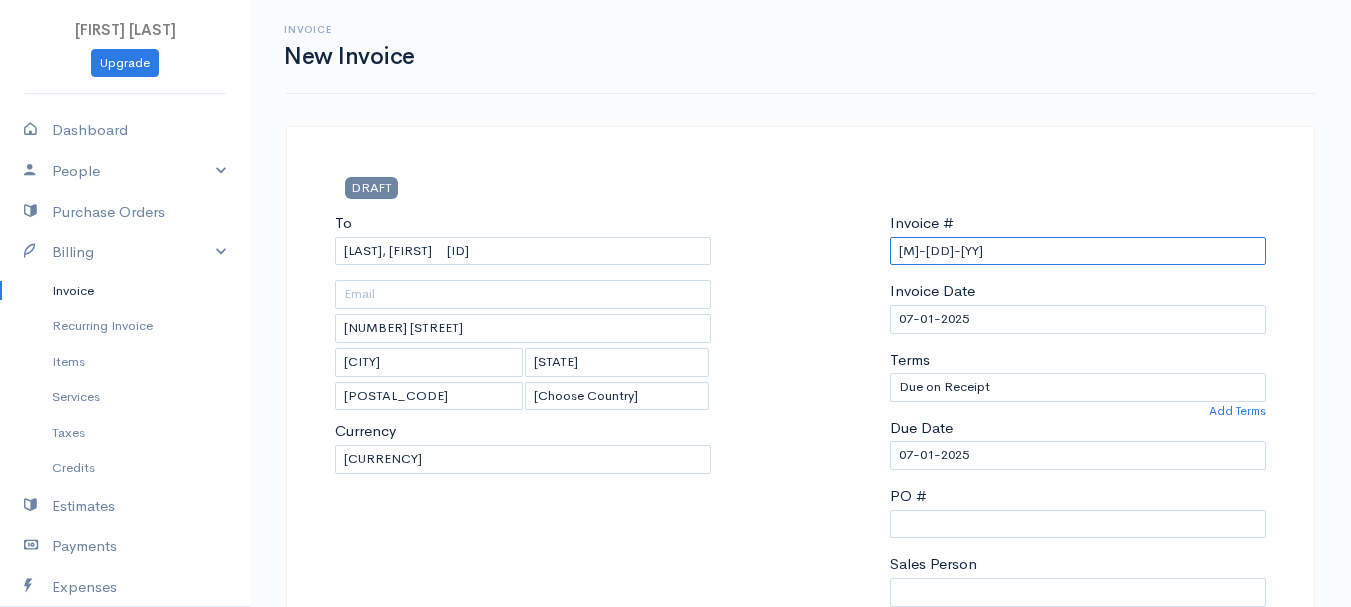 scroll, scrollTop: 400, scrollLeft: 0, axis: vertical 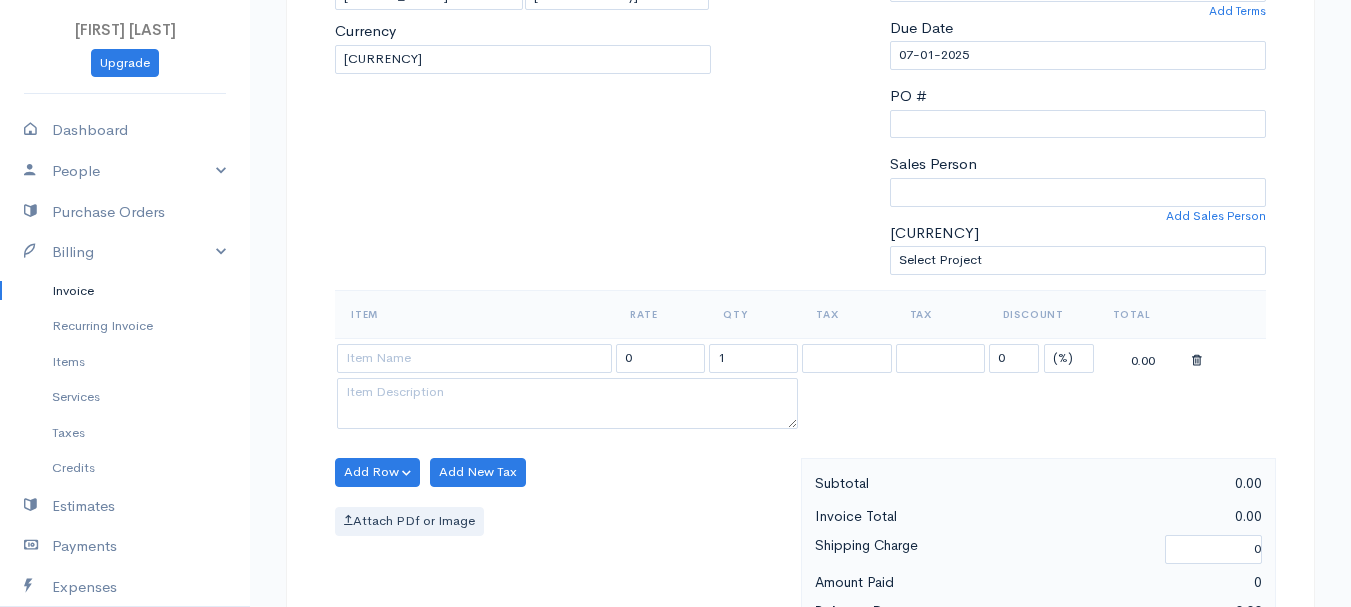 type on "[M]-[DD]-[YY]" 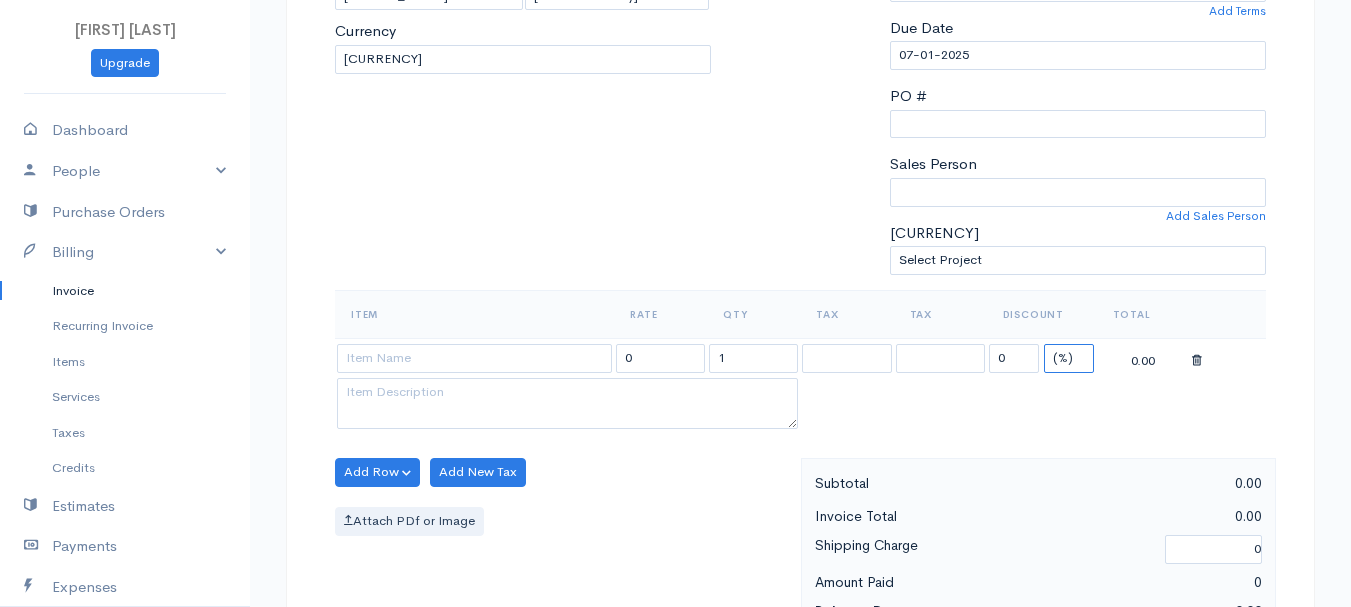 click on "(%) Flat" at bounding box center (1069, 358) 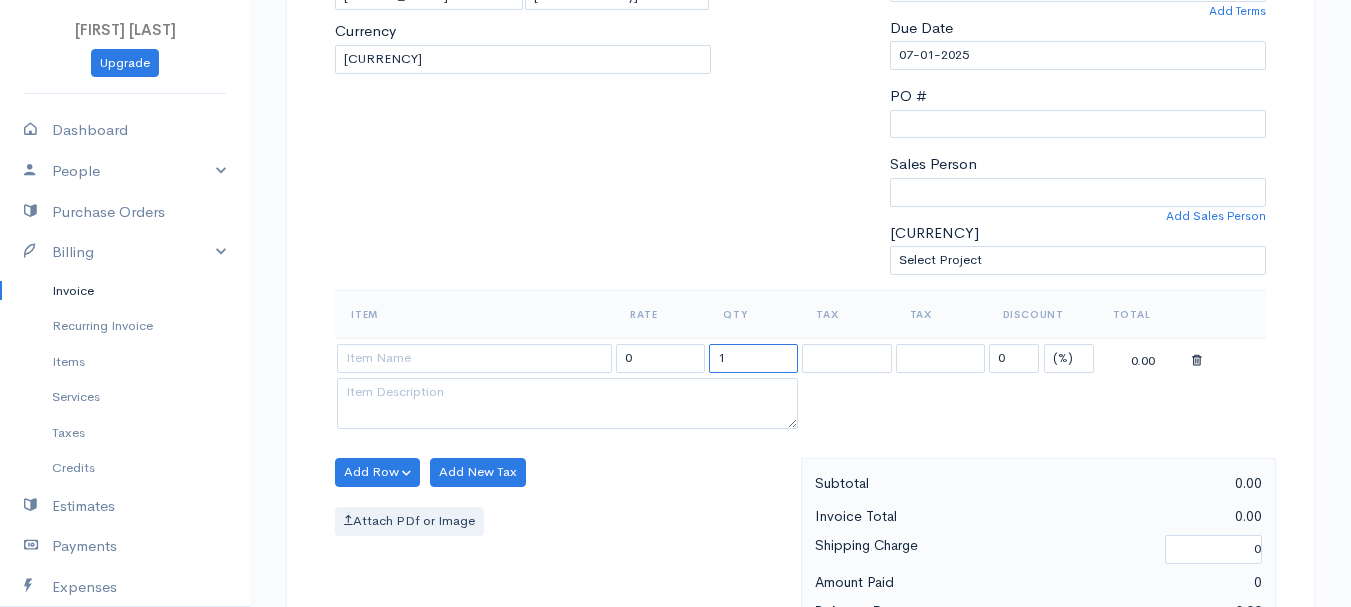 click on "1" at bounding box center [753, 358] 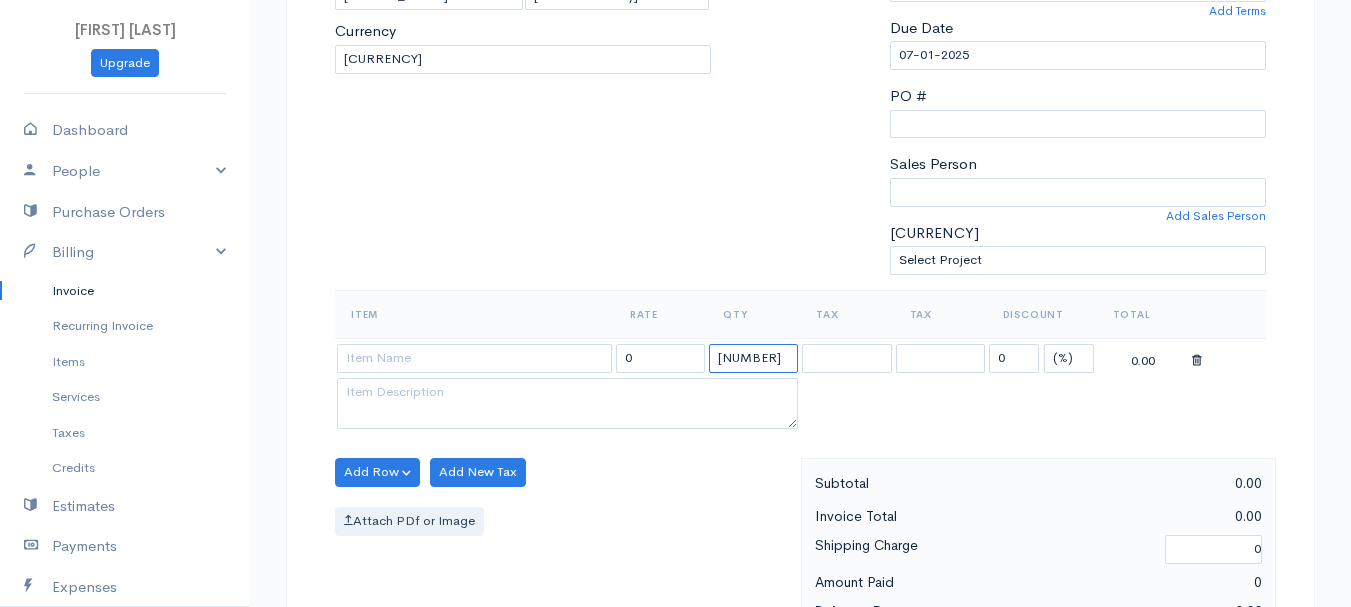 type on "[NUMBER]" 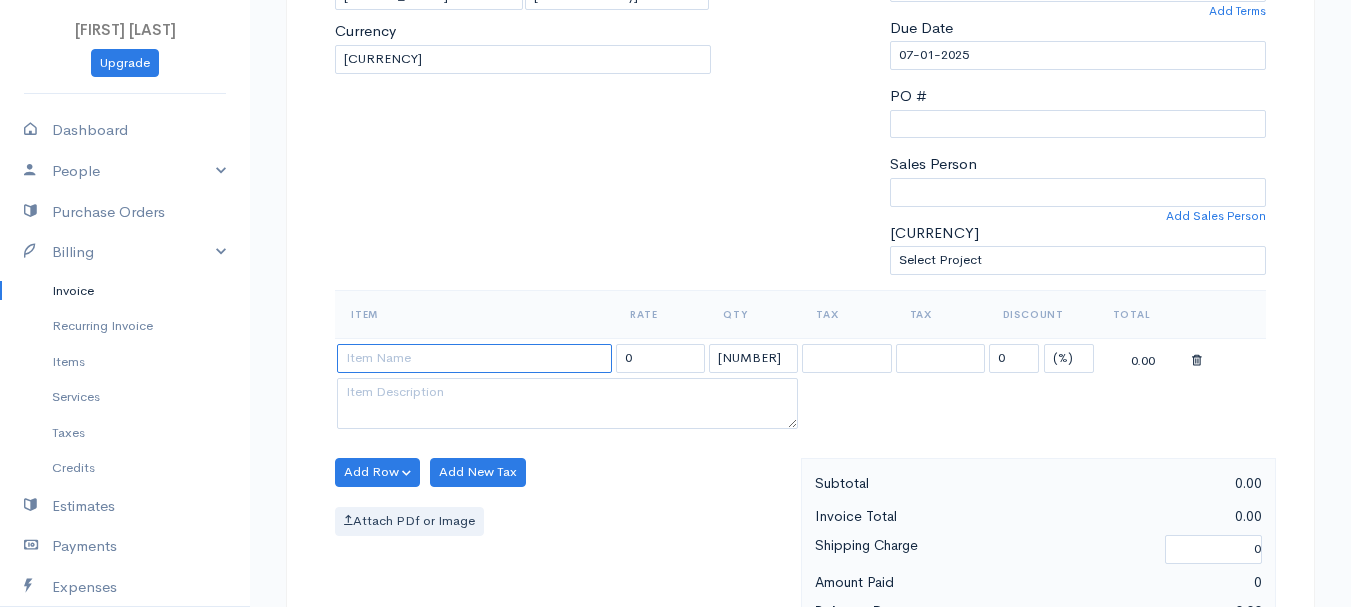 click at bounding box center [474, 358] 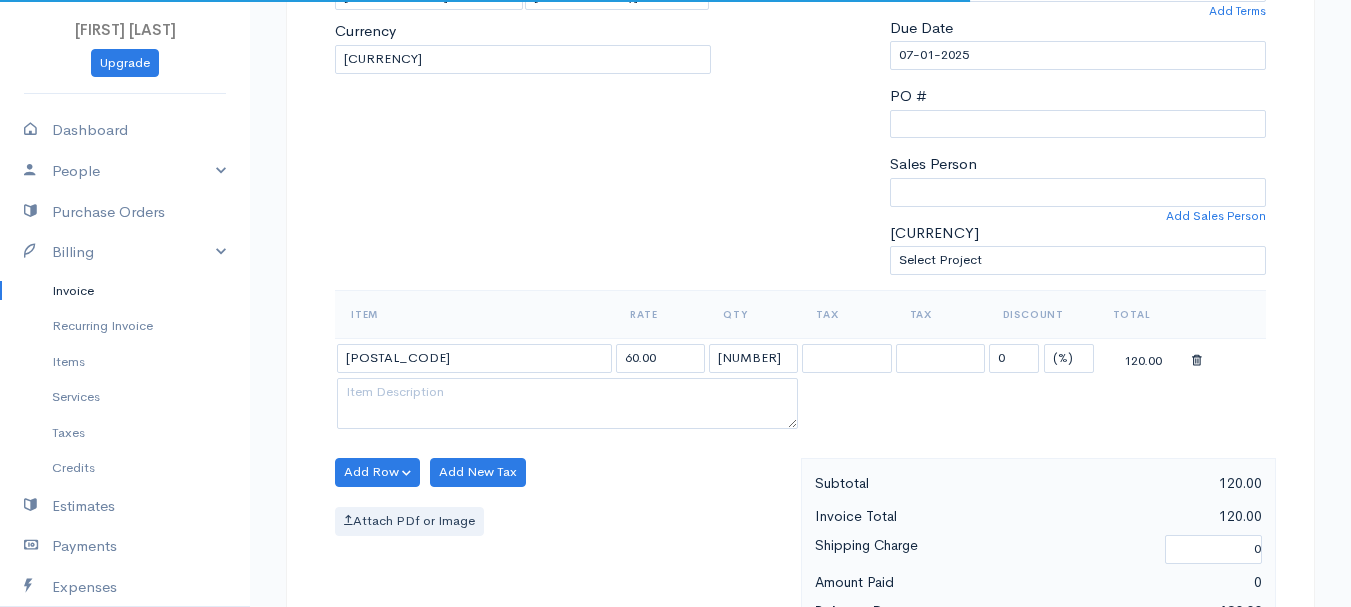 click on "DRAFT To [LAST], [FIRST] [NUMBER] [NUMBER] [STREET] [CITY] [STATE] [POSTAL_CODE] [CHOOSE_COUNTRY] [COUNTRY] [COUNTRY] [COUNTRY] [COUNTRY] [COUNTRY] [COUNTRY] [COUNTRY] [COUNTRY] [COUNTRY] [COUNTRY] [COUNTRY]" at bounding box center (675, 464) 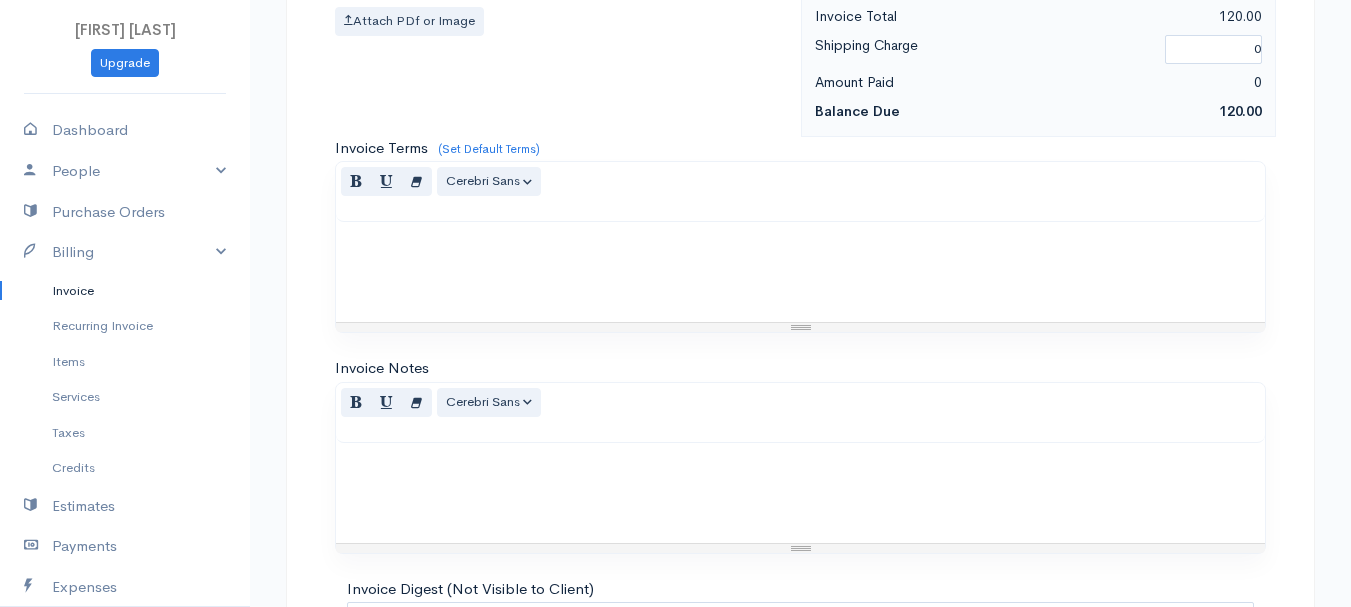 scroll, scrollTop: 1122, scrollLeft: 0, axis: vertical 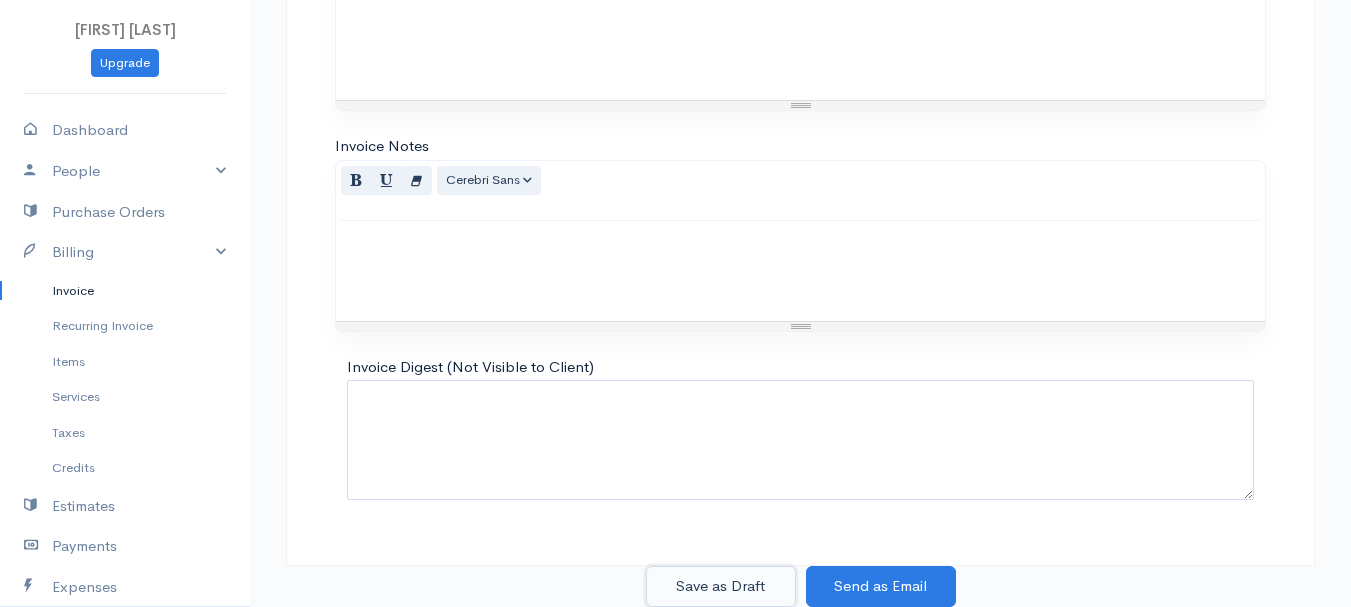 click on "Save as Draft" at bounding box center [721, 586] 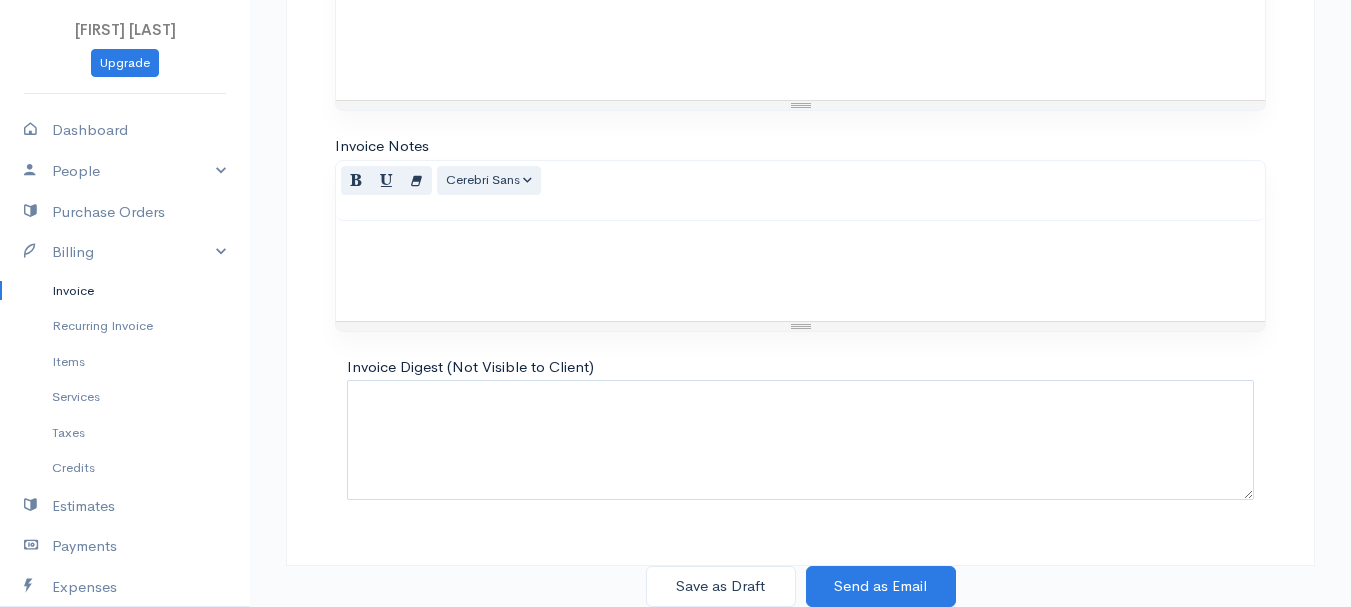 scroll, scrollTop: 0, scrollLeft: 0, axis: both 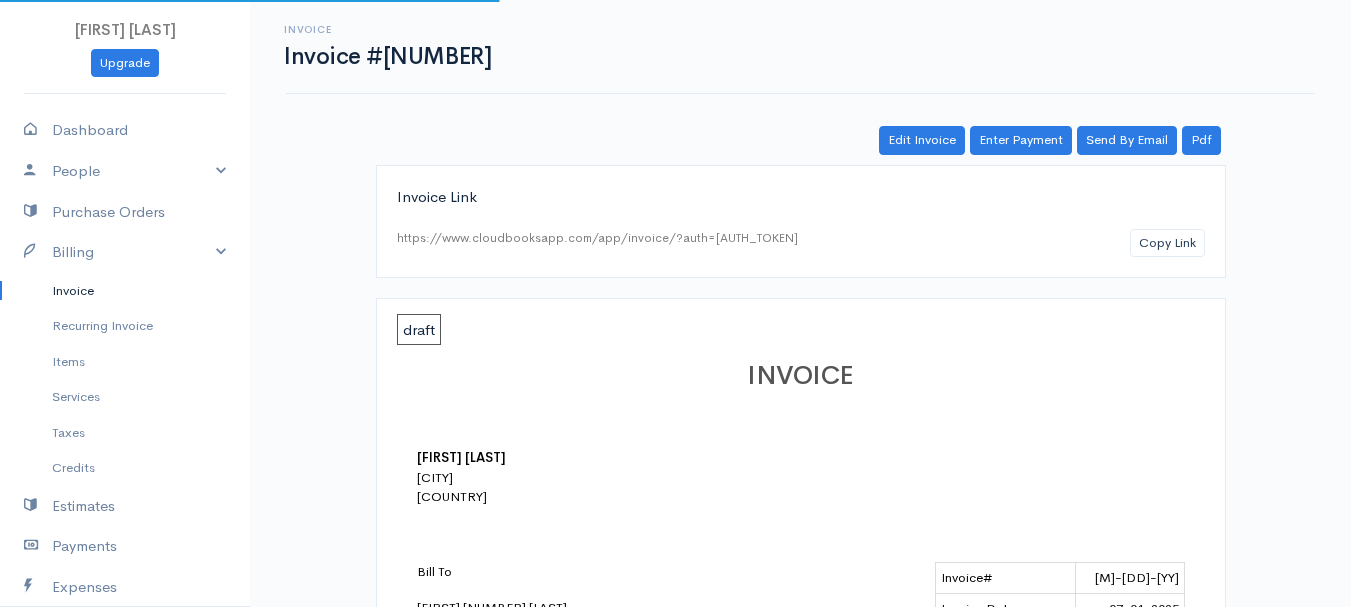 click on "Invoice" at bounding box center (125, 291) 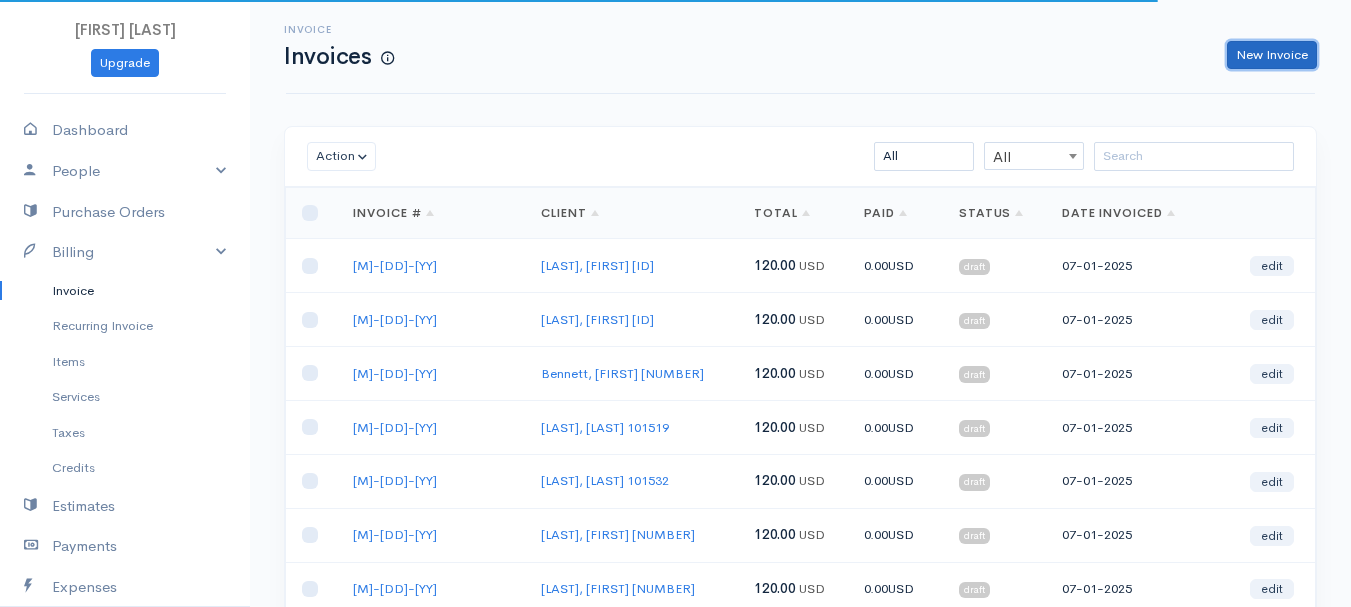 click on "New Invoice" at bounding box center [1272, 55] 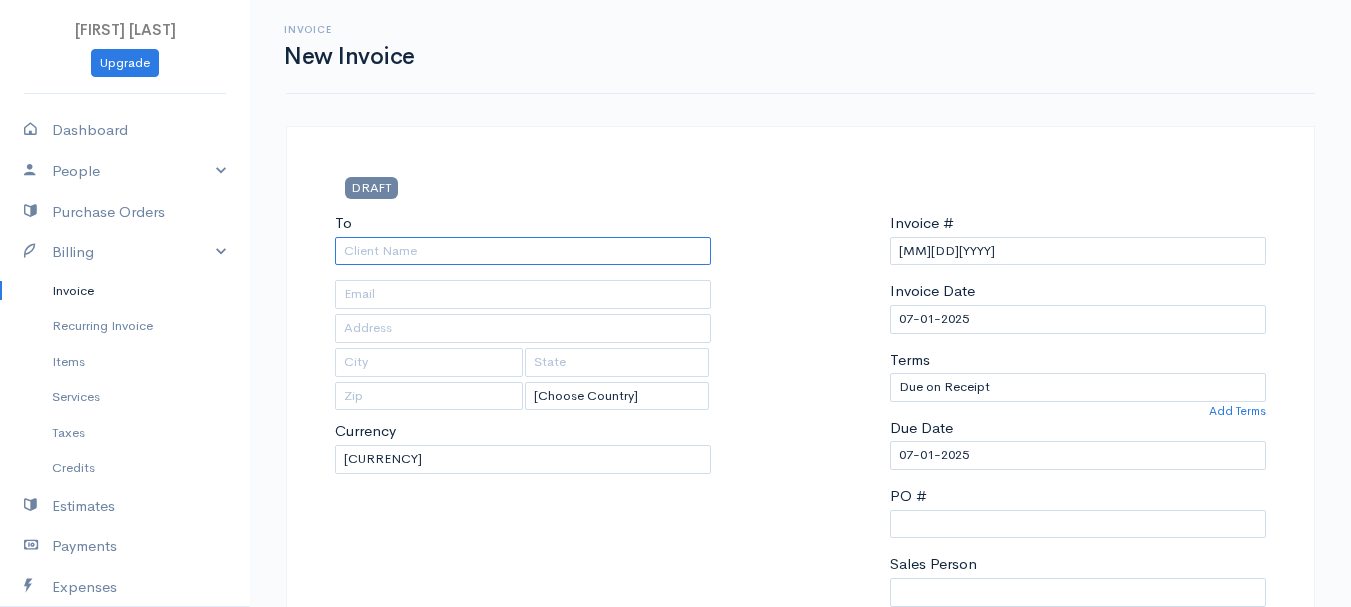 click on "To" at bounding box center (523, 251) 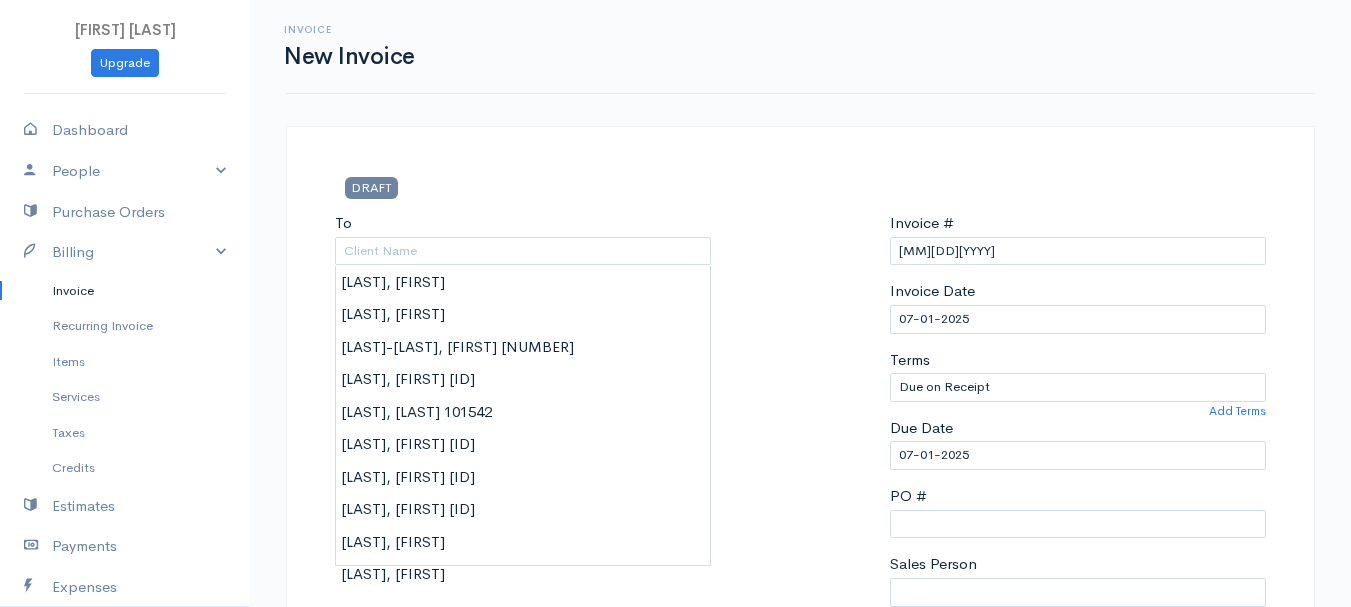 click on "woodbrey-johnson Upgrade Dashboard People Clients Vendors Staff Users Purchase Orders Billing Invoice Recurring Invoice Items Services Taxes Credits Estimates Payments Expenses Track Time Projects Reports Settings My Organizations Logout Help @CloudBooksApp [YEAR] Invoice New Invoice DRAFT To [LAST], [FIRST] [NUMBER] [NUMBER] [STREET] [CITY] [STATE] [POSTAL_CODE] [CHOOSE_COUNTRY] United States Canada United Kingdom Afghanistan Albania Algeria American Samoa Andorra Anguilla Kip" at bounding box center [675, 864] 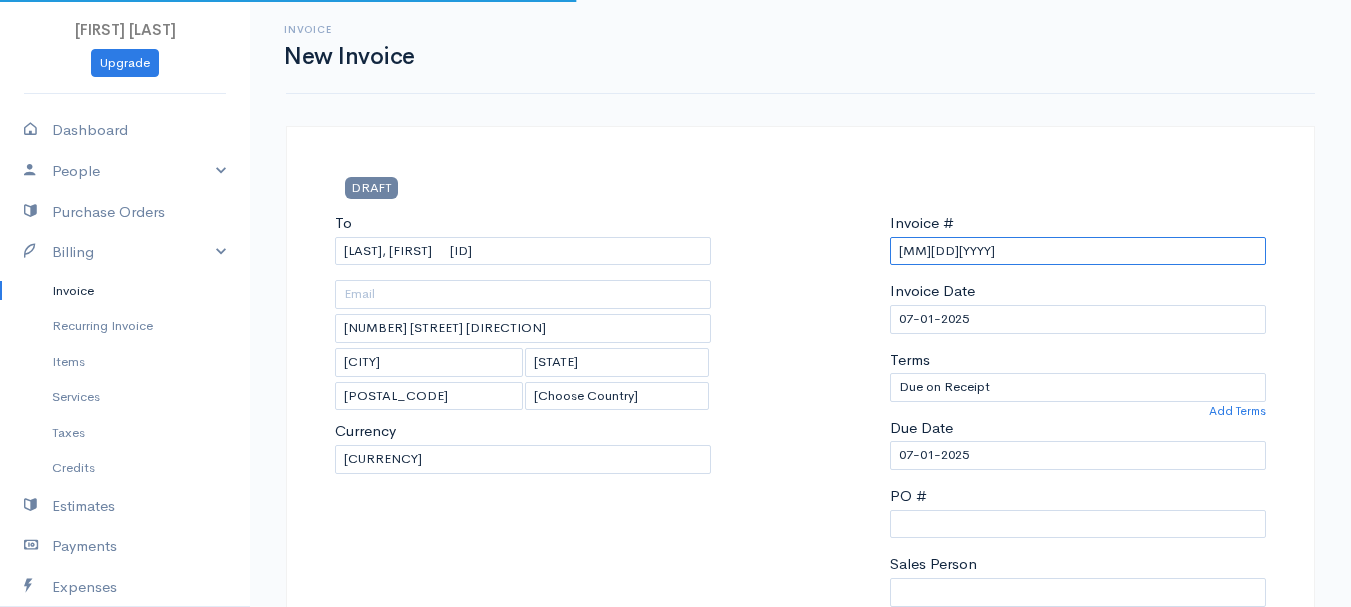 click on "[MM][DD][YYYY]" at bounding box center (1078, 251) 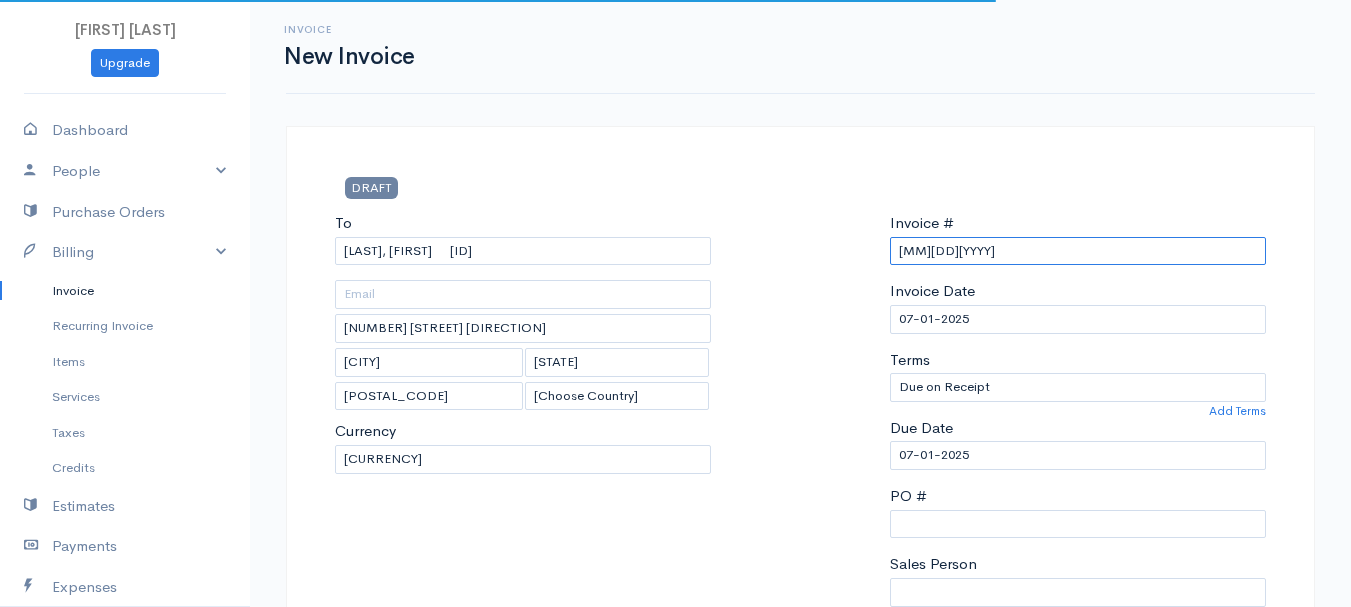 click on "[MM][DD][YYYY]" at bounding box center (1078, 251) 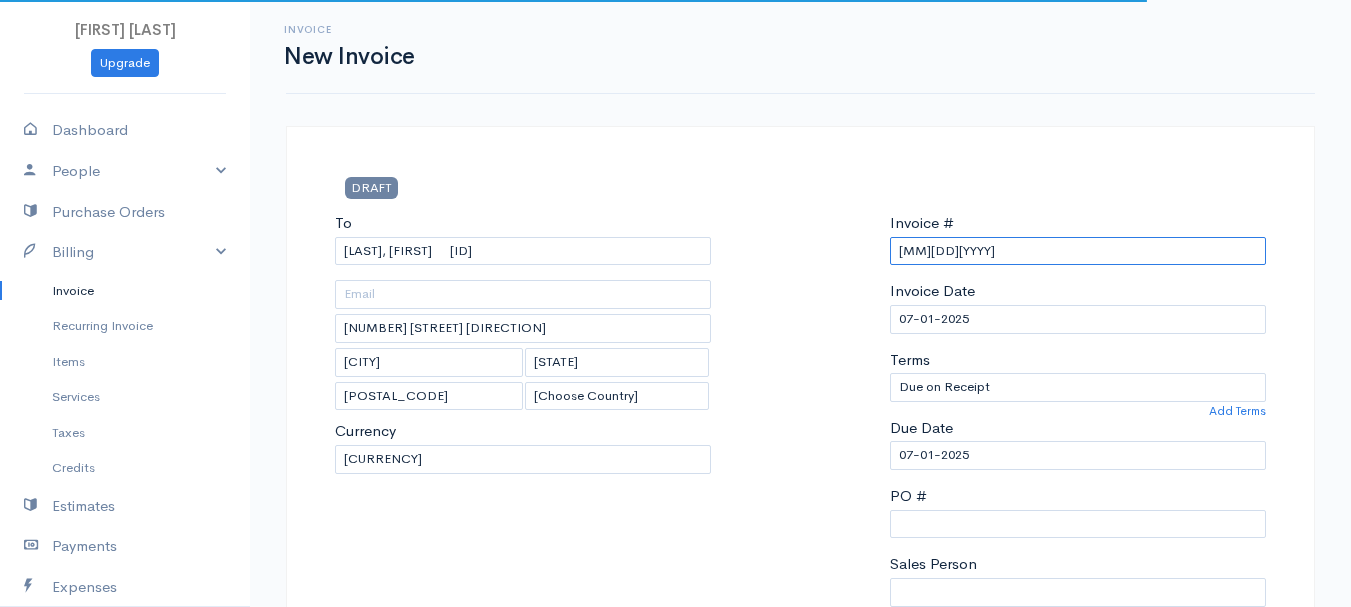 paste on "[M]-[DD]-[YY]" 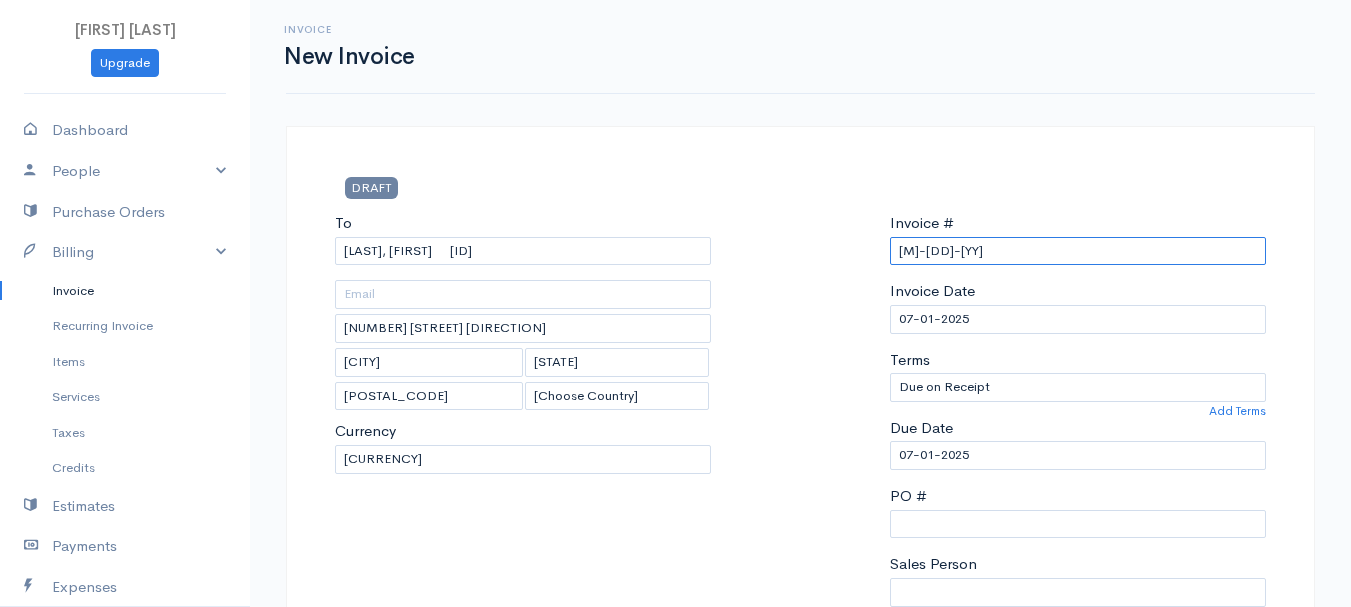 scroll, scrollTop: 400, scrollLeft: 0, axis: vertical 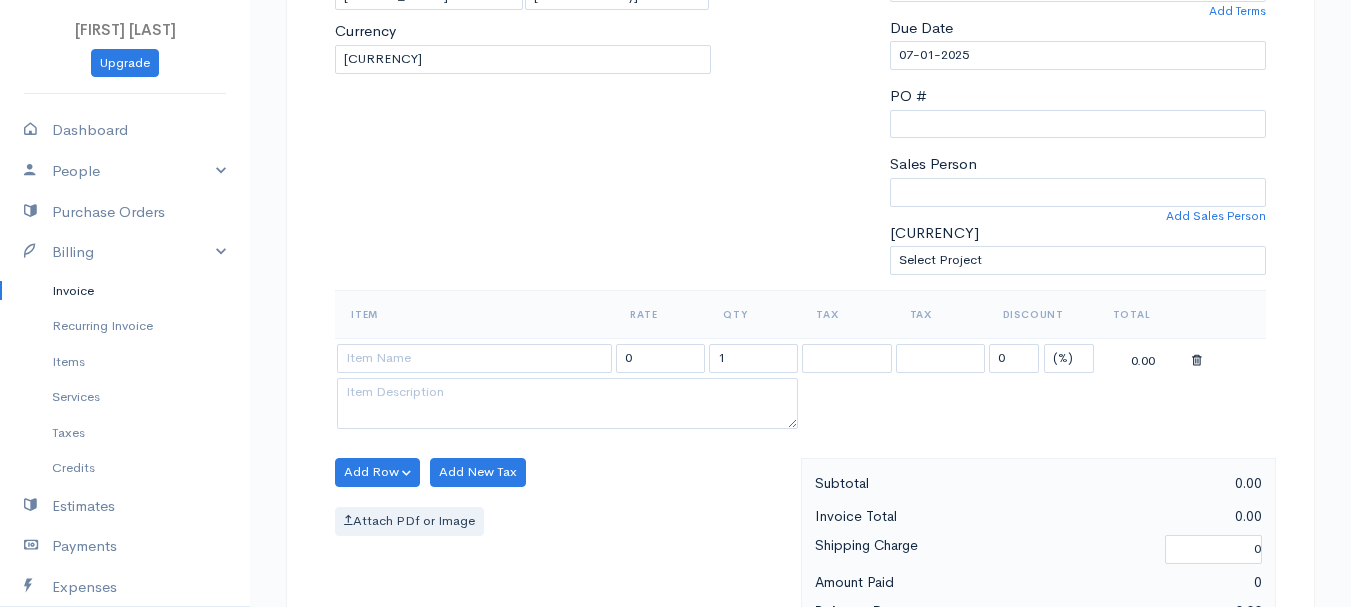 type on "[M]-[DD]-[YY]" 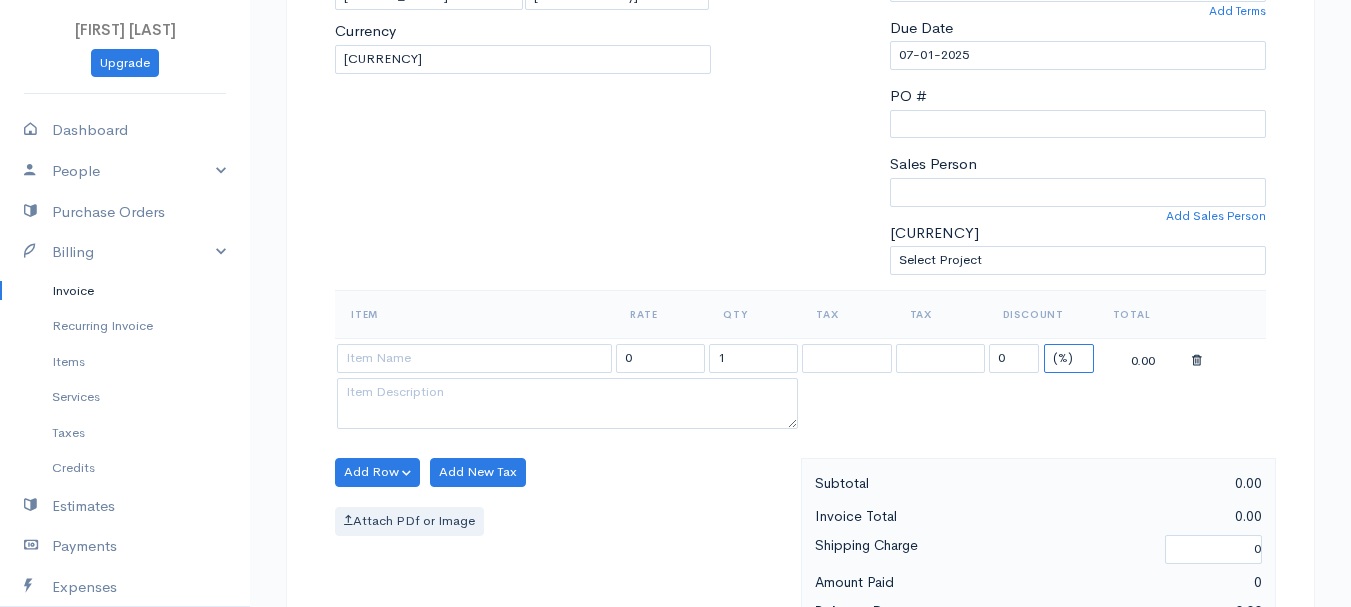 click on "(%) Flat" at bounding box center [1069, 358] 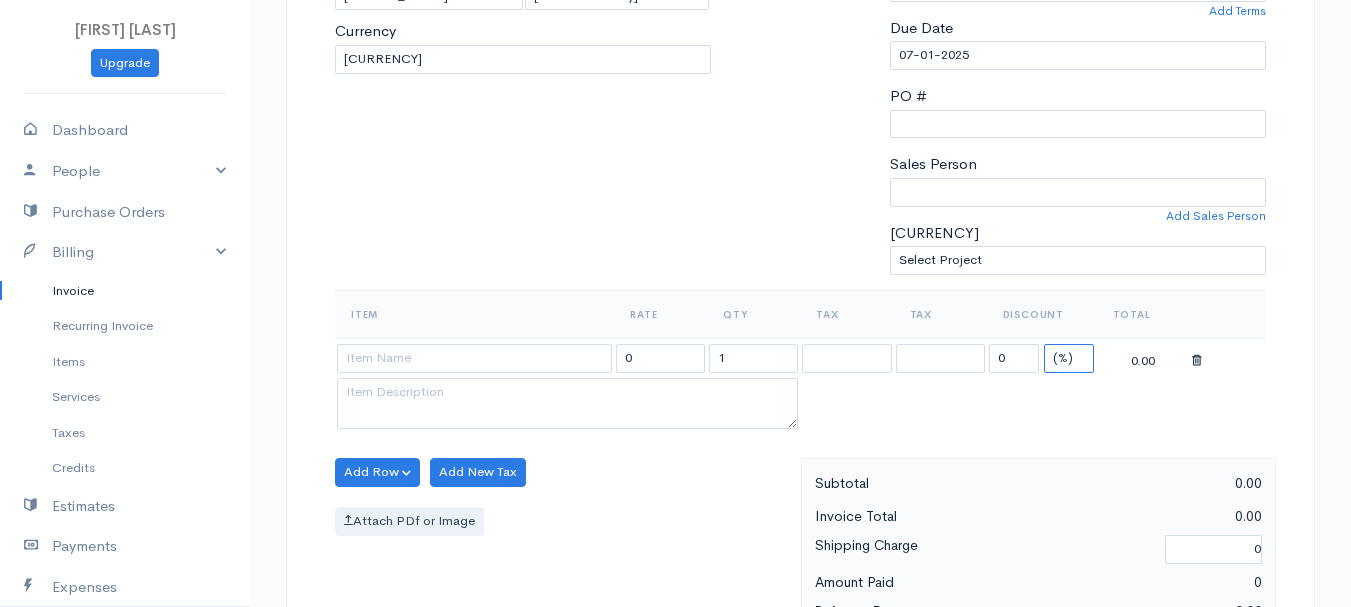 click on "(%) Flat" at bounding box center [1069, 358] 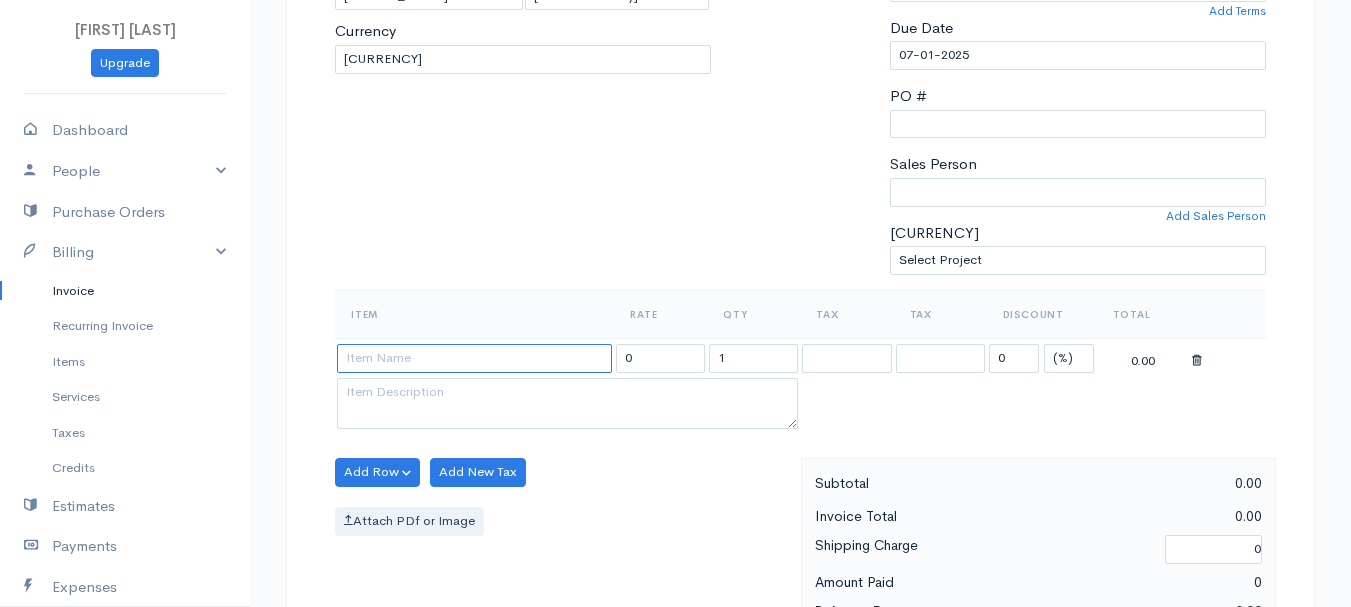 click at bounding box center [474, 358] 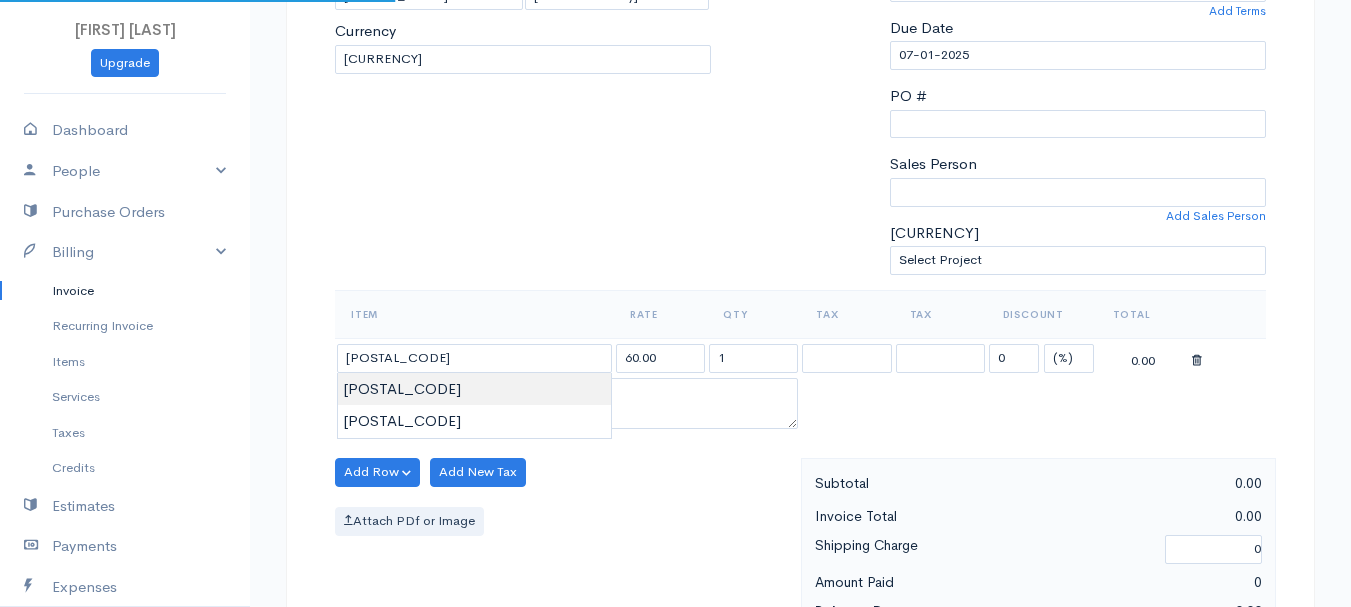click on "[LAST], [LAST]
Upgrade
Dashboard
People
Clients
Vendors
Staff Users
Purchase Orders
Billing
Invoice
Recurring Invoice
Items
Services
Taxes
Credits
Estimates
Payments
Expenses
Track Time
Projects
Reports
Settings
My Organizations
Logout
Help
@CloudBooksApp 2022
Invoice
New Invoice
DRAFT To [LAST], [LAST]      101540 [NUMBER] [STREET], [CITY] [STATE] [POSTAL CODE] [Choose Country] United States Canada United Kingdom Afghanistan Albania Algeria American Samoa Andorra Anguilla" at bounding box center (675, 464) 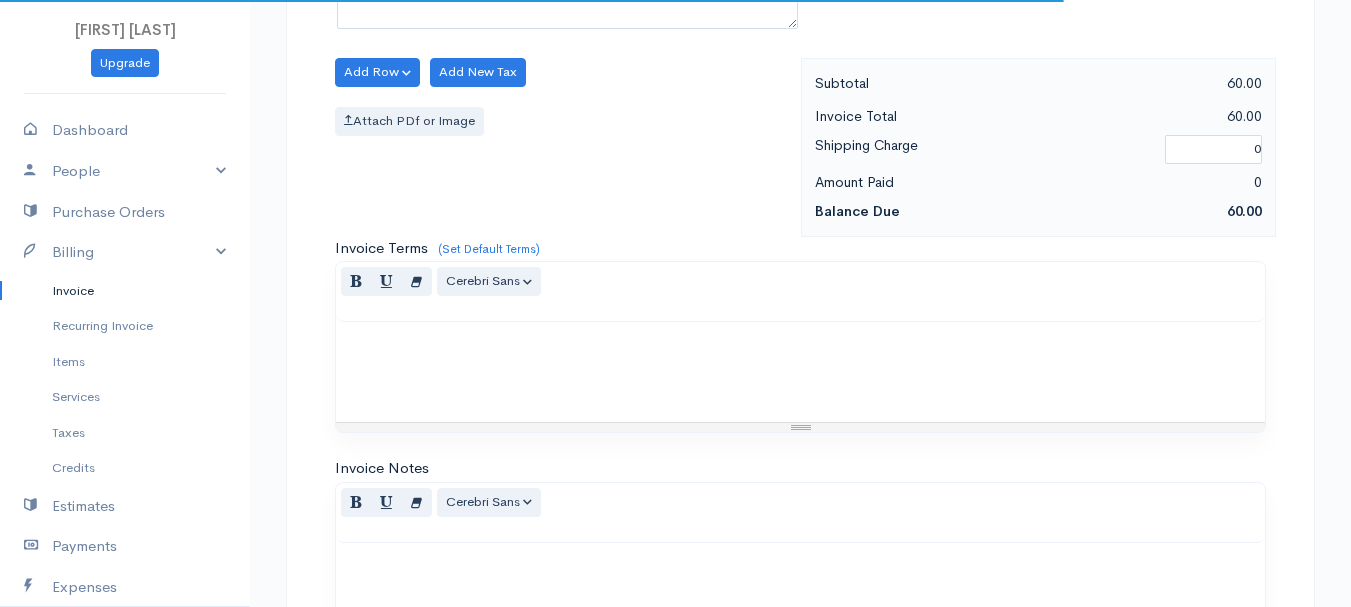 scroll, scrollTop: 1122, scrollLeft: 0, axis: vertical 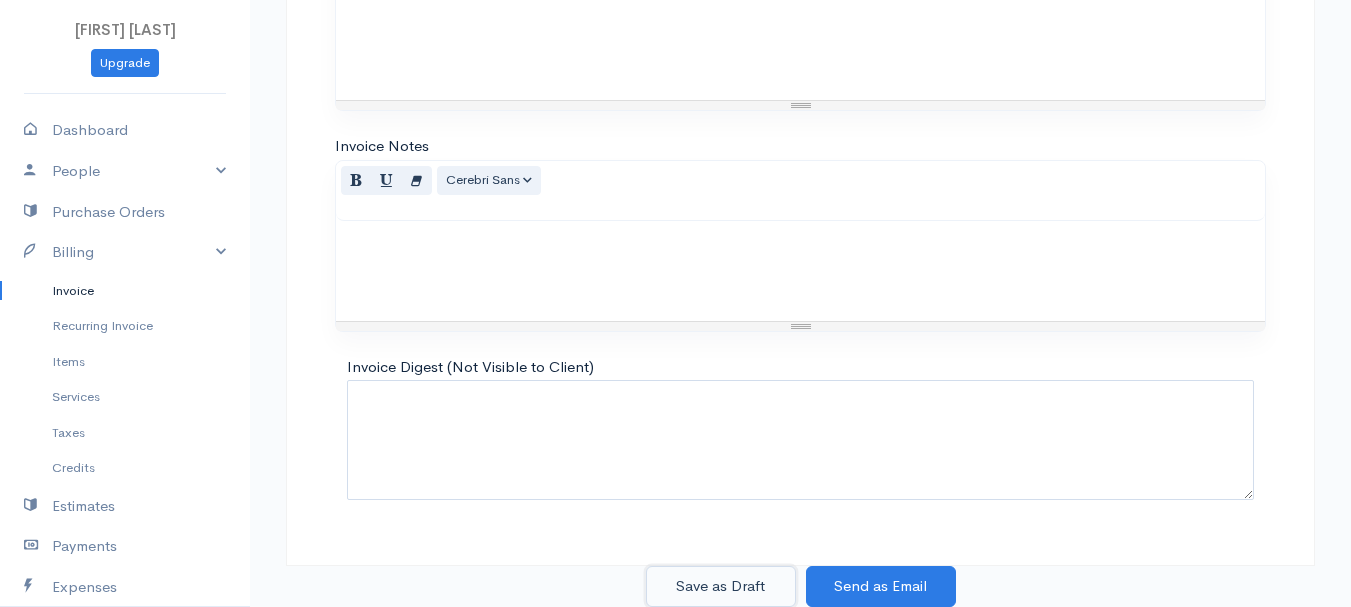 click on "Save as Draft" at bounding box center (721, 586) 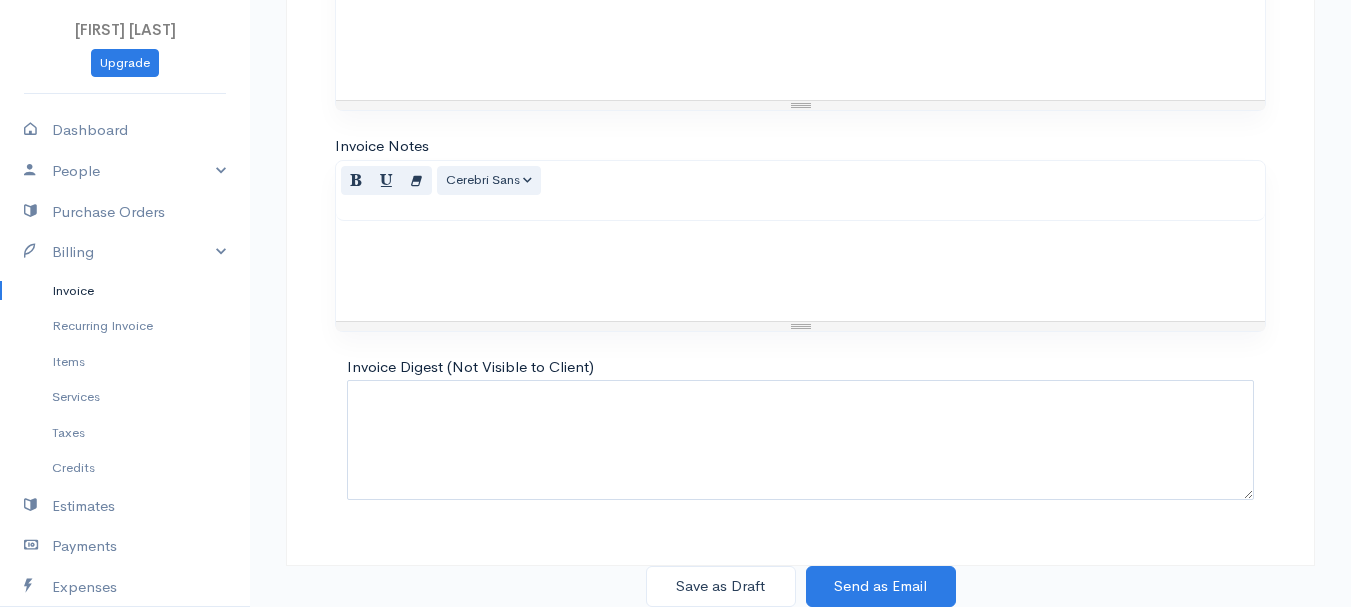 scroll, scrollTop: 0, scrollLeft: 0, axis: both 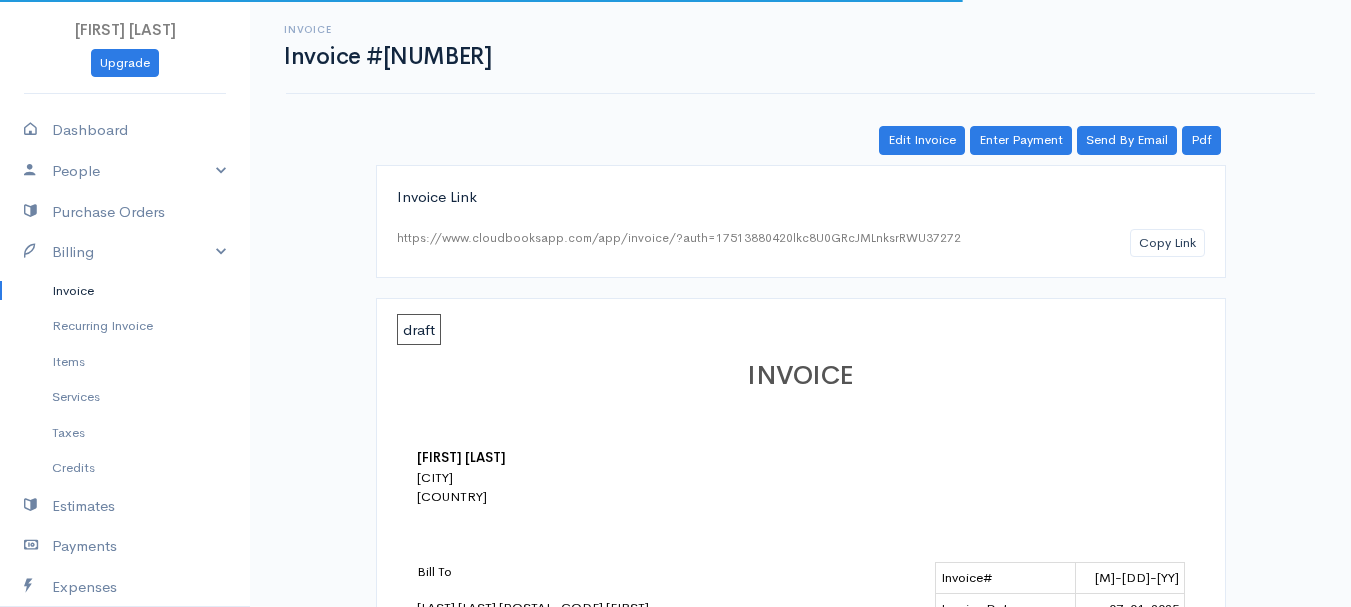 click on "Invoice" at bounding box center (125, 291) 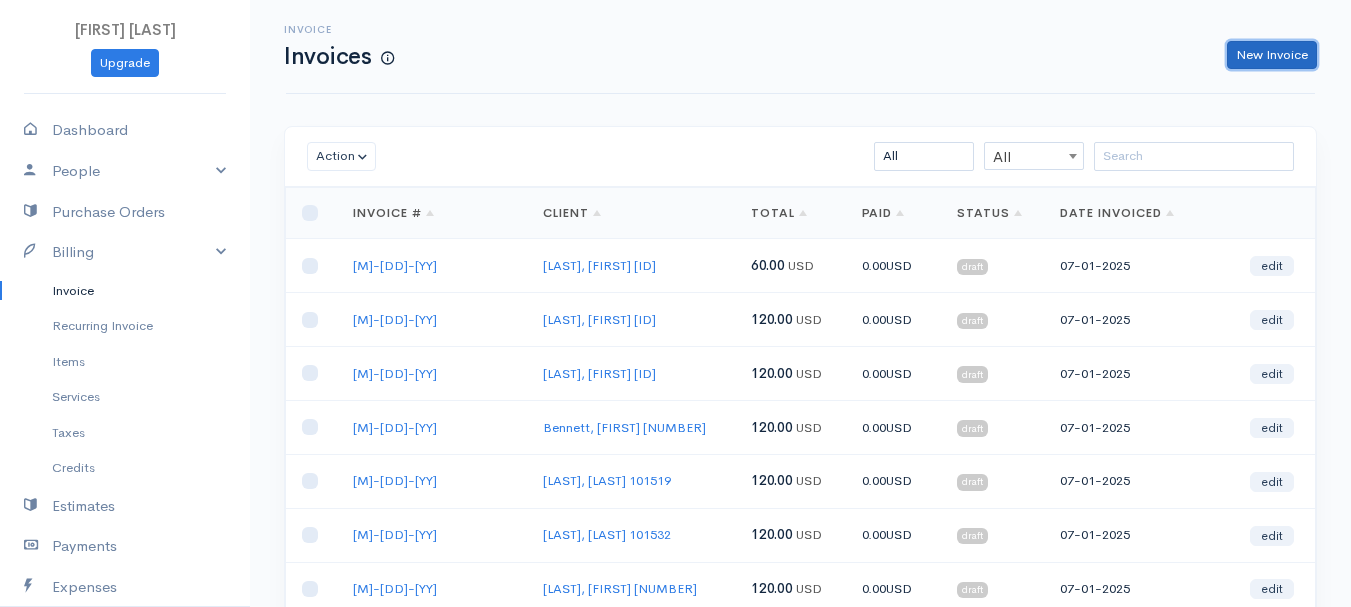 click on "New Invoice" at bounding box center (1272, 55) 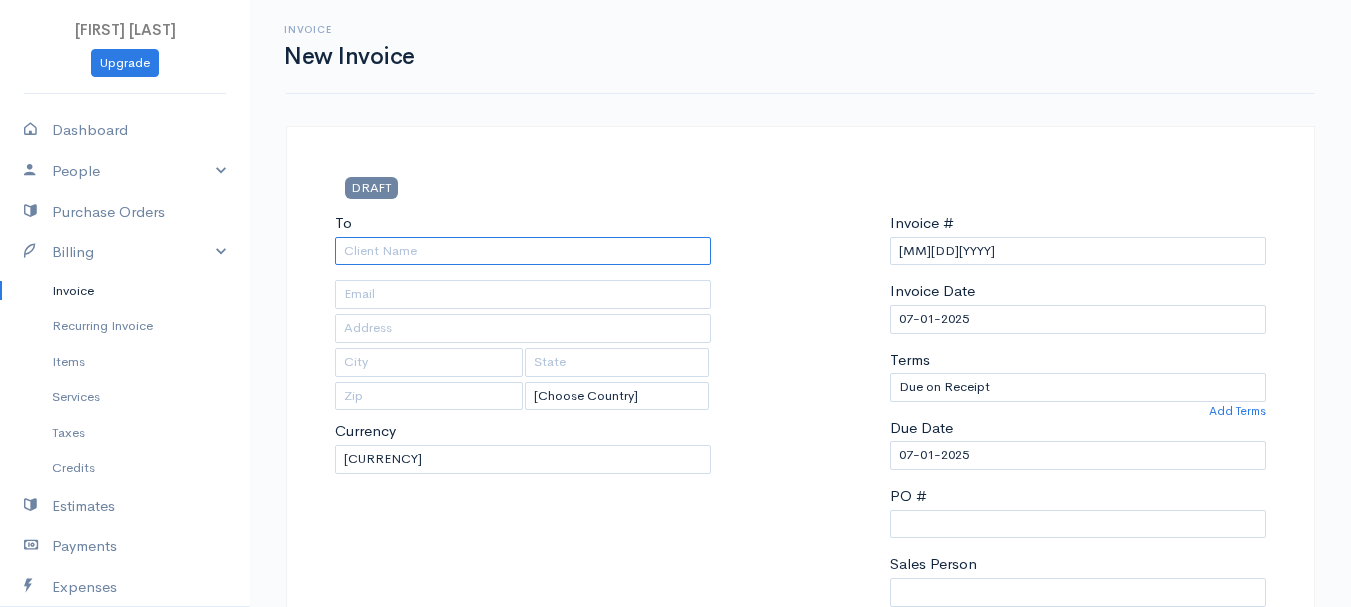 click on "To" at bounding box center (523, 251) 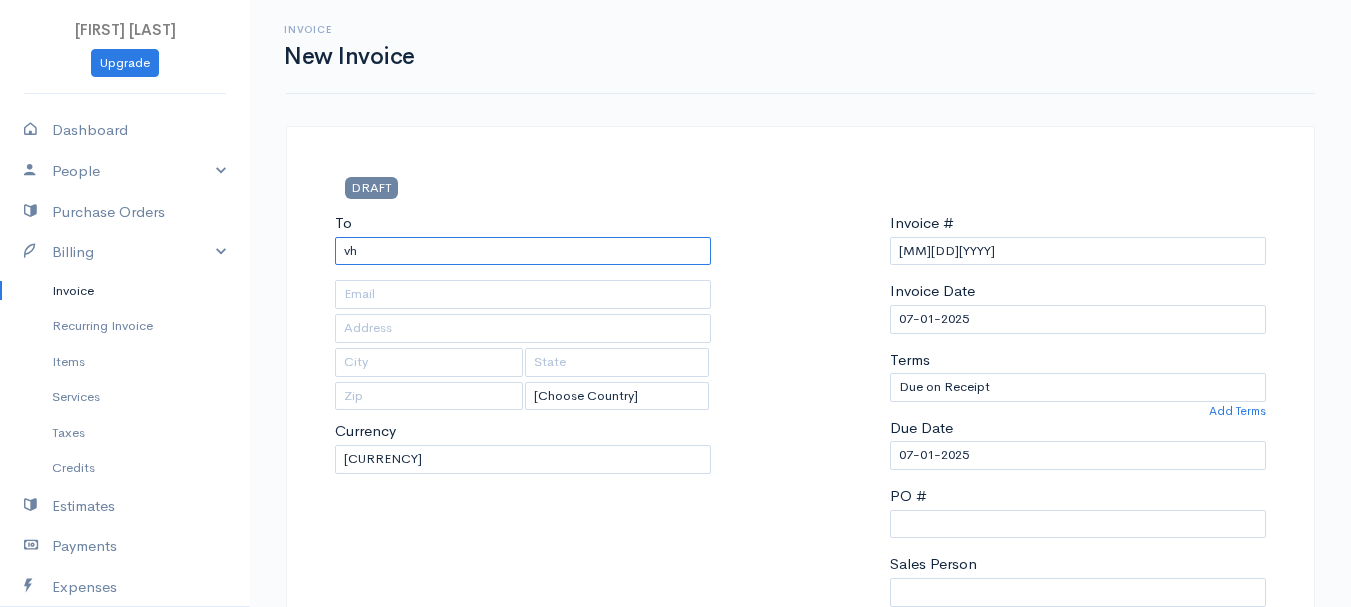 click on "vh" at bounding box center (523, 251) 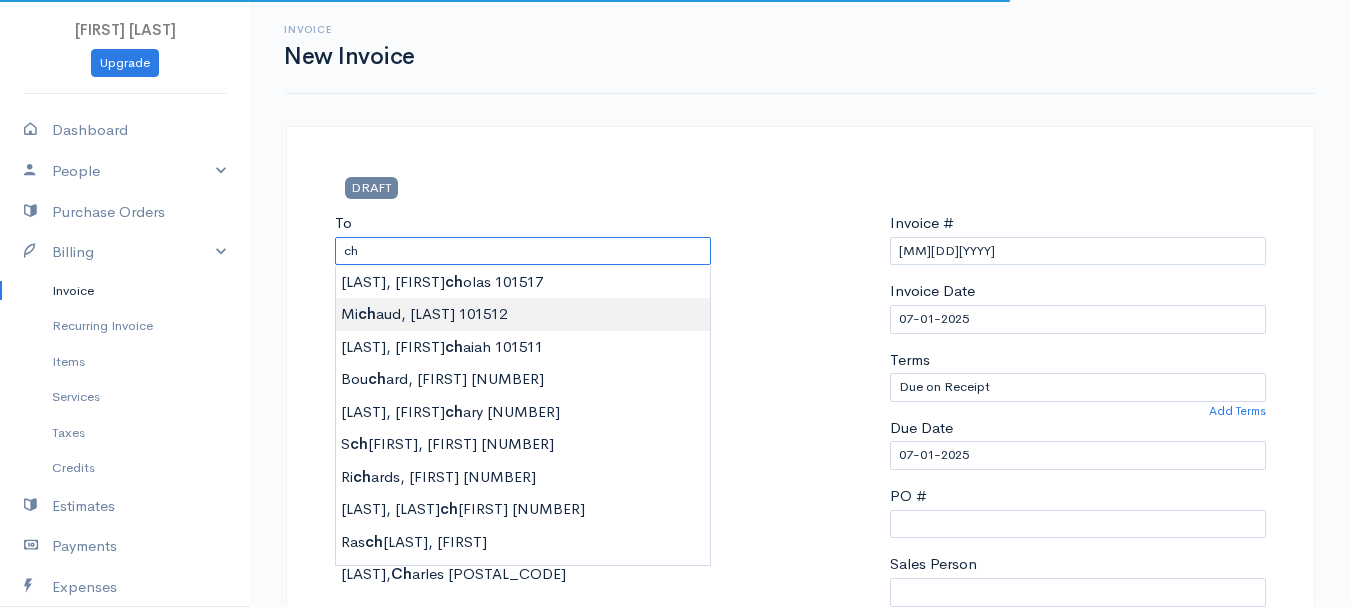 type on "[LAST], [FIRST] [NUMBER]" 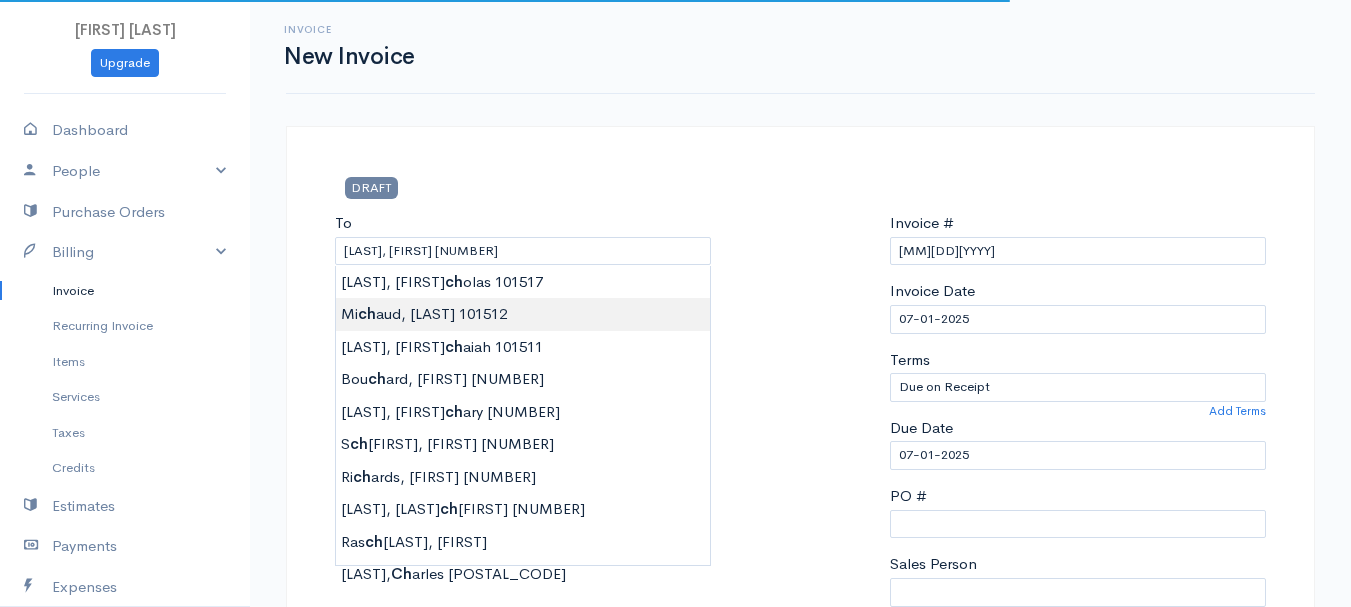 click on "[LAST], [LAST]
Upgrade
Dashboard
People
Clients
Vendors
Staff Users
Purchase Orders
Billing
Invoice
Recurring Invoice
Items
Services
Taxes
Credits
Estimates
Payments
Expenses
Track Time
Projects
Reports
Settings
My Organizations
Logout
Help
@CloudBooksApp 2022
Invoice
New Invoice
DRAFT To [LAST], [LAST]   101512 [Choose Country] United States Canada United Kingdom Afghanistan Albania Algeria American Samoa Andorra Anguilla Angola Antarctica Antigua and Barbuda" at bounding box center [675, 864] 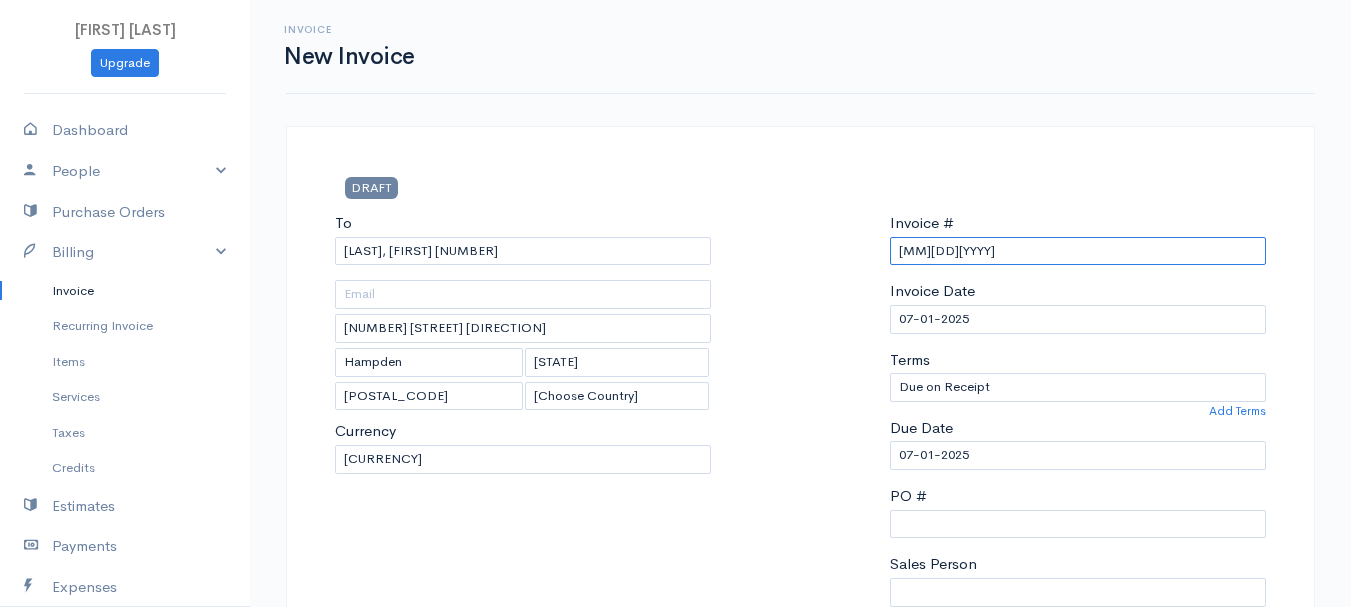 click on "[MM][DD][YYYY]" at bounding box center (1078, 251) 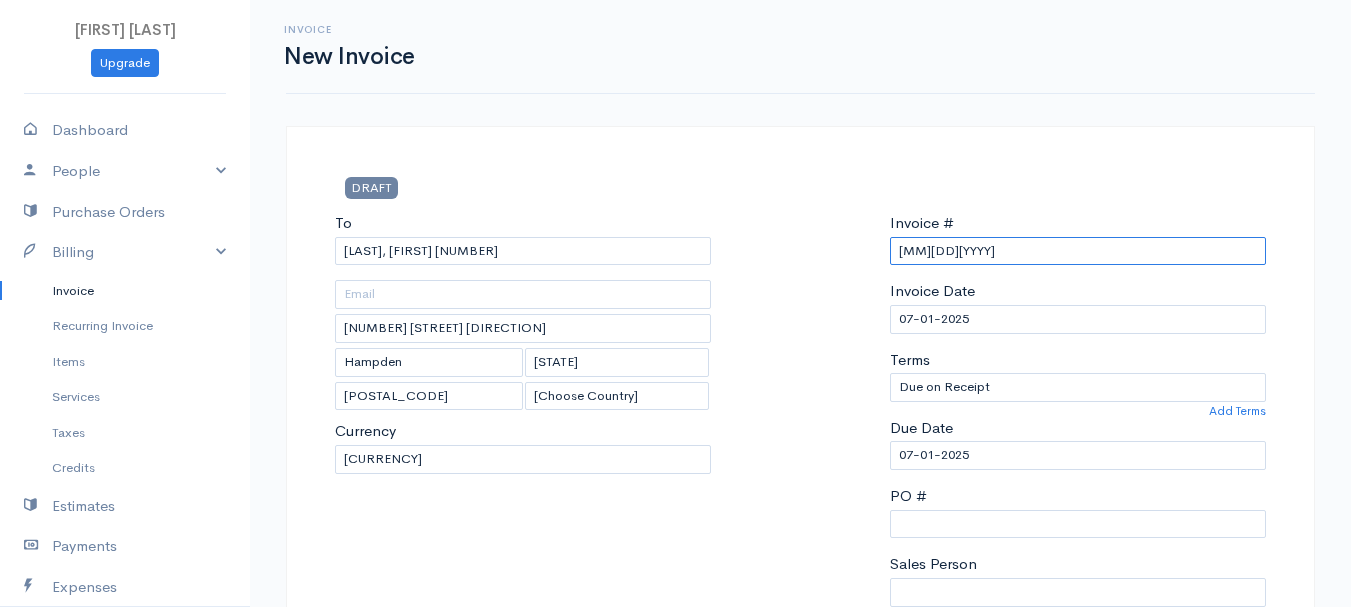 paste on "[M]-[DD]-[YY]" 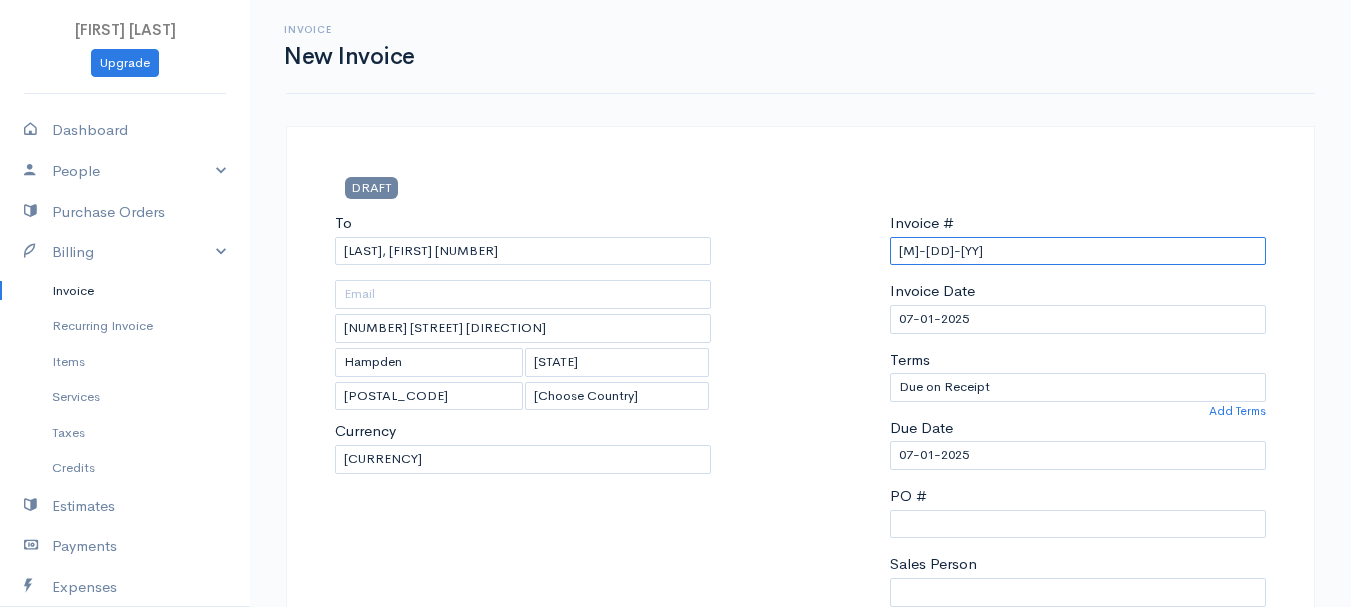 scroll, scrollTop: 400, scrollLeft: 0, axis: vertical 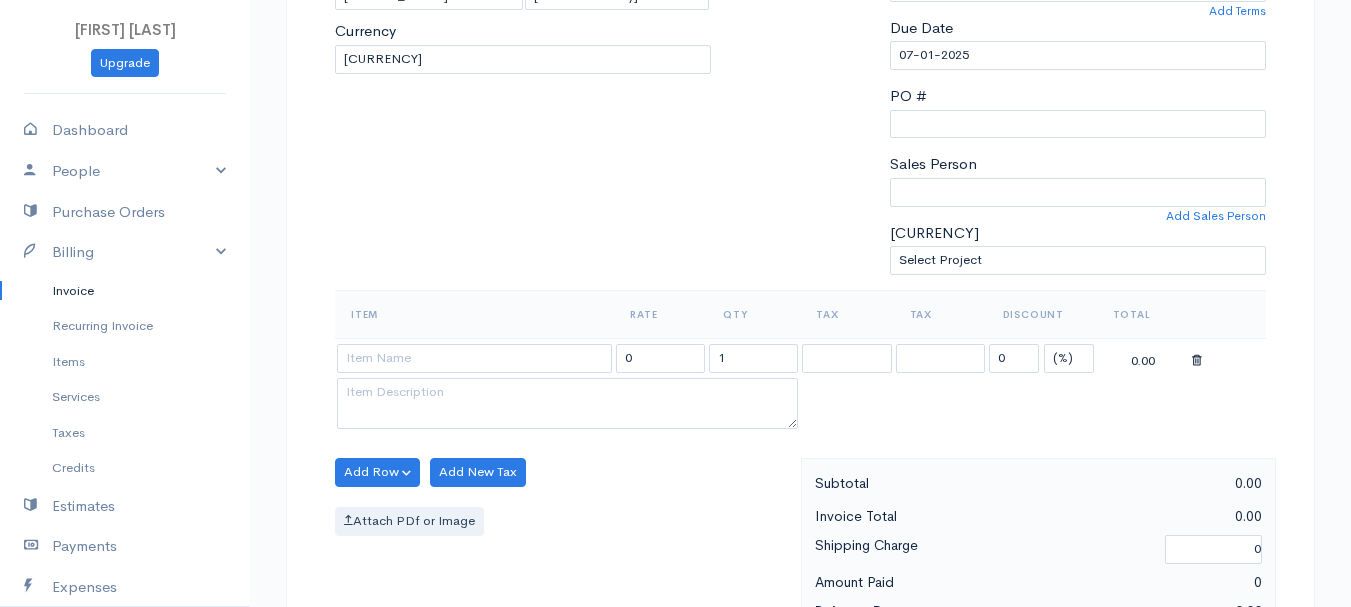 type on "[M]-[DD]-[YY]" 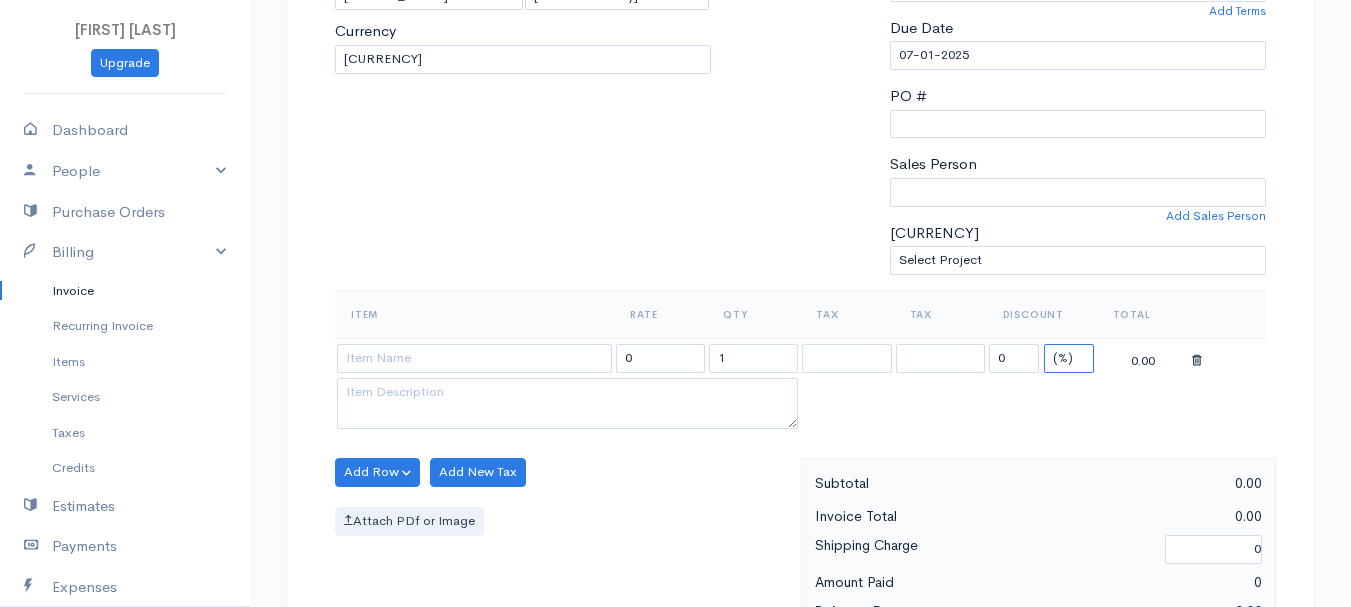 click on "(%) Flat" at bounding box center (1069, 358) 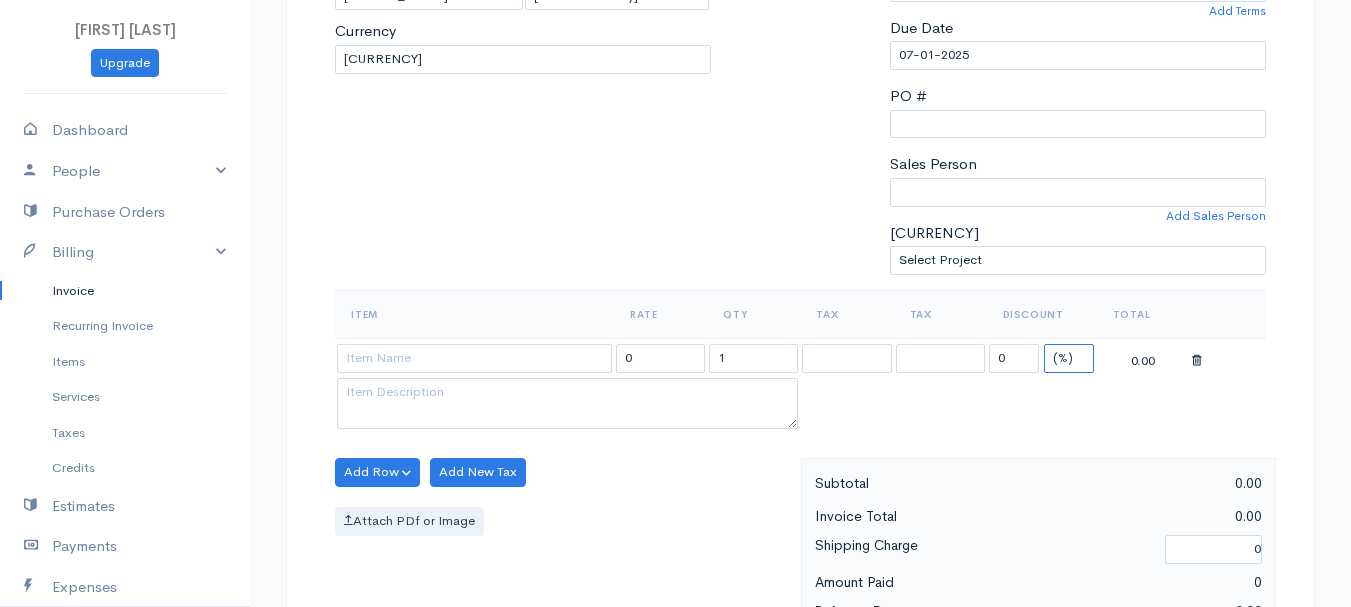 click on "(%) Flat" at bounding box center [1069, 358] 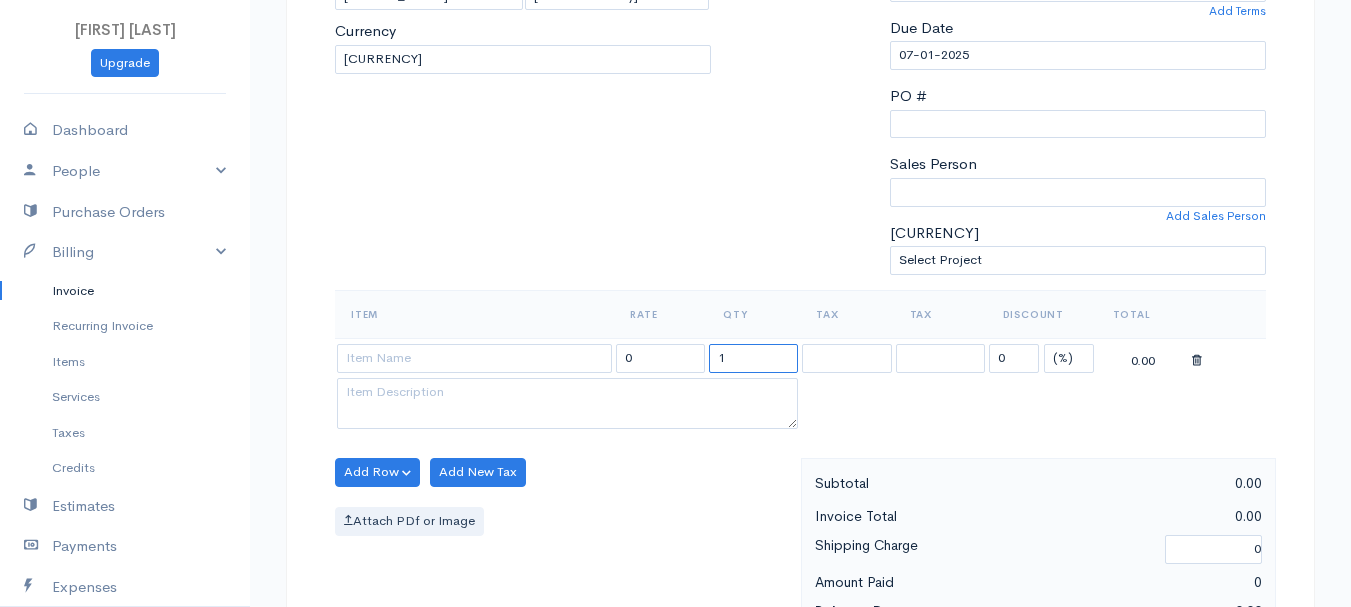 click on "1" at bounding box center (753, 358) 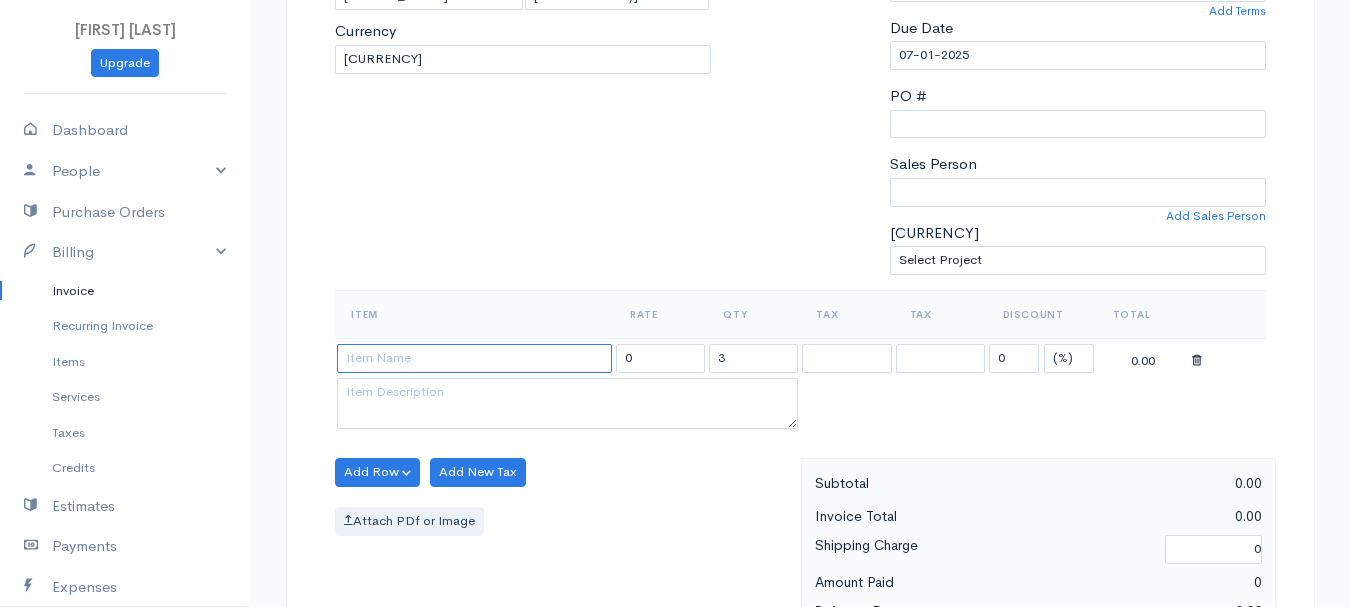 click at bounding box center (474, 358) 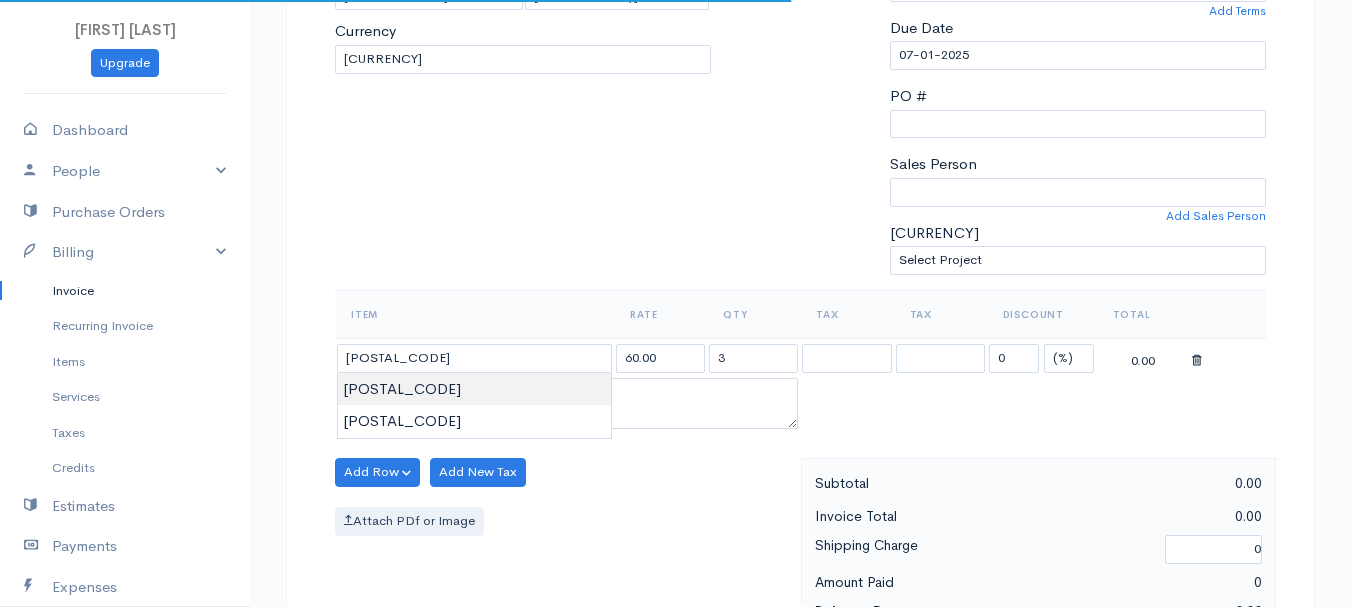 click on "[LAST], [LAST]
Upgrade
Dashboard
People
Clients
Vendors
Staff Users
Purchase Orders
Billing
Invoice
Recurring Invoice
Items
Services
Taxes
Credits
Estimates
Payments
Expenses
Track Time
Projects
Reports
Settings
My Organizations
Logout
Help
@CloudBooksApp 2022
Invoice
New Invoice
DRAFT To [LAST], [LAST]   101512 [NUMBER] [STREET], [CITY] [STATE] [POSTAL CODE] [Choose Country] United States Canada United Kingdom Afghanistan Albania Algeria American Samoa Andorra Anguilla Angola Antarctica Antigua and Barbuda" at bounding box center [675, 464] 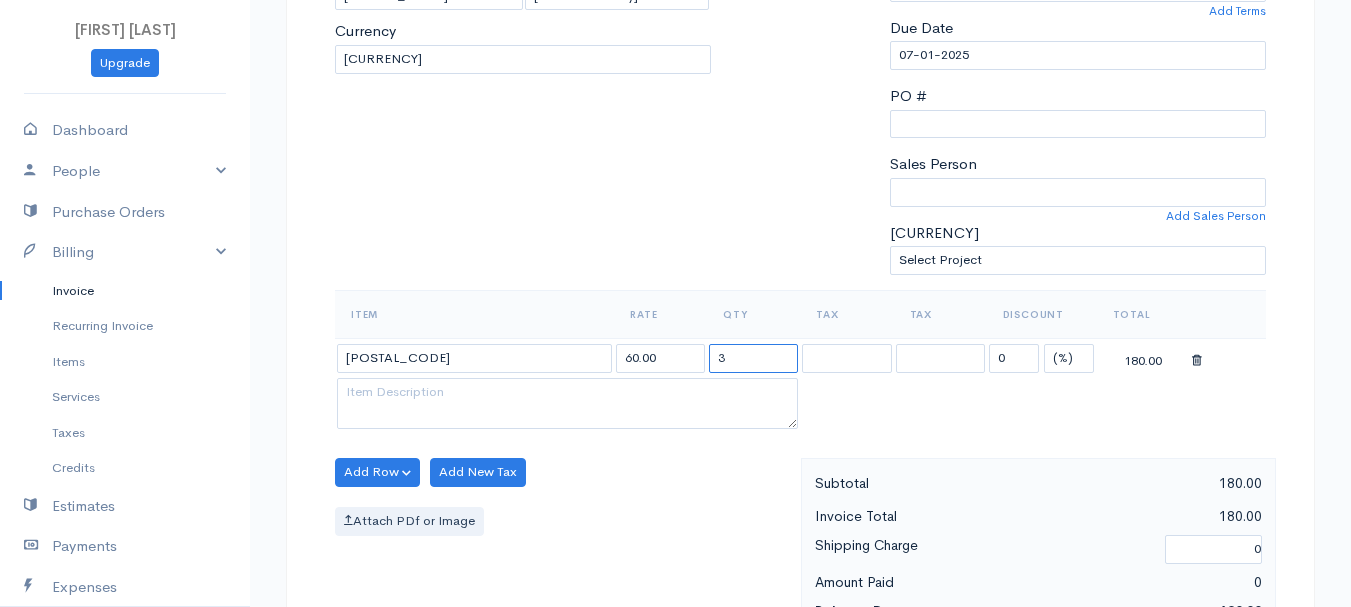 click on "3" at bounding box center (753, 358) 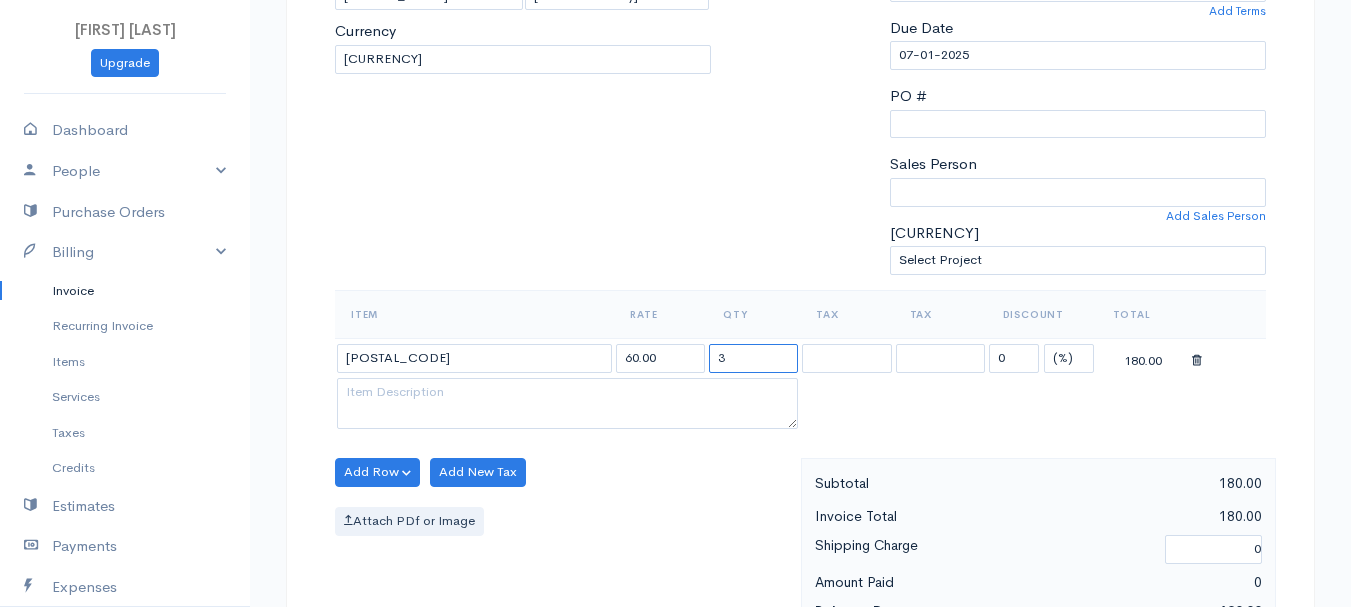 click on "3" at bounding box center (753, 358) 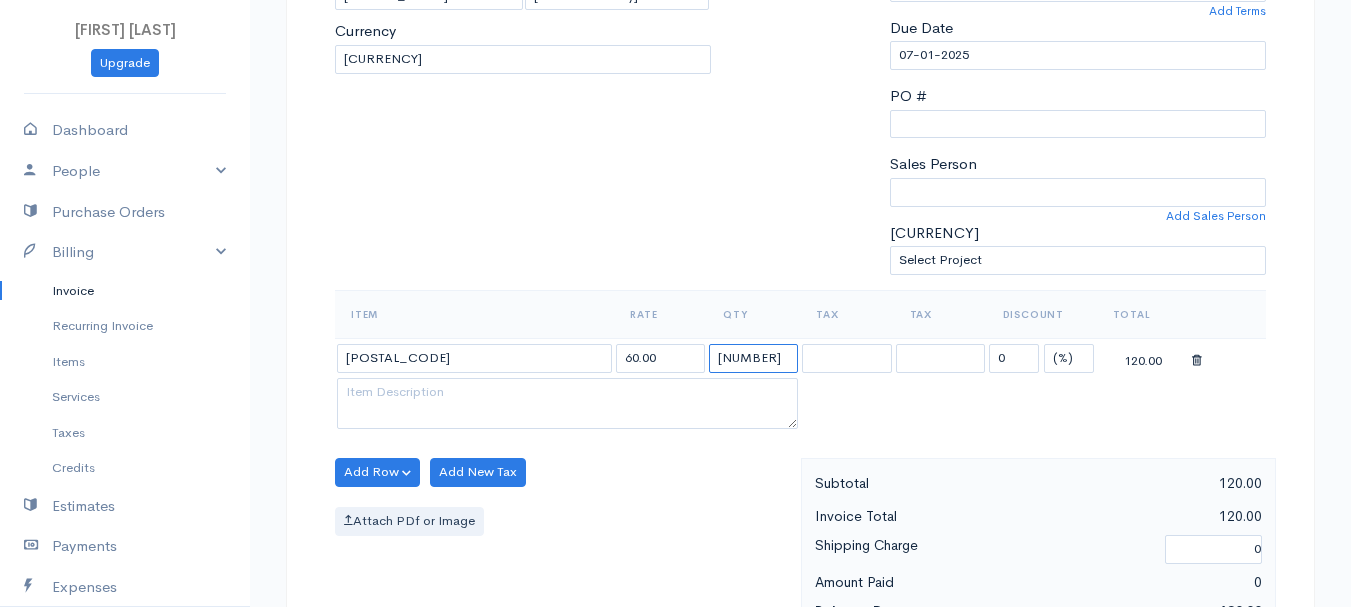 type on "[NUMBER]" 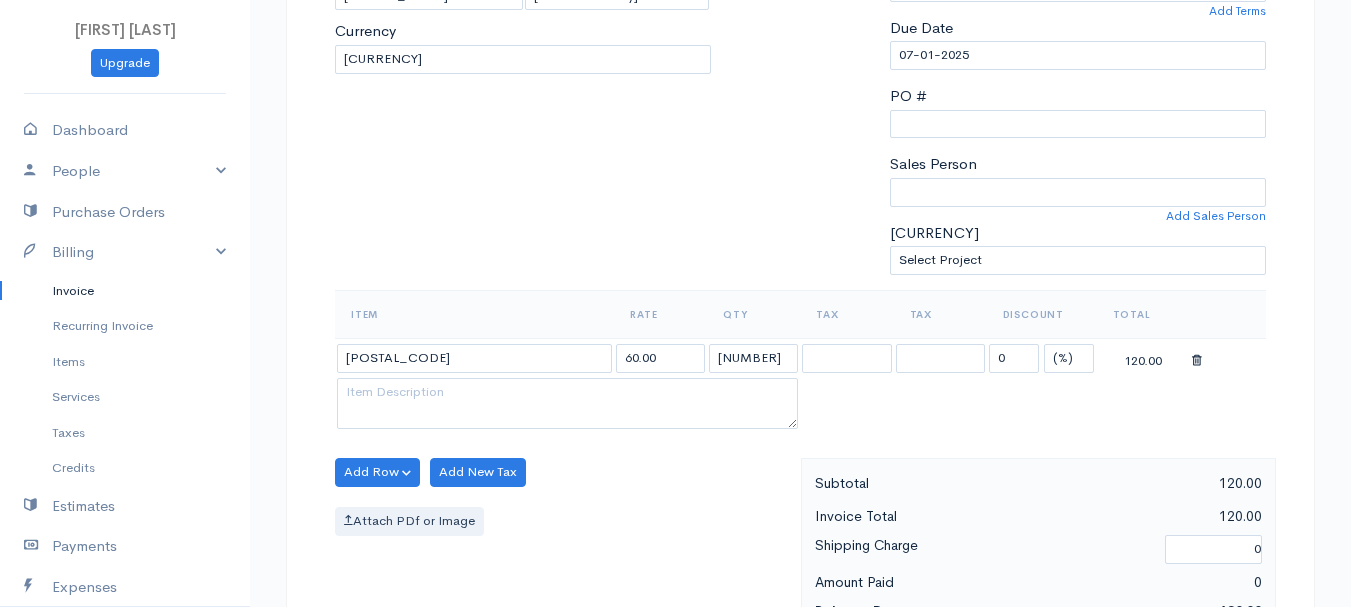 click on "Add Row Add Item Row Add Time Row Add New Tax                          Attach PDf or Image" at bounding box center (563, 547) 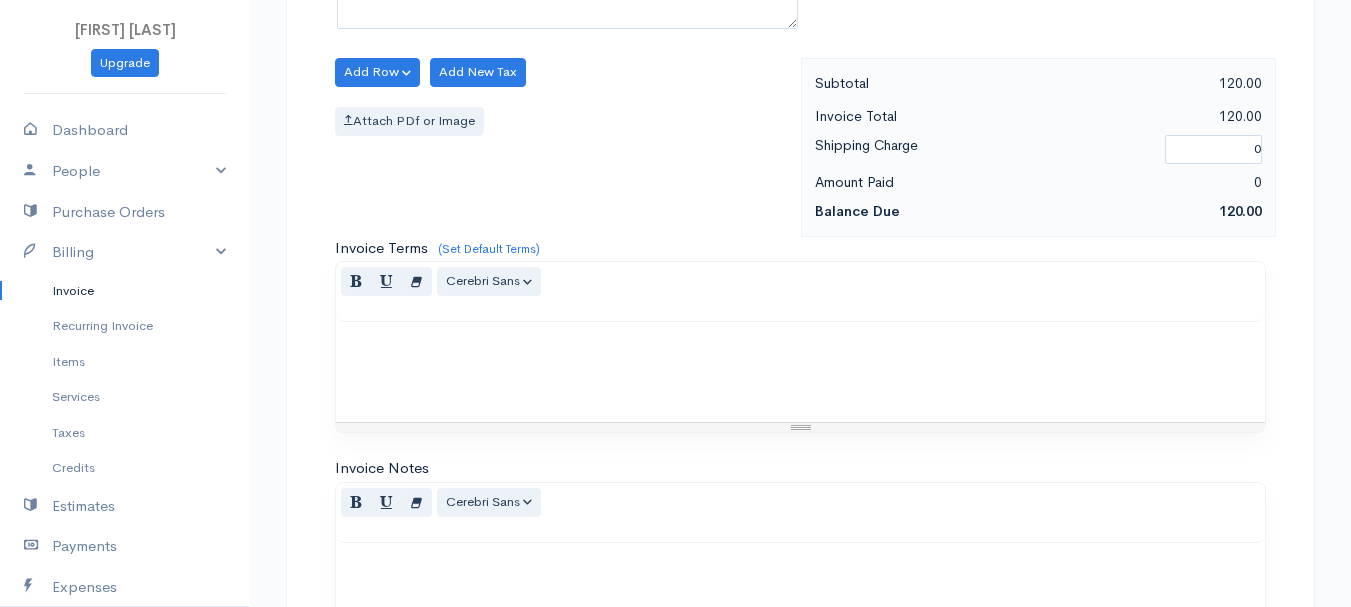 scroll, scrollTop: 1122, scrollLeft: 0, axis: vertical 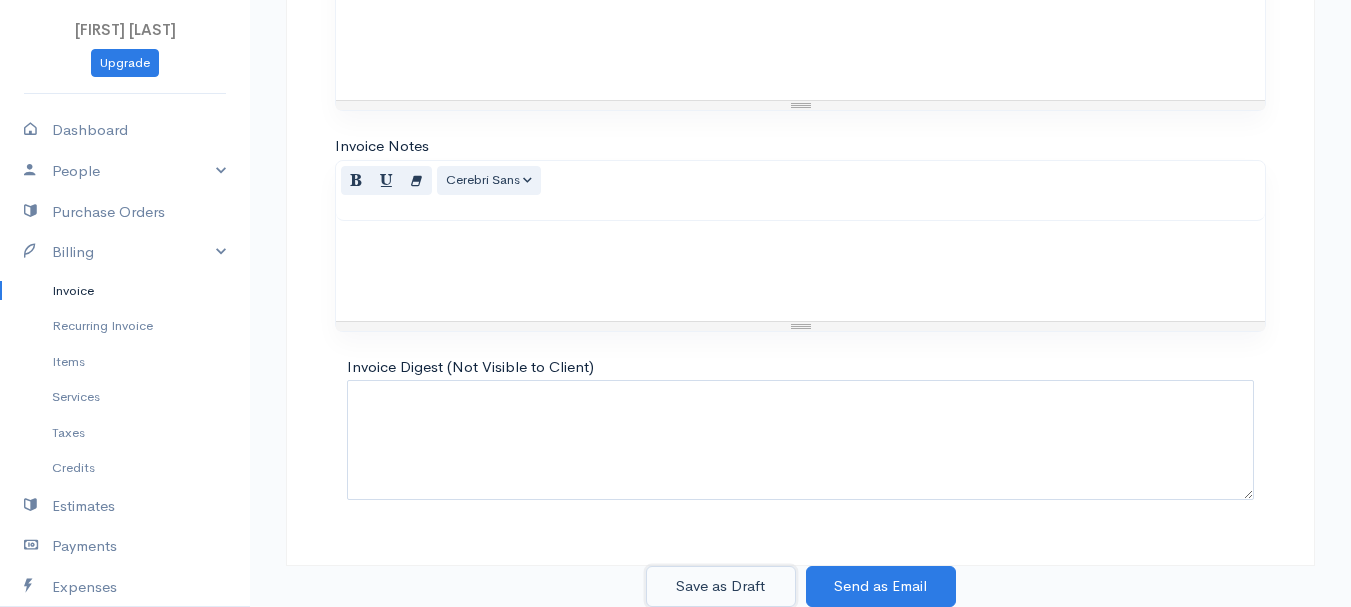 click on "Save as Draft" at bounding box center (721, 586) 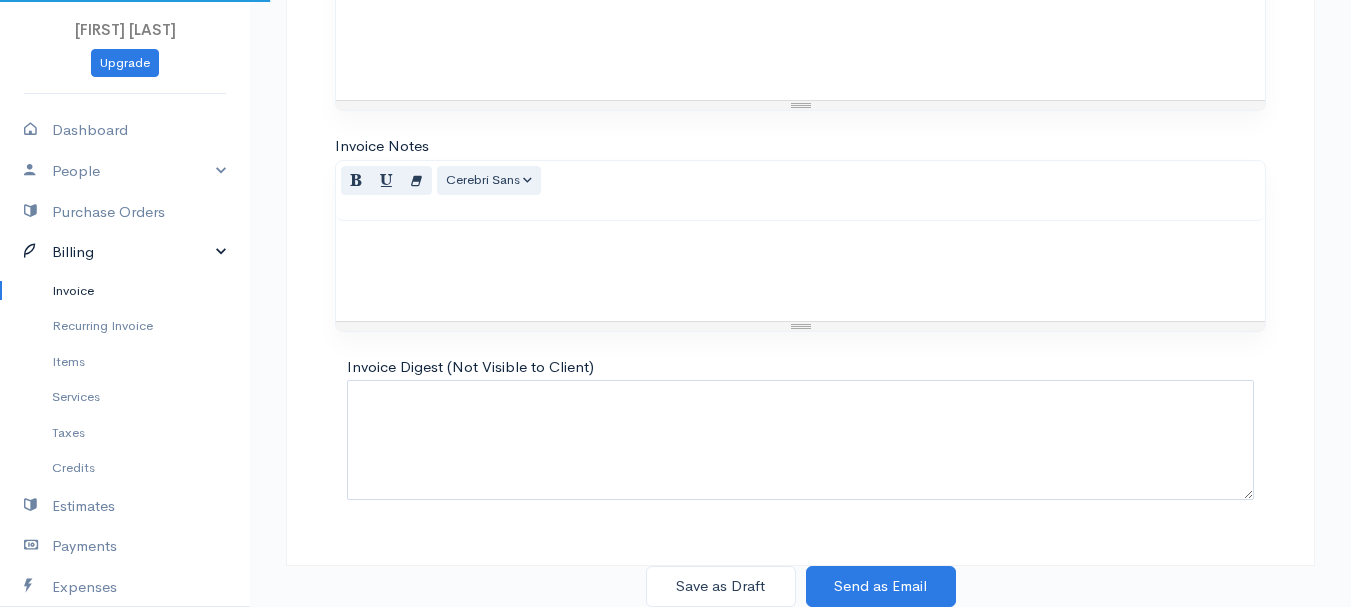 scroll, scrollTop: 0, scrollLeft: 0, axis: both 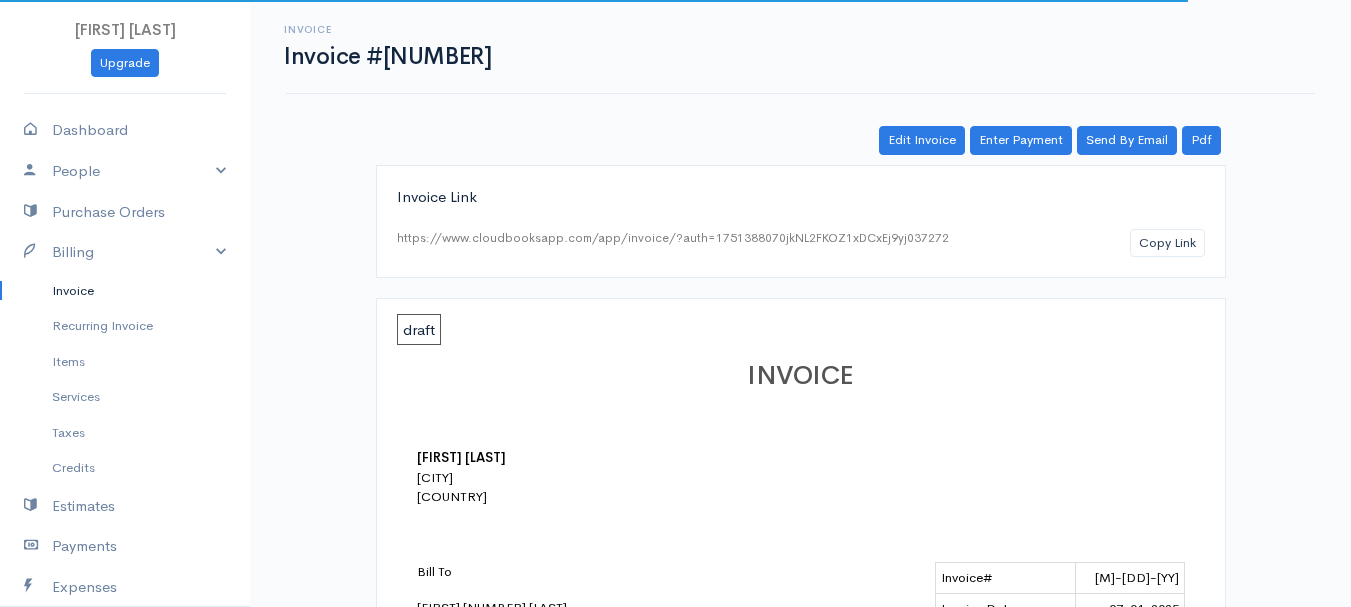 click on "Invoice" at bounding box center (125, 291) 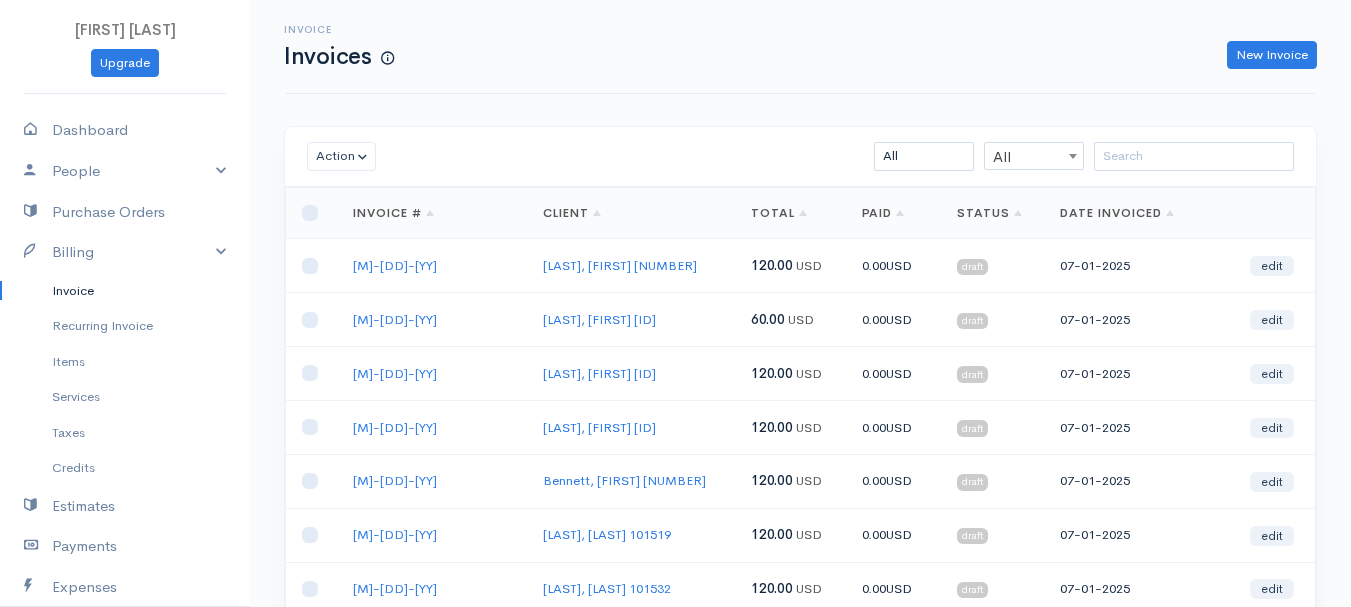click on "Invoice Invoices New Invoice" at bounding box center [800, 46] 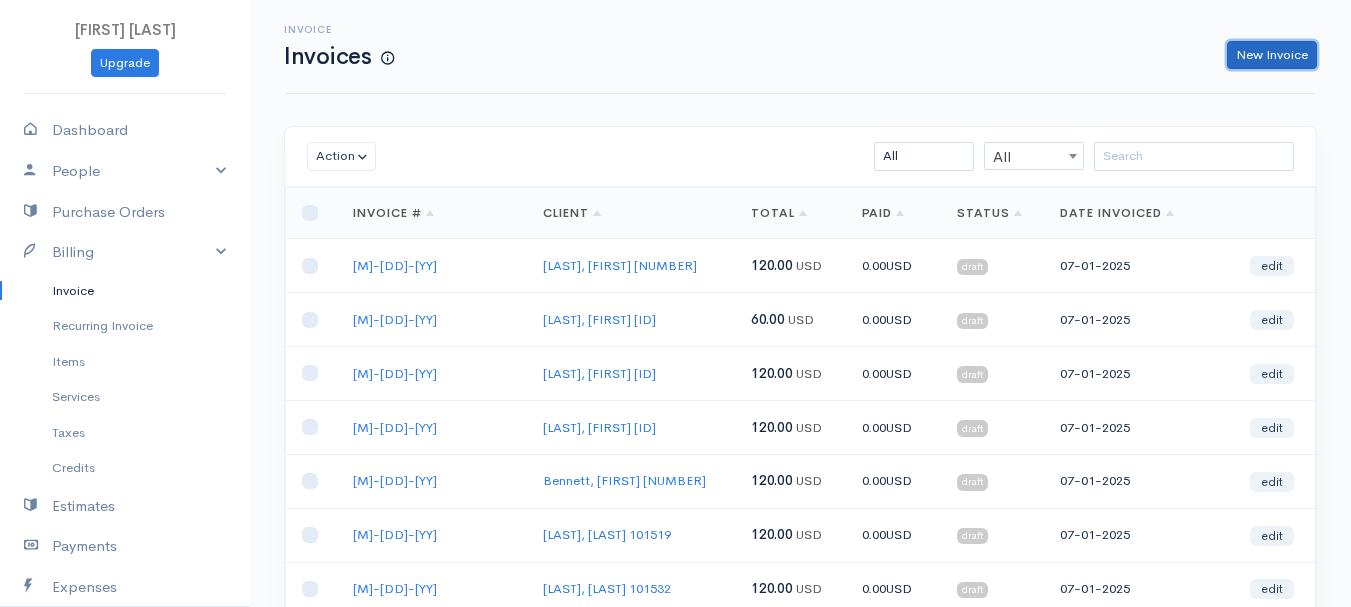 click on "New Invoice" at bounding box center [1272, 55] 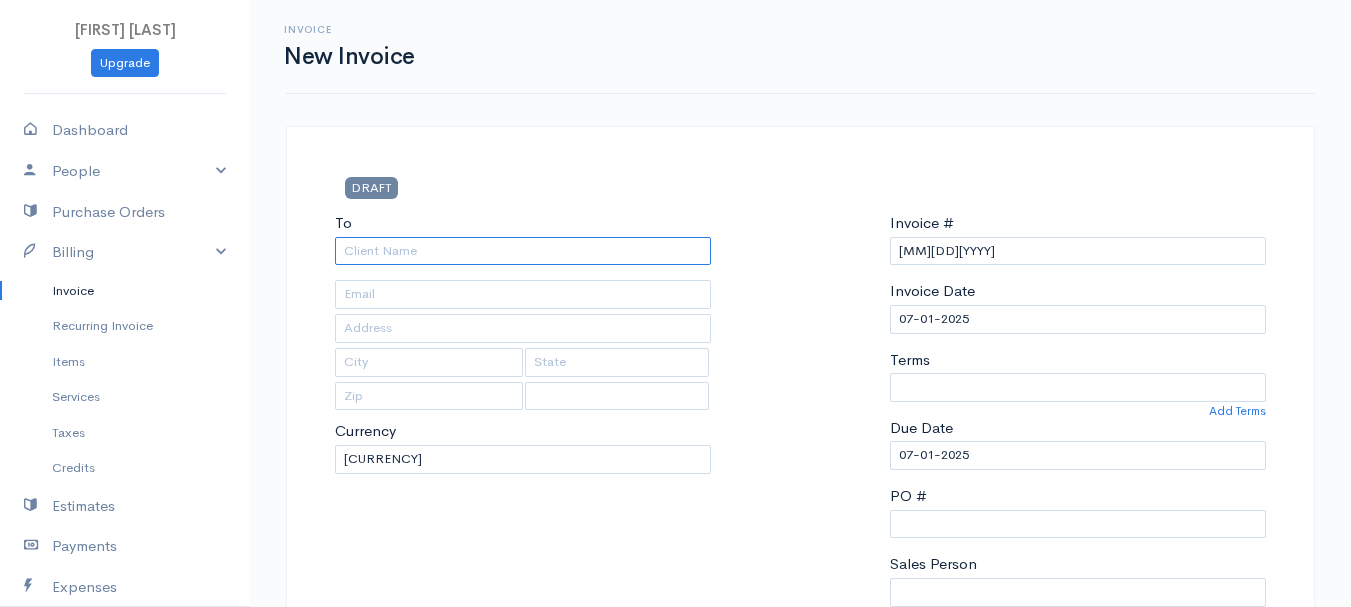 click on "To" at bounding box center [523, 251] 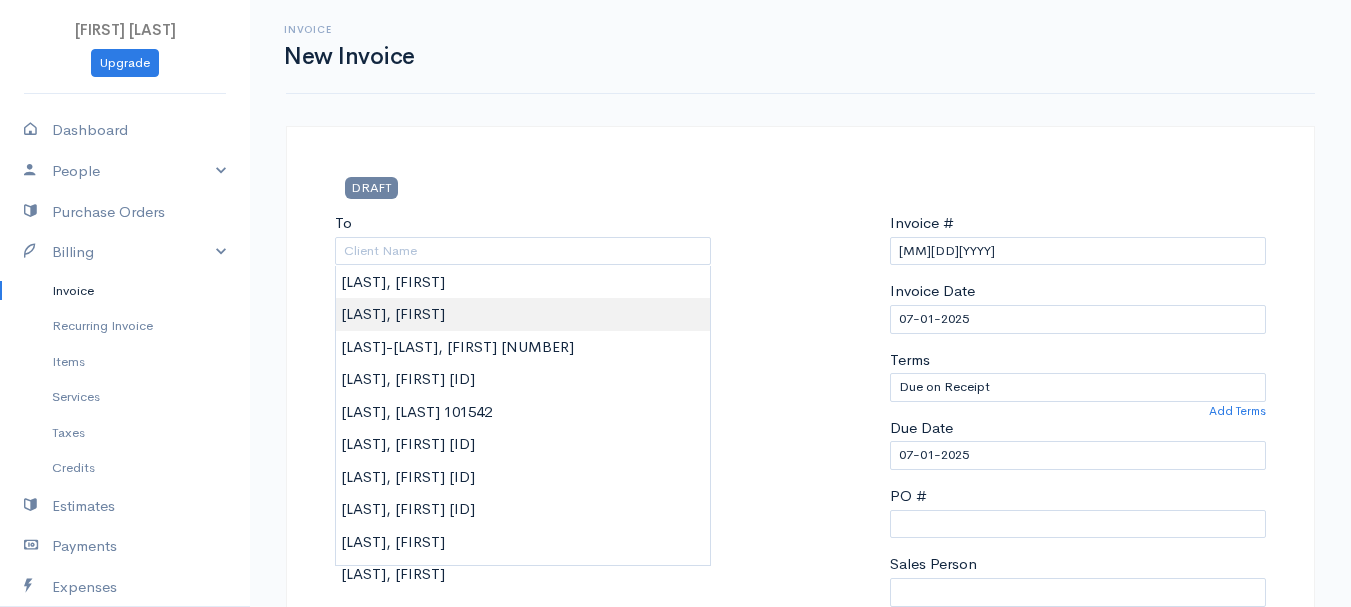 click on "woodbrey-johnson Upgrade Dashboard People Clients Vendors Staff Users Purchase Orders Billing Invoice Recurring Invoice Items Services Taxes Credits Estimates Payments Expenses Track Time Projects Reports Settings My Organizations Logout Help @CloudBooksApp [YEAR] Invoice New Invoice DRAFT To [LAST], [FIRST] [NUMBER] [NUMBER] [STREET] [CITY] [STATE] [POSTAL_CODE] [CHOOSE_COUNTRY] United States Canada United Kingdom Afghanistan Albania Algeria American Samoa Andorra Anguilla Kip" at bounding box center [675, 864] 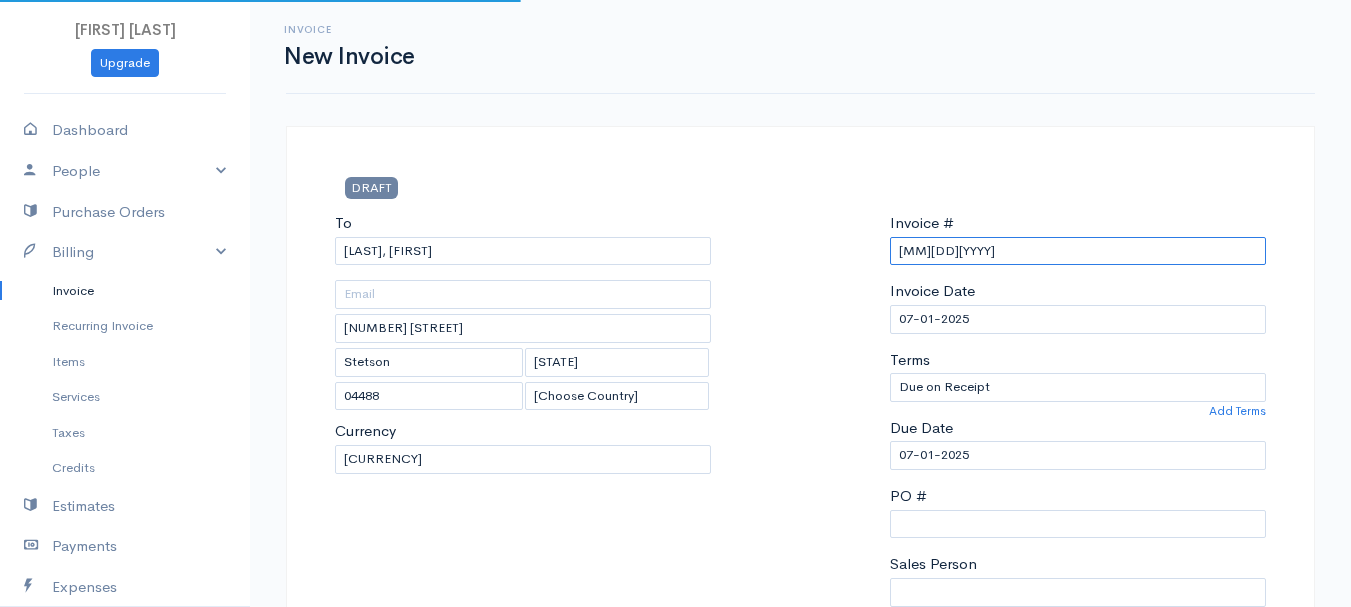 click on "[MM][DD][YYYY]" at bounding box center [1078, 251] 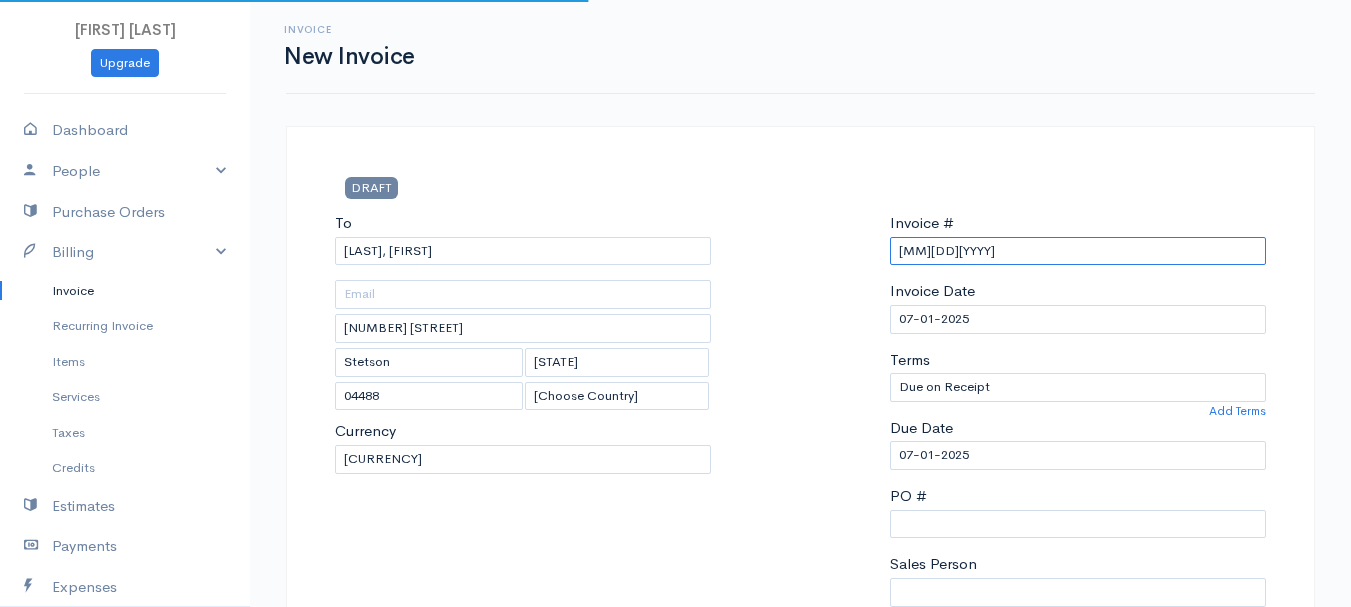 click on "[MM][DD][YYYY]" at bounding box center [1078, 251] 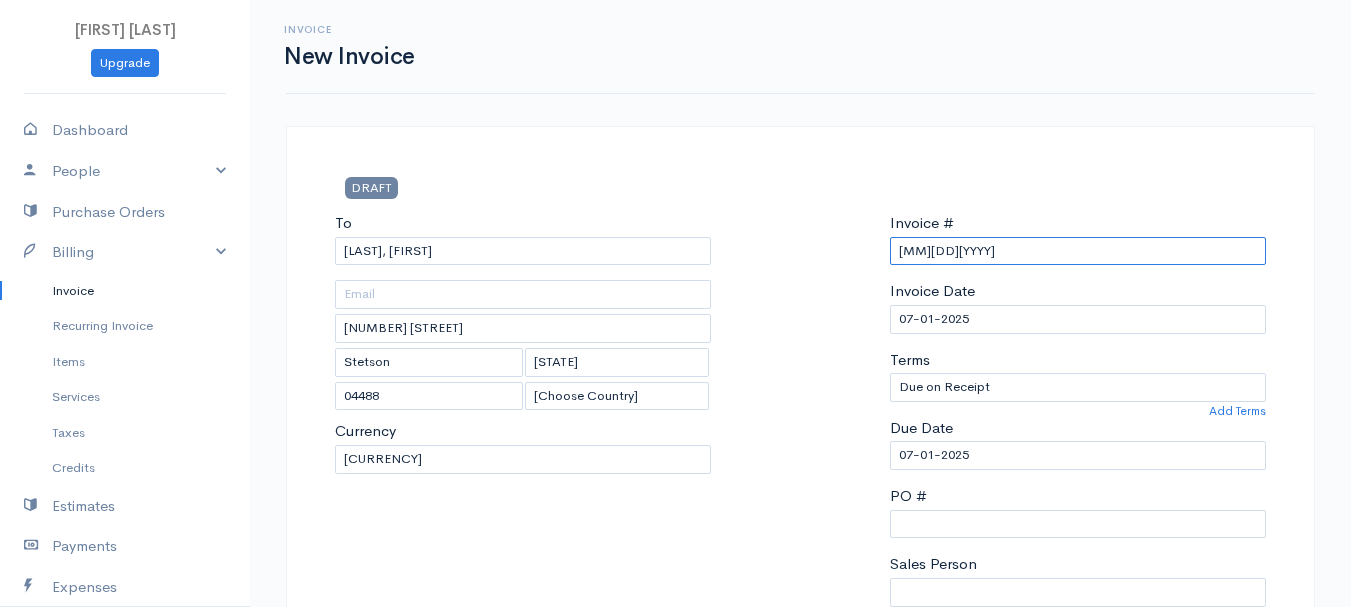 paste on "[M]-[DD]-[YY]" 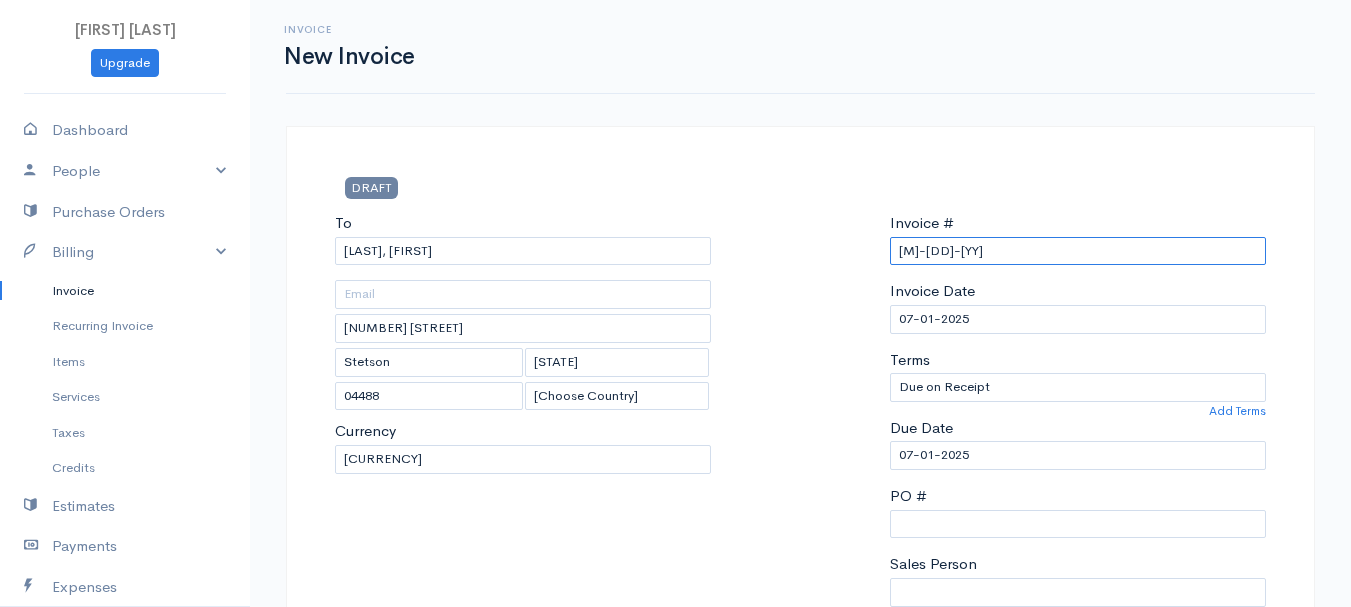 scroll, scrollTop: 400, scrollLeft: 0, axis: vertical 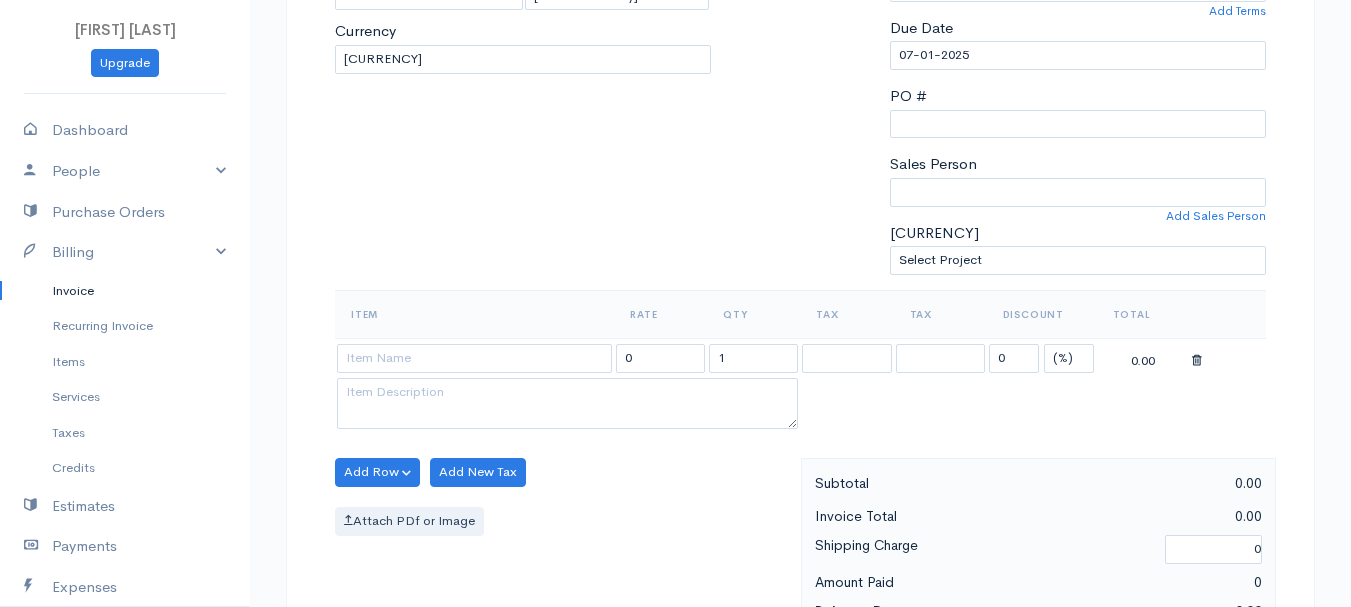 type on "[M]-[DD]-[YY]" 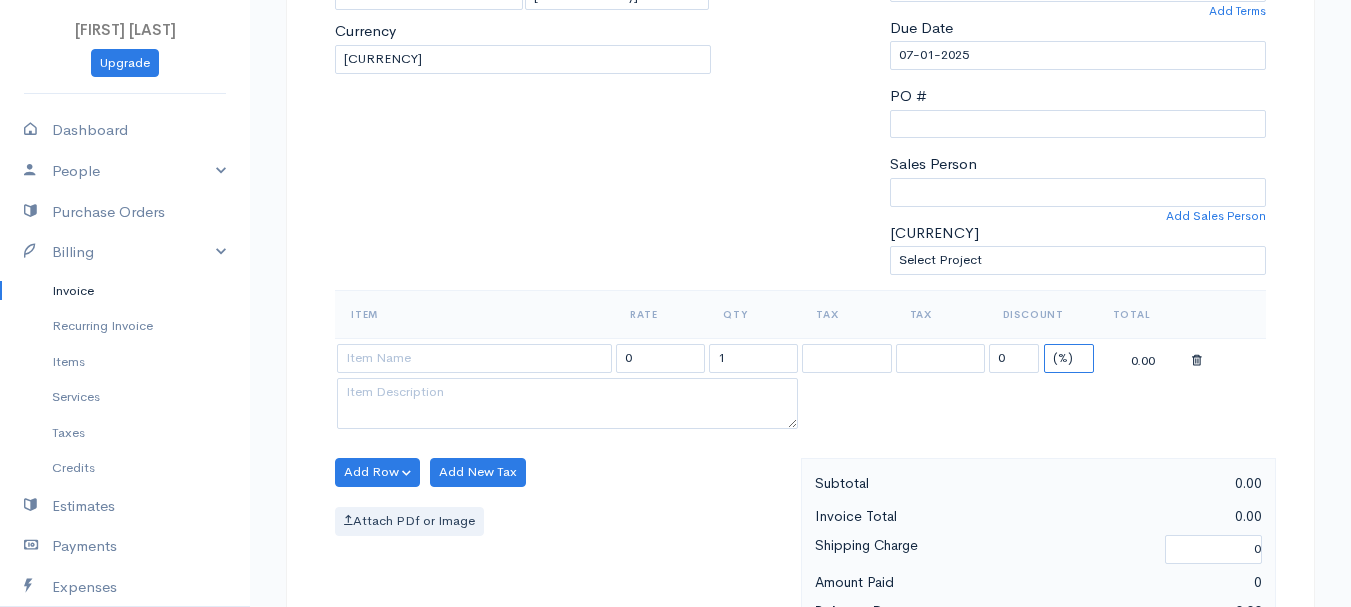 click on "(%) Flat" at bounding box center (1069, 358) 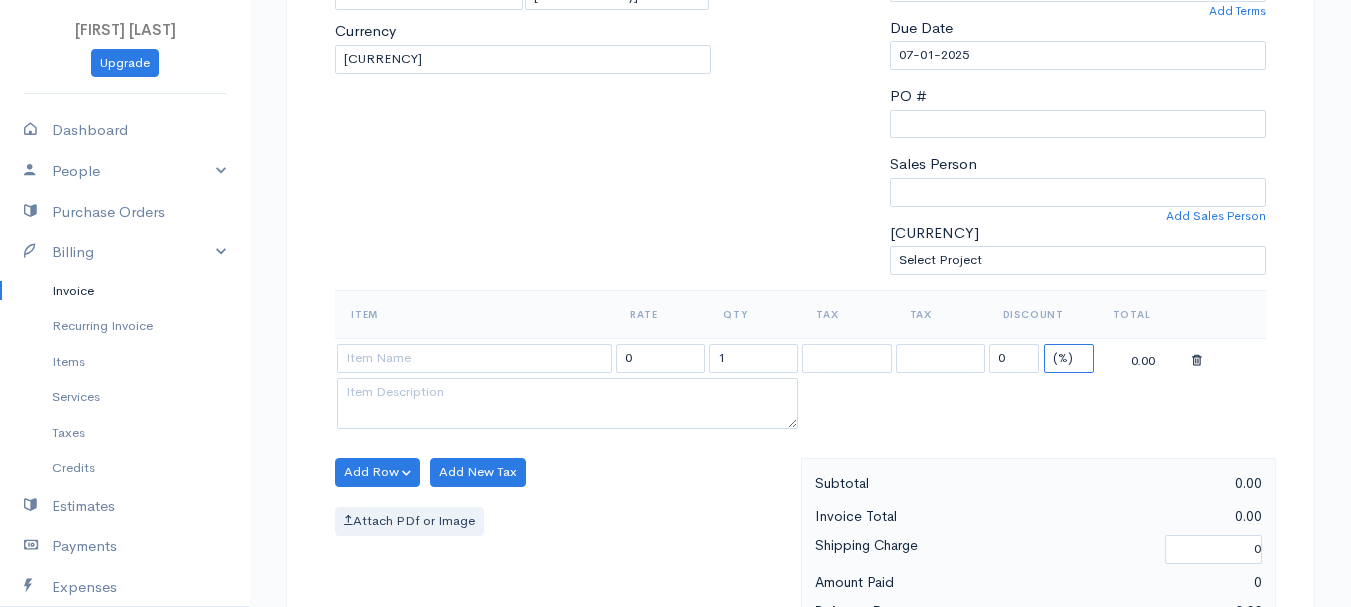 click on "(%) Flat" at bounding box center [1069, 358] 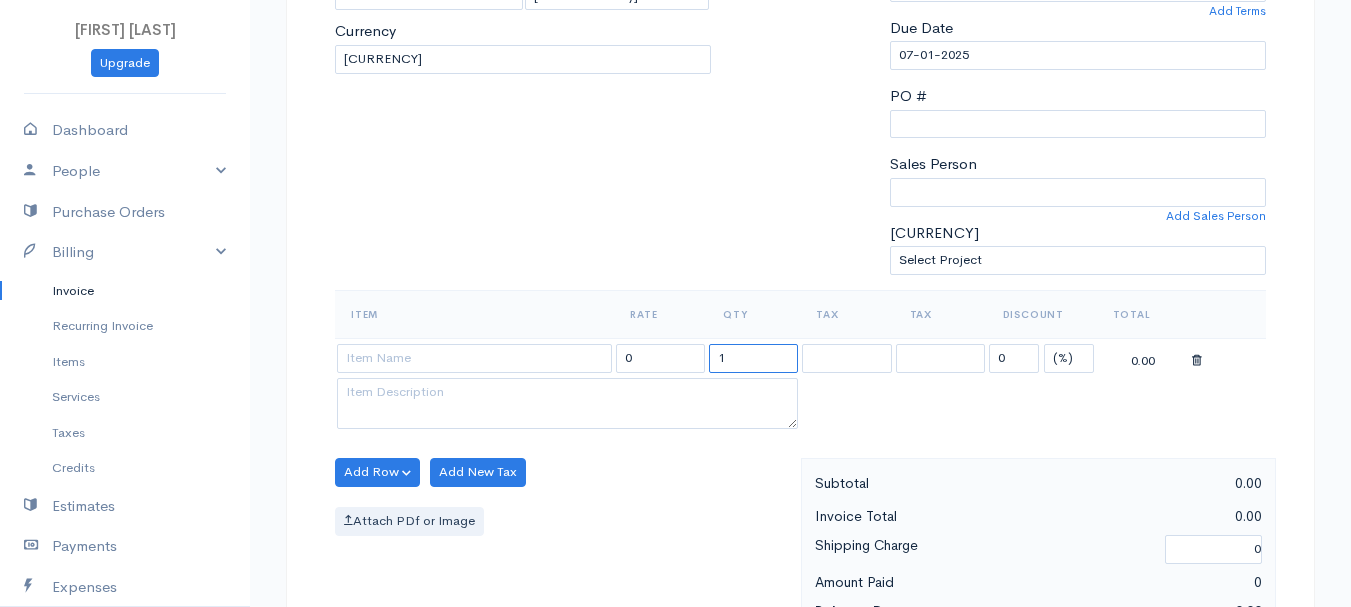 click on "1" at bounding box center (753, 358) 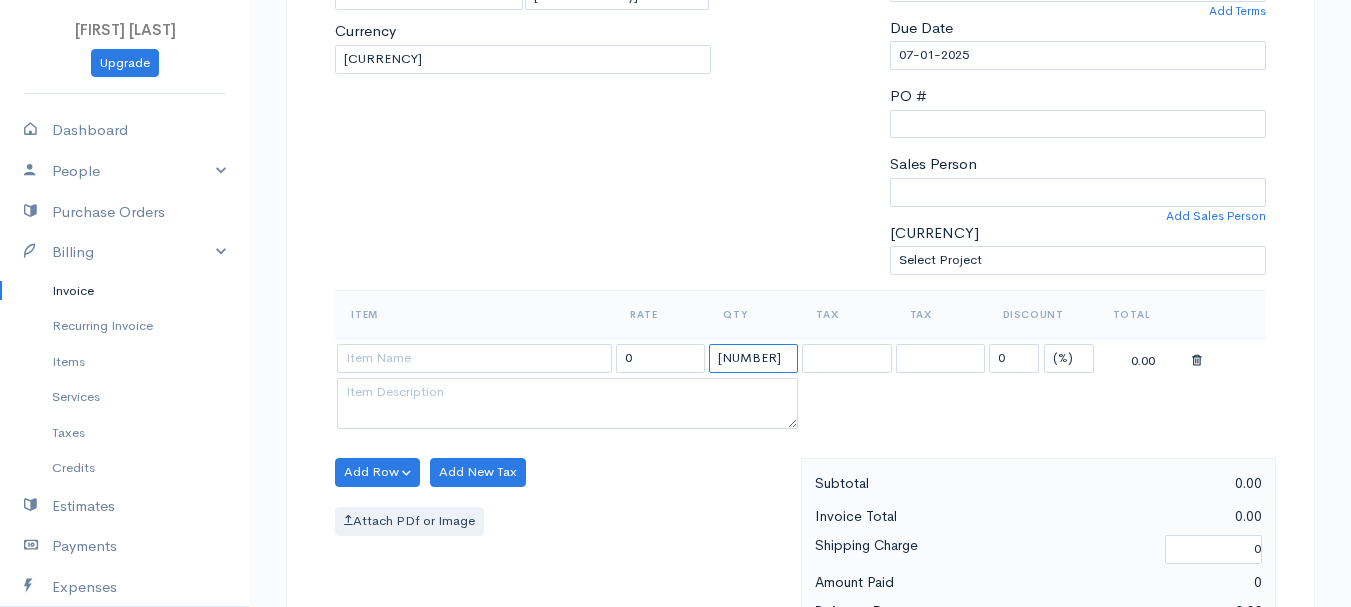 type on "[NUMBER]" 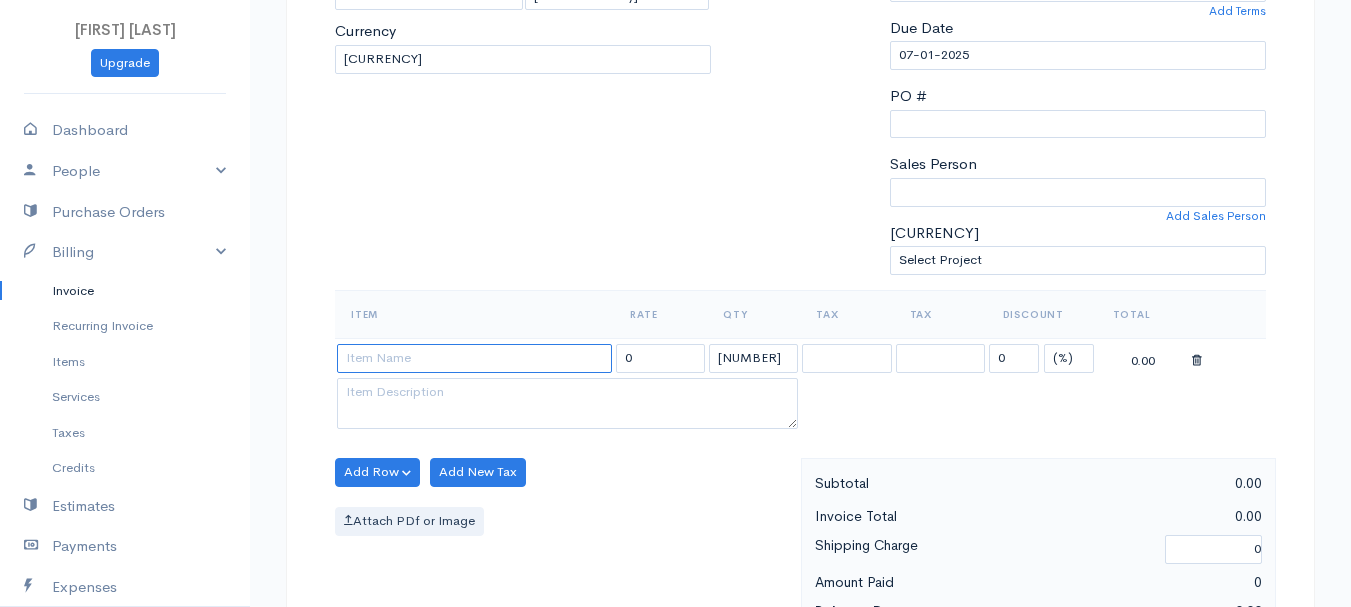 click at bounding box center [474, 358] 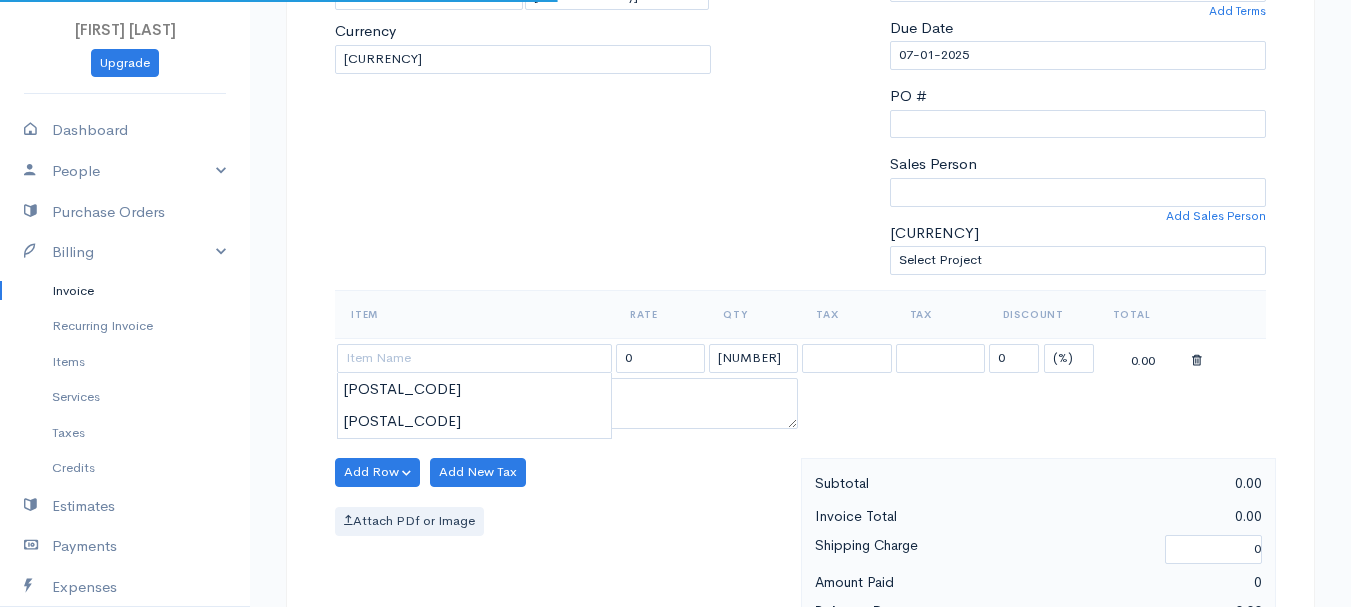click on "[FIRST] [LAST]
Upgrade
Dashboard
People
Clients
Vendors
Staff Users
Purchase Orders
Billing
Invoice
Recurring Invoice
Items
Services
Taxes
Credits
Estimates
Payments
Expenses
Track Time
Projects
Reports
Settings
My Organizations
Logout
Help
@CloudBooksApp 2022
Invoice
New Invoice
DRAFT To [LAST], [FIRST]     [ID] [NUMBER] [STREET] [CITY] [STATE] [POSTAL_CODE] [CHOOSE_COUNTRY] United States Canada United Kingdom Afghanistan Albania Algeria American Samoa Andorra Anguilla Kip" at bounding box center (675, 464) 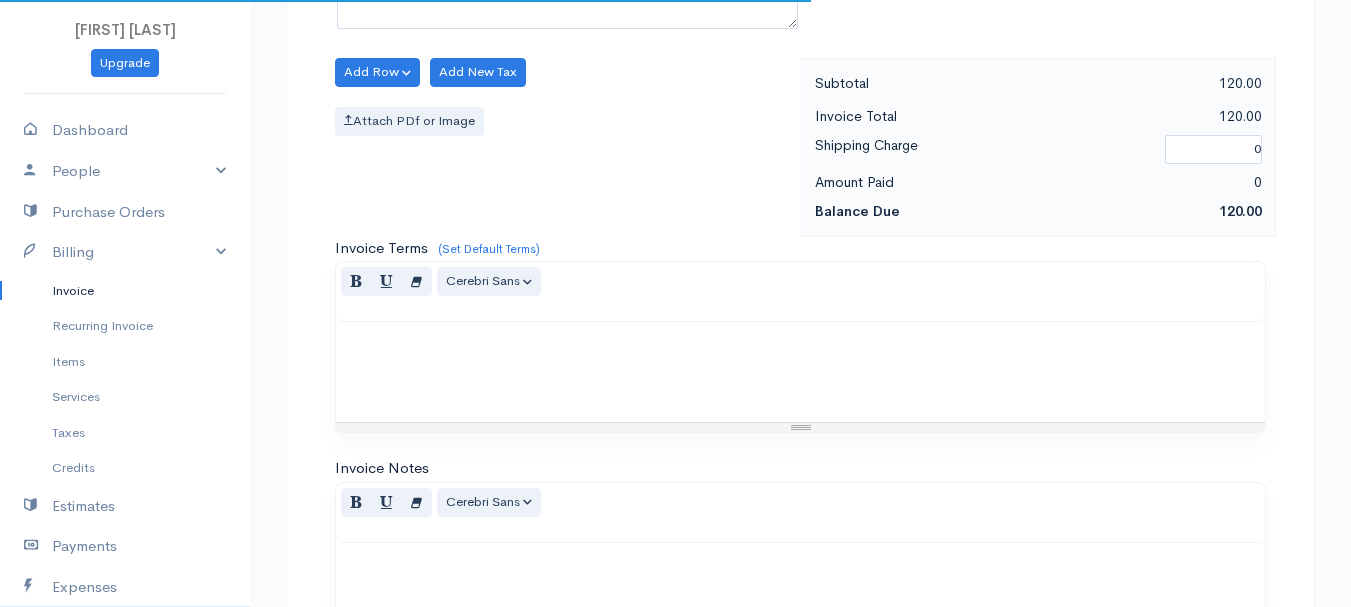 scroll, scrollTop: 1122, scrollLeft: 0, axis: vertical 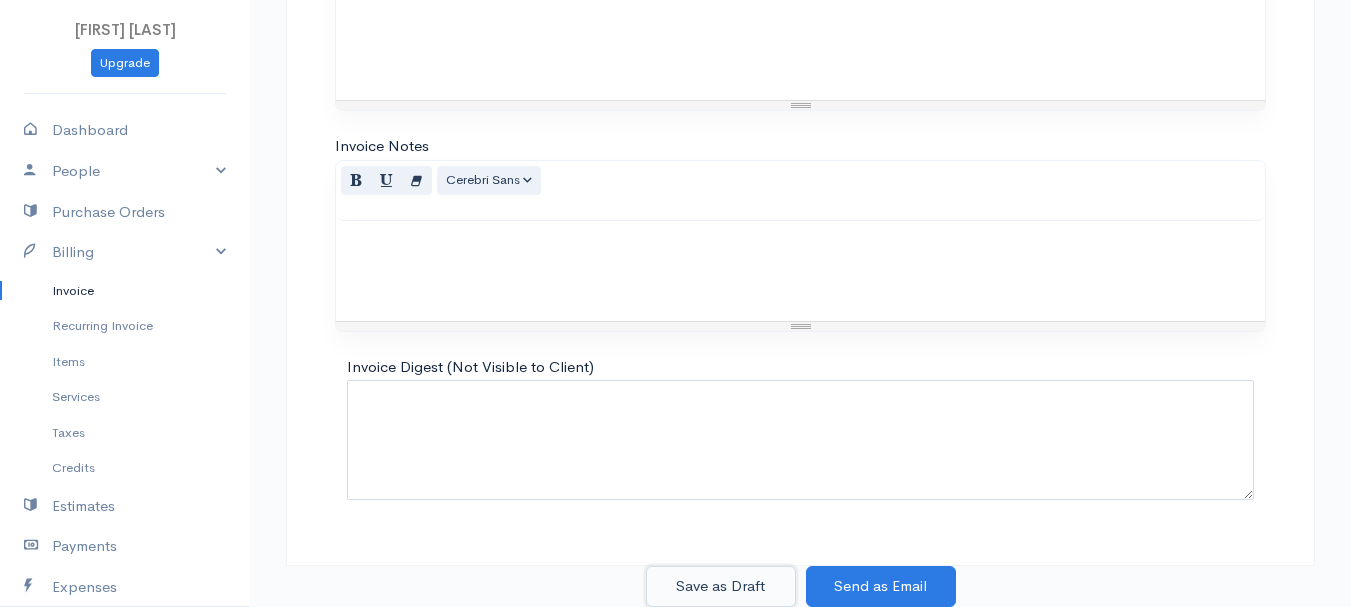 click on "Save as Draft" at bounding box center [721, 586] 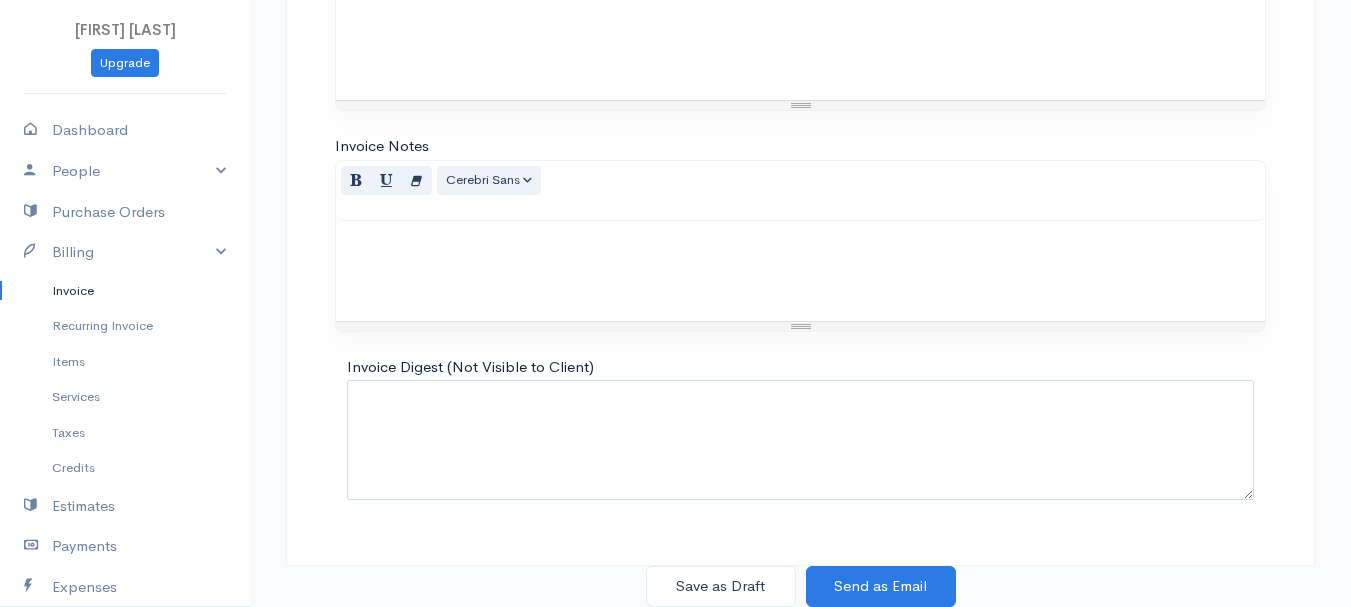 scroll, scrollTop: 0, scrollLeft: 0, axis: both 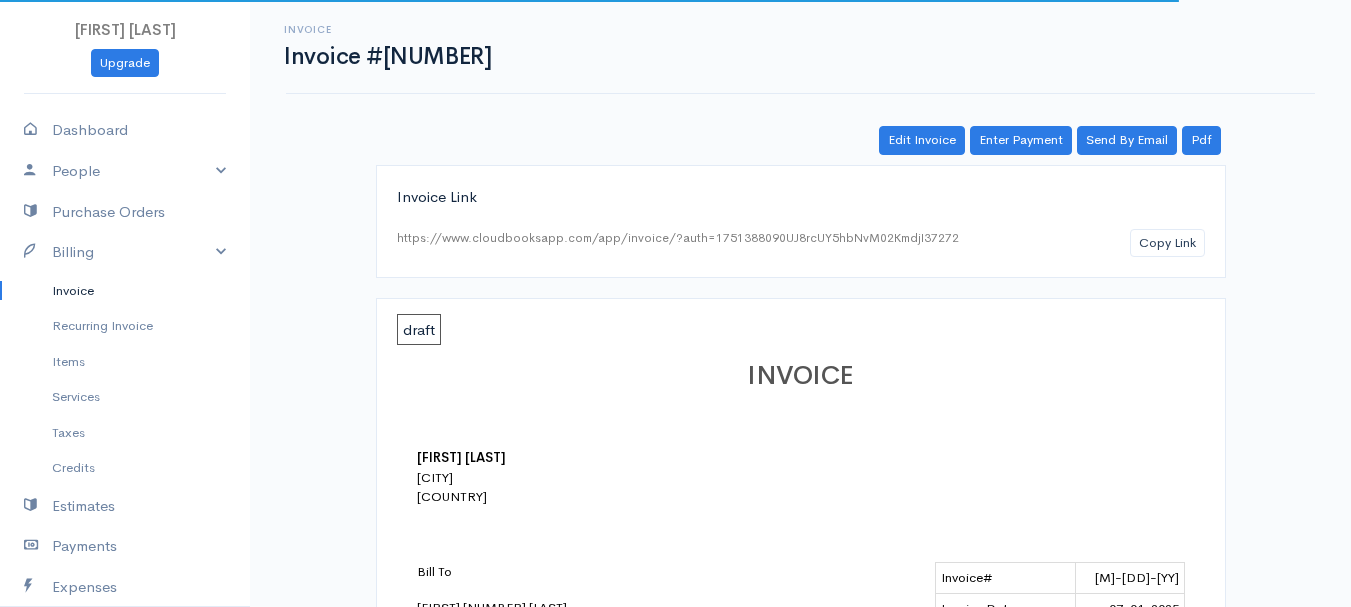 click on "Invoice" at bounding box center (125, 291) 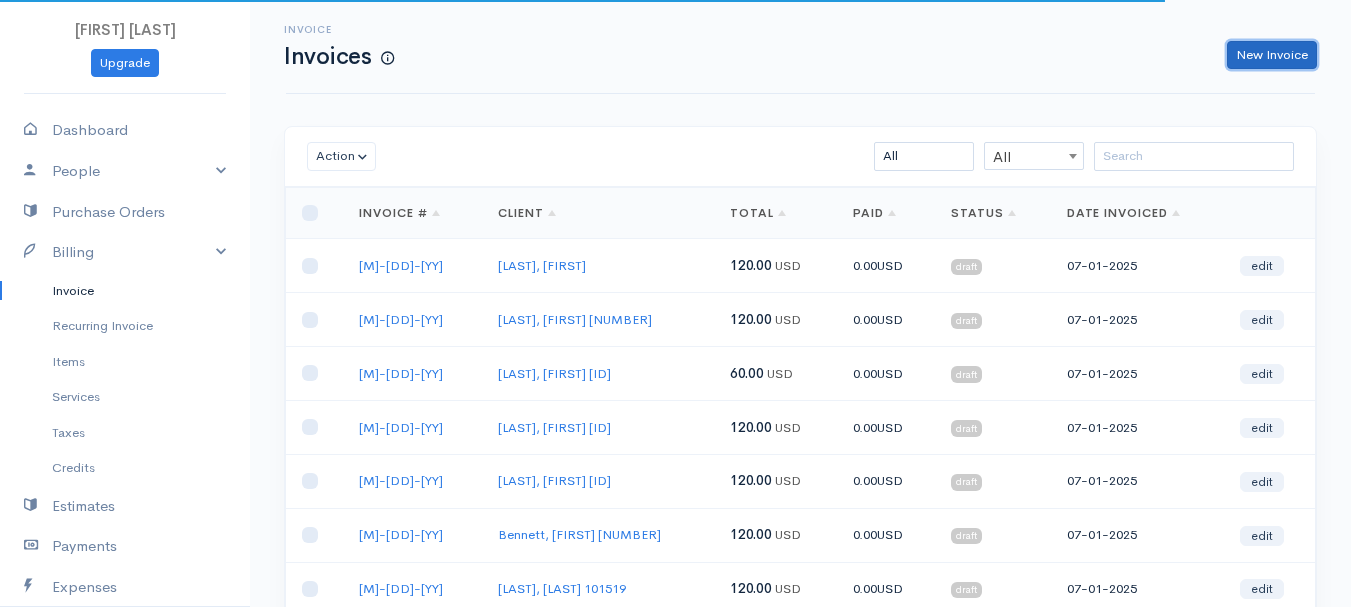 click on "New Invoice" at bounding box center [1272, 55] 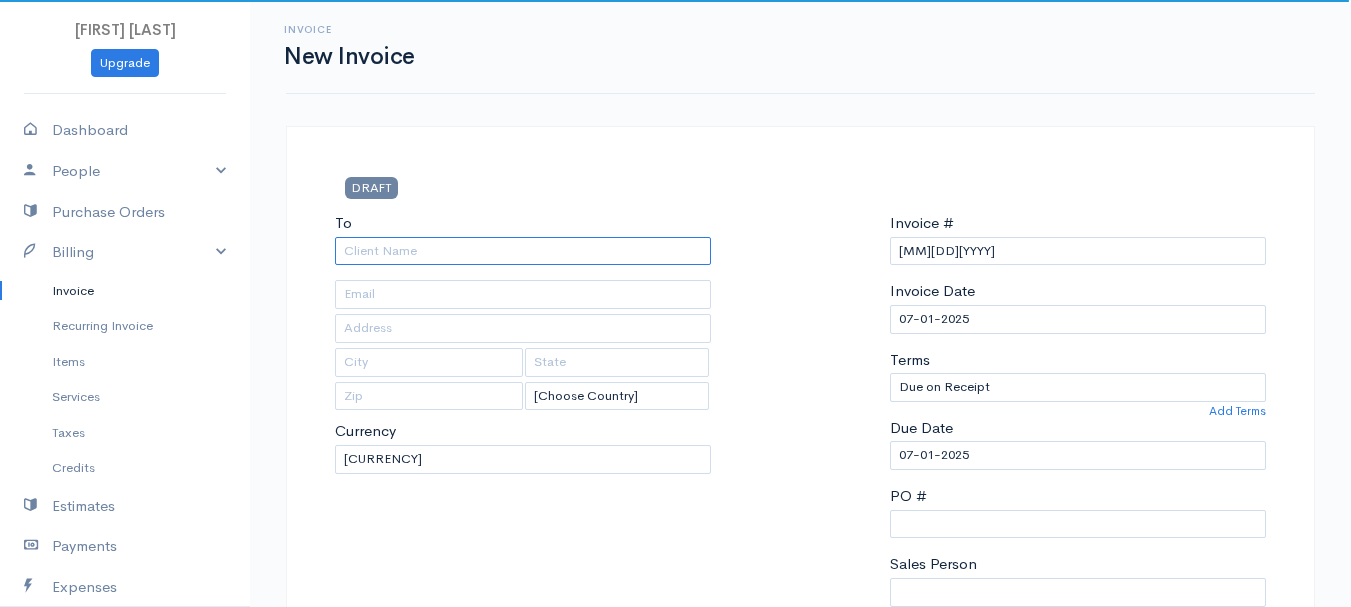 click on "To" at bounding box center [523, 251] 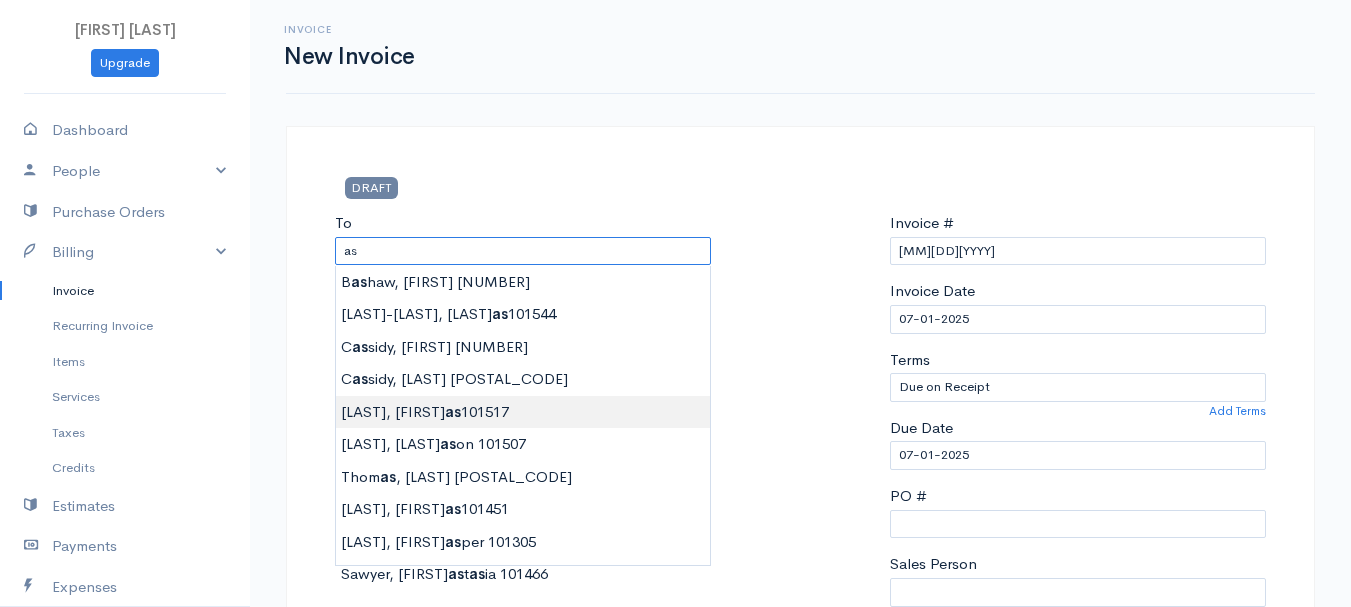 type on "[LAST], [FIRST] [ID]" 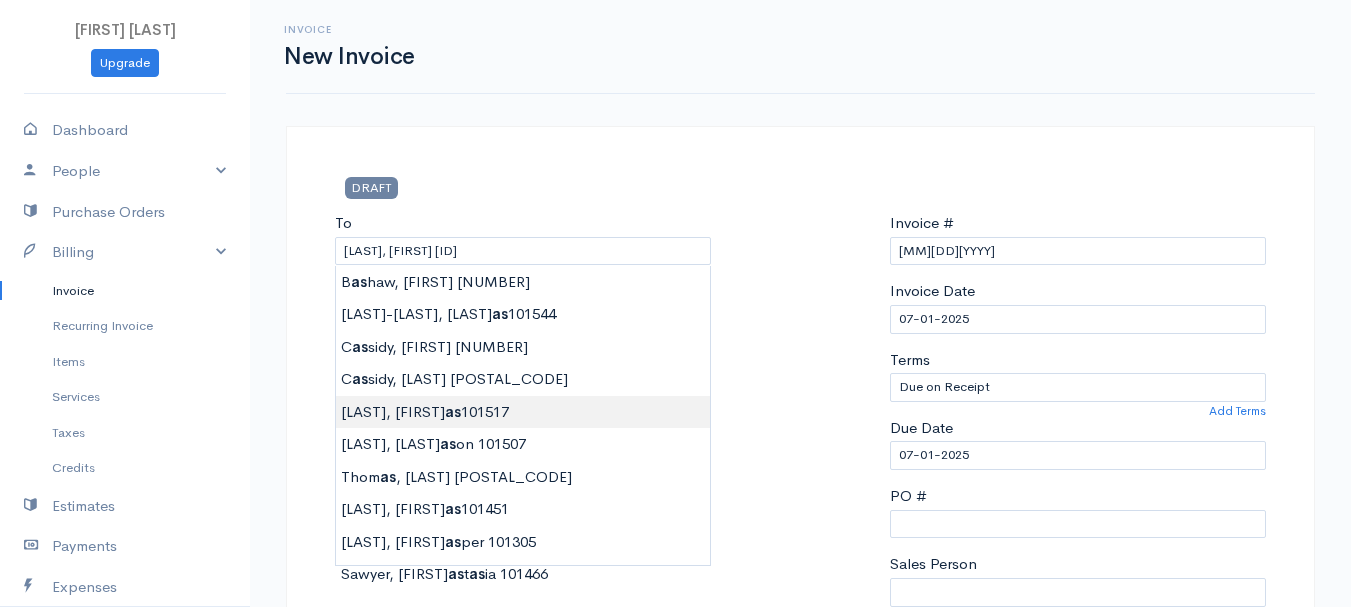 click on "[LAST], [LAST] 101517 [Choose Country] United States Canada United Kingdom Afghanistan Albania Algeria American Samoa Andorra Anguilla Angola Antarctica Antigua and Barbuda" at bounding box center (675, 864) 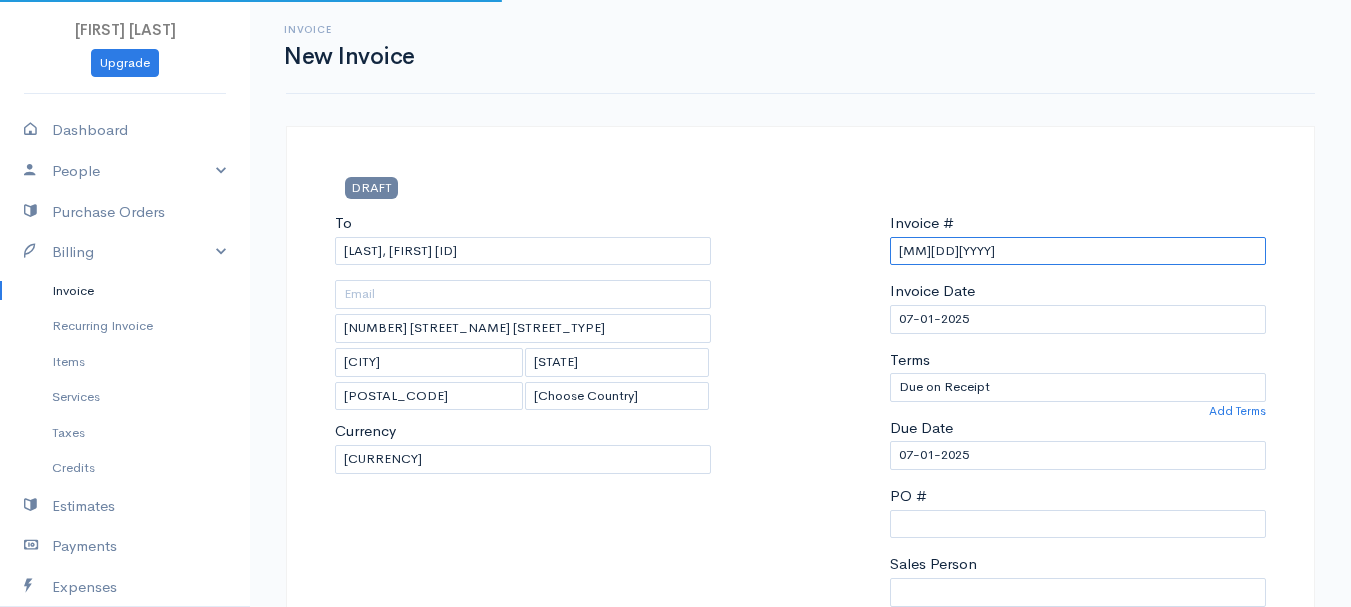 click on "[MM][DD][YYYY]" at bounding box center [1078, 251] 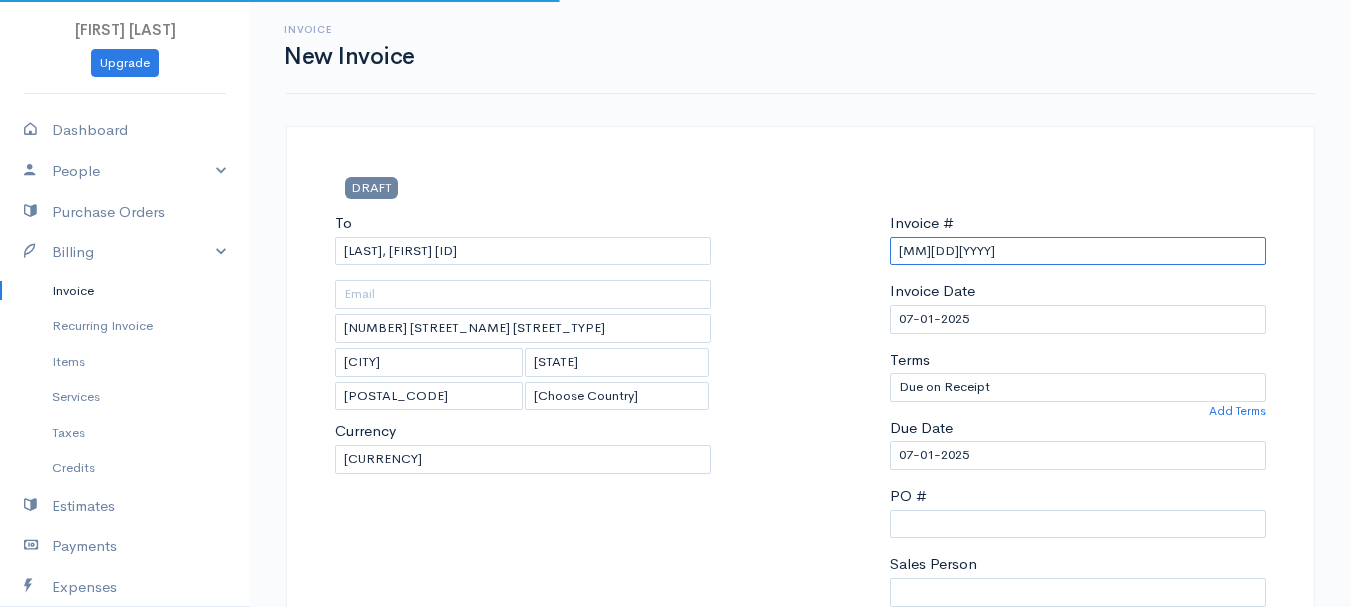 click on "[MM][DD][YYYY]" at bounding box center [1078, 251] 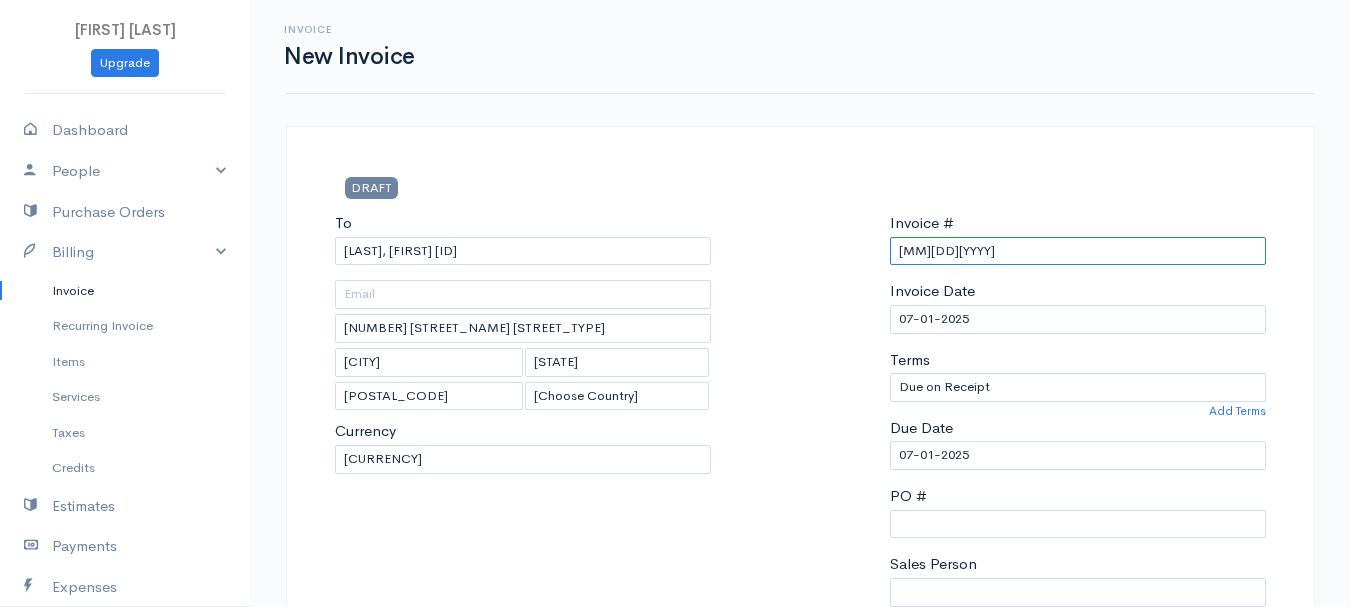 paste on "[M]-[DD]-[YY]" 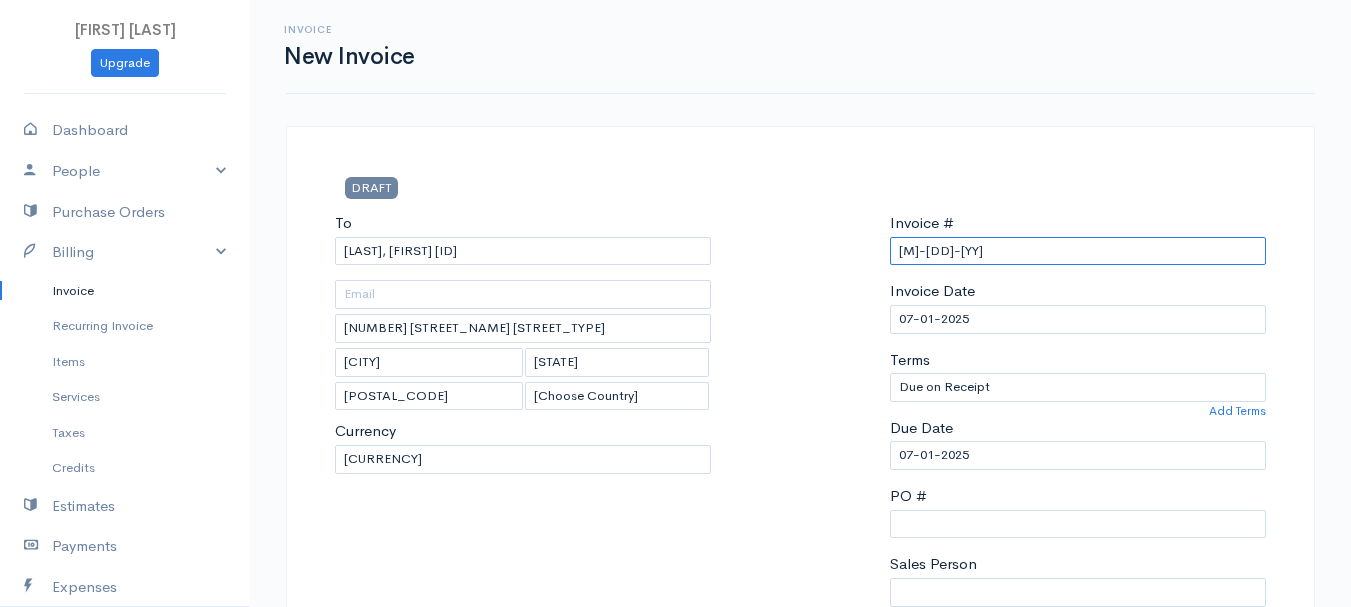 scroll, scrollTop: 400, scrollLeft: 0, axis: vertical 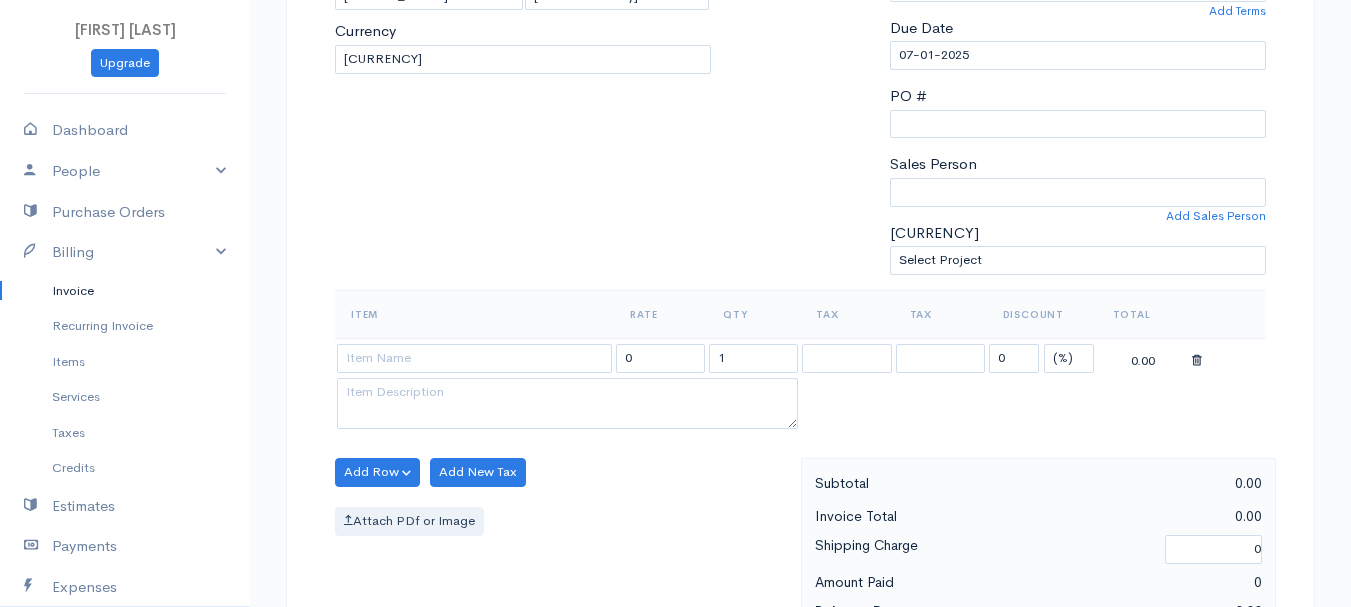 type on "[M]-[DD]-[YY]" 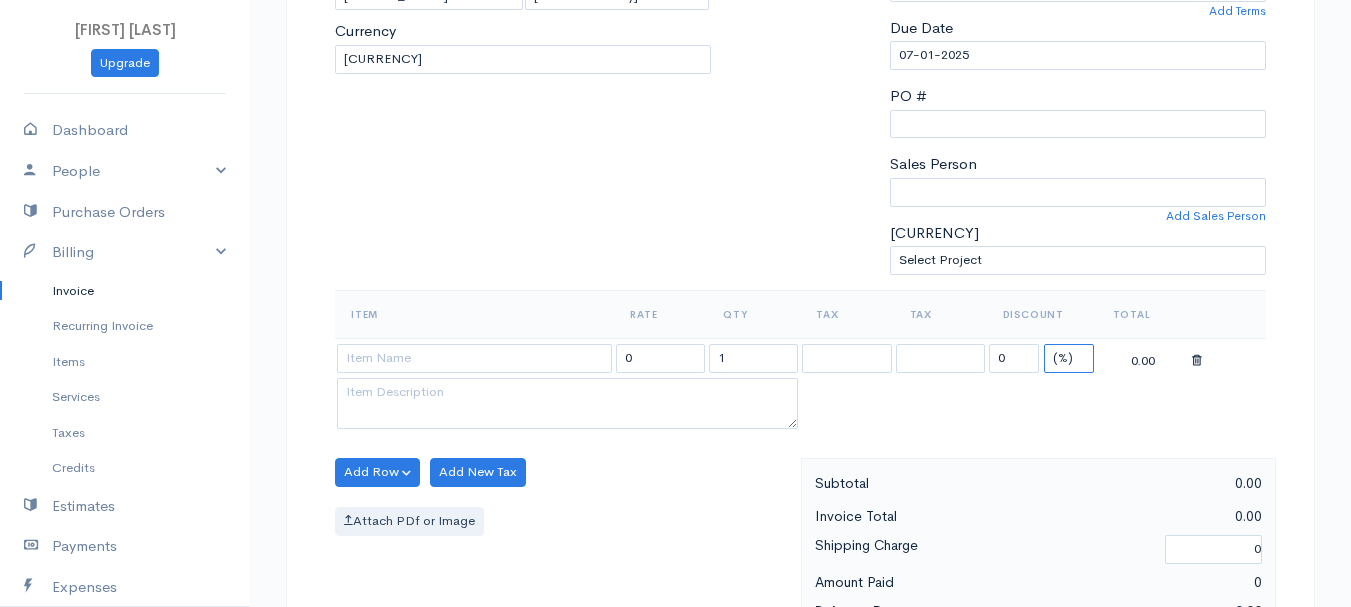 click on "(%) Flat" at bounding box center [1069, 358] 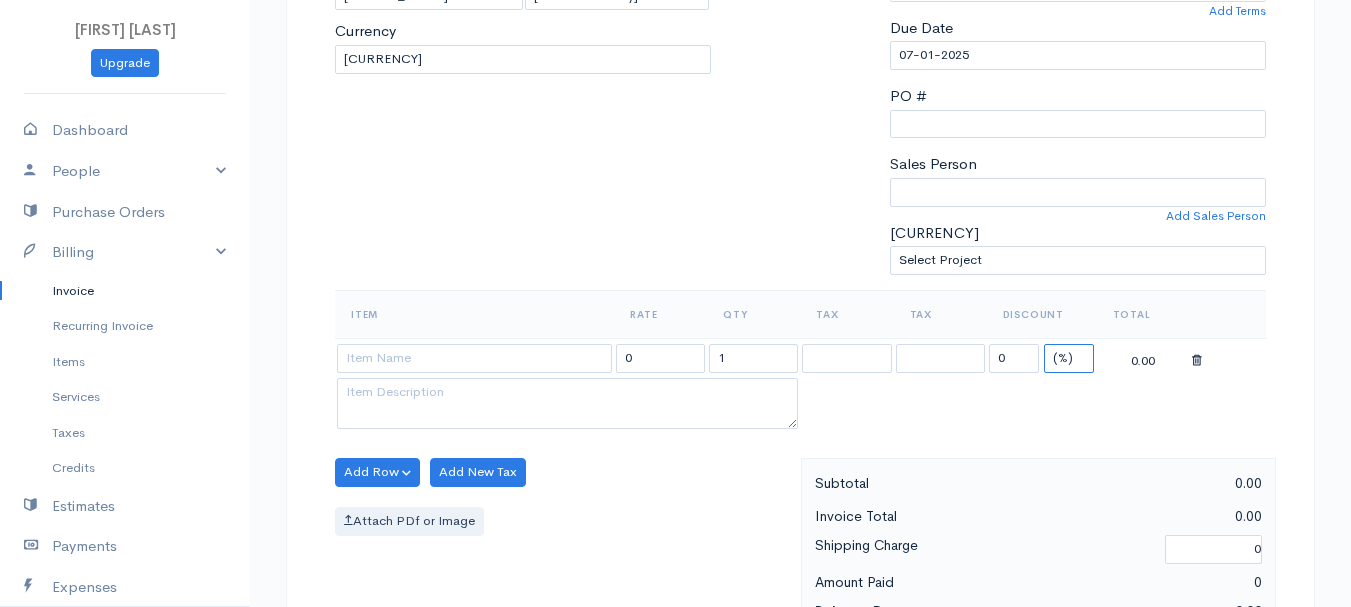 click on "(%) Flat" at bounding box center [1069, 358] 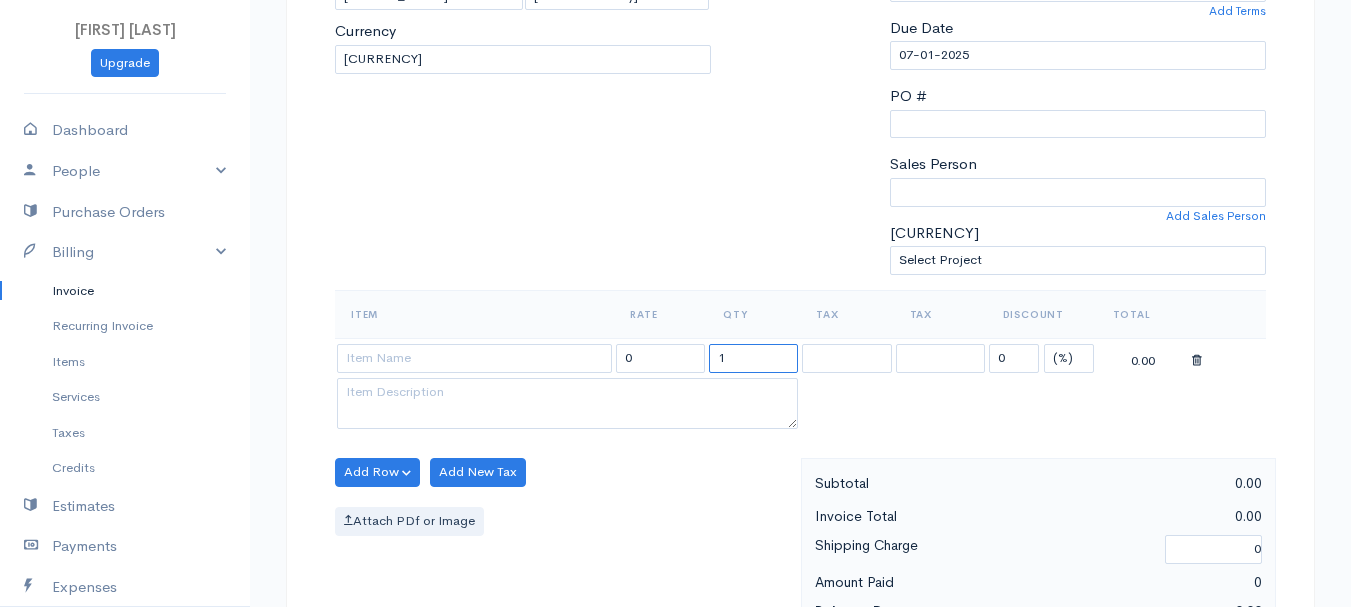 click on "1" at bounding box center [753, 358] 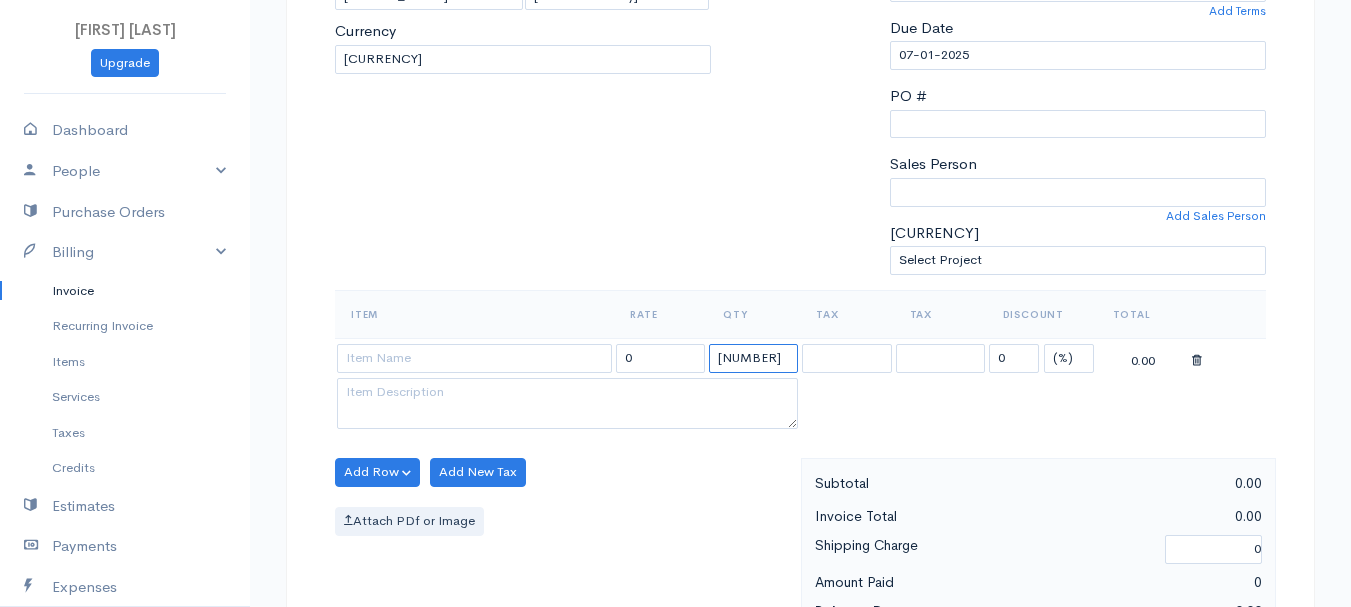 type on "[NUMBER]" 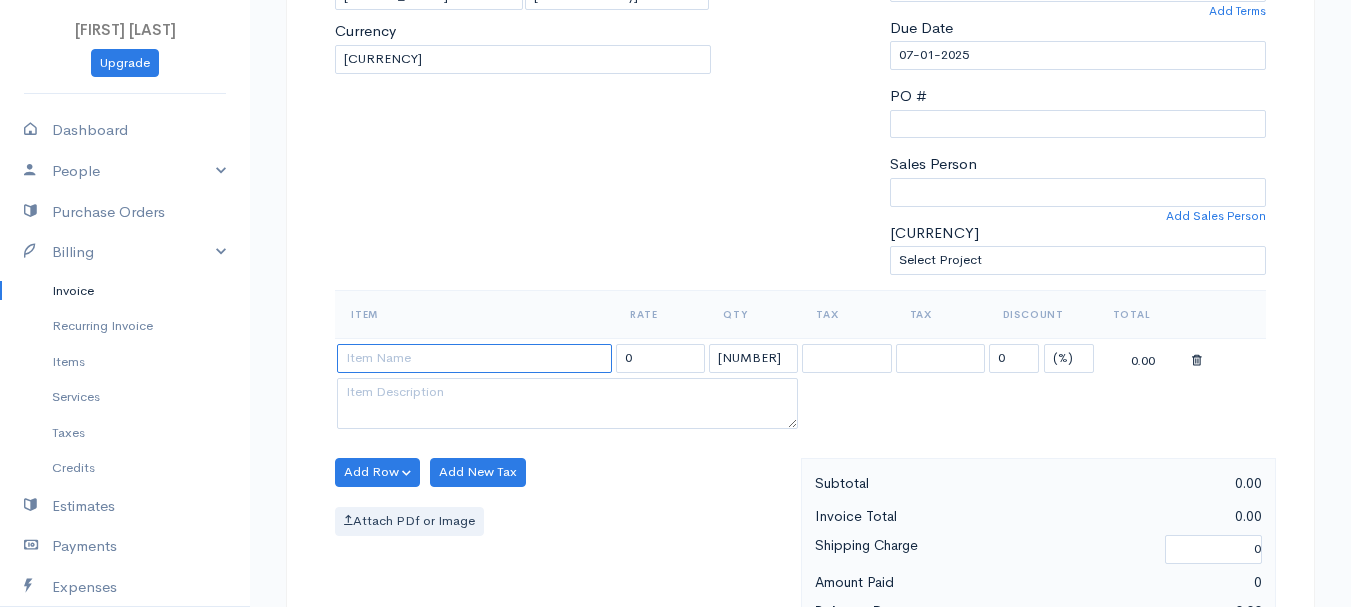 click at bounding box center [474, 358] 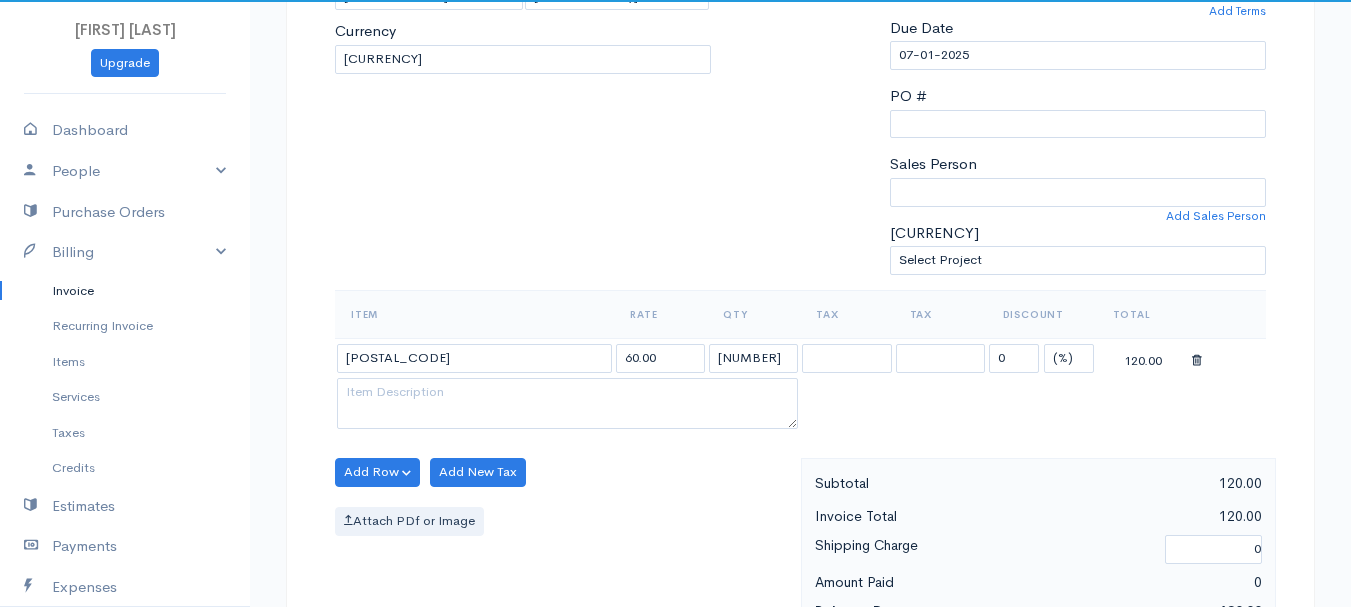 click on "DRAFT To [LAST], [FIRST] [NUMBER] [NUMBER] [STREET] [CITY] [STATE] [POSTAL_CODE] [CHOOSE_COUNTRY] [COUNTRY] [COUNTRY] [COUNTRY] [COUNTRY] [COUNTRY] [COUNTRY] [COUNTRY] [COUNTRY] [COUNTRY] [COUNTRY] [COUNTRY]" at bounding box center (675, 464) 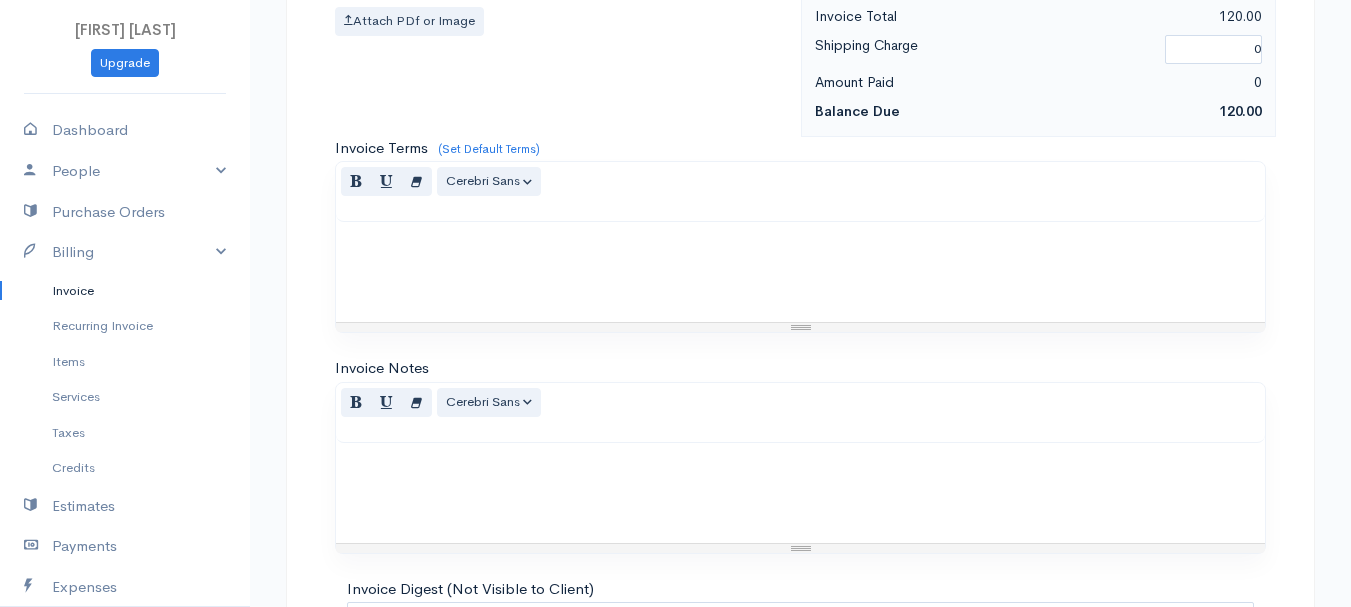 scroll, scrollTop: 1122, scrollLeft: 0, axis: vertical 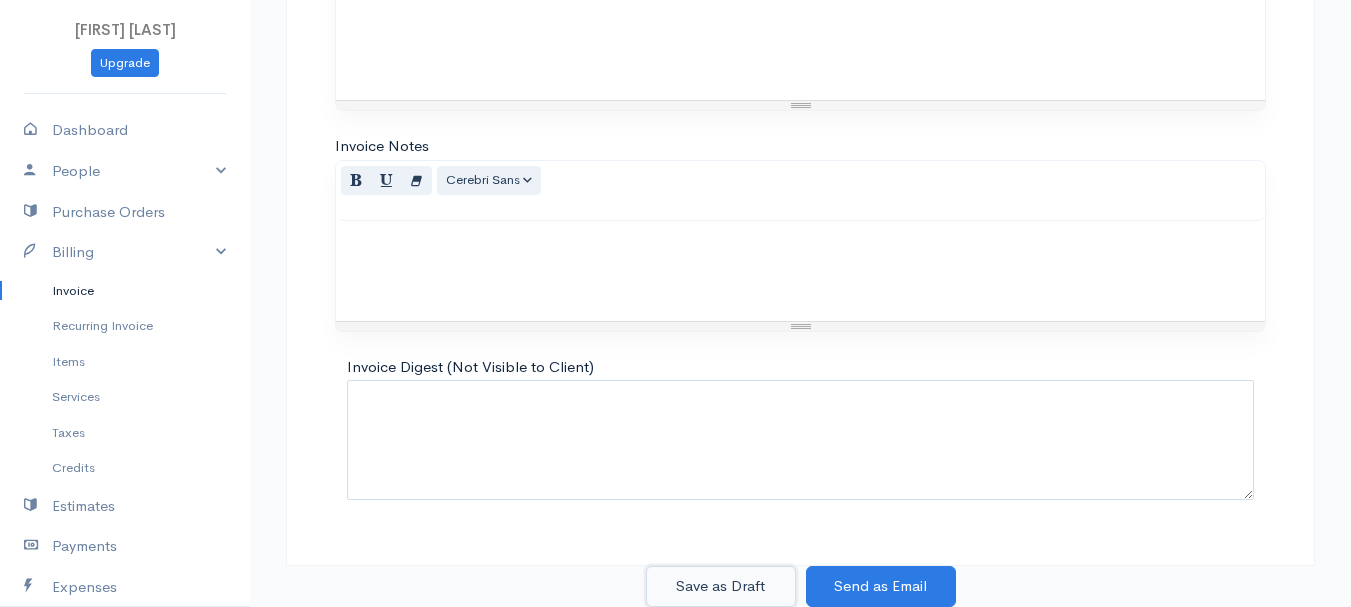 click on "Save as Draft" at bounding box center [721, 586] 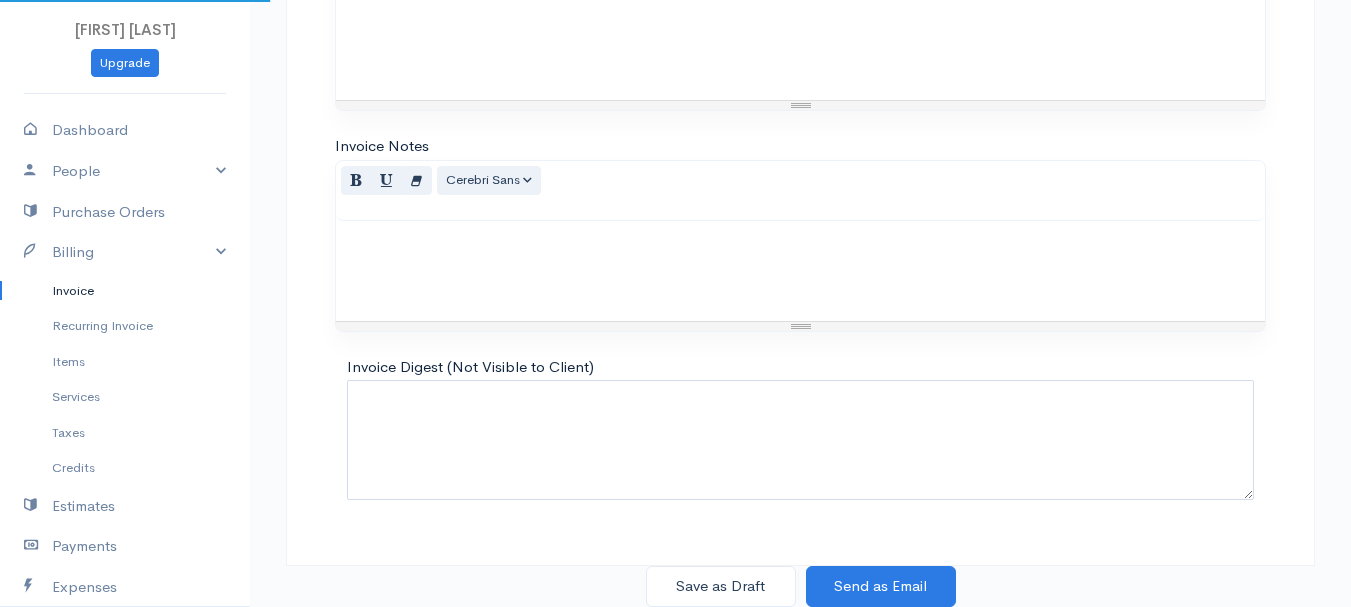scroll, scrollTop: 0, scrollLeft: 0, axis: both 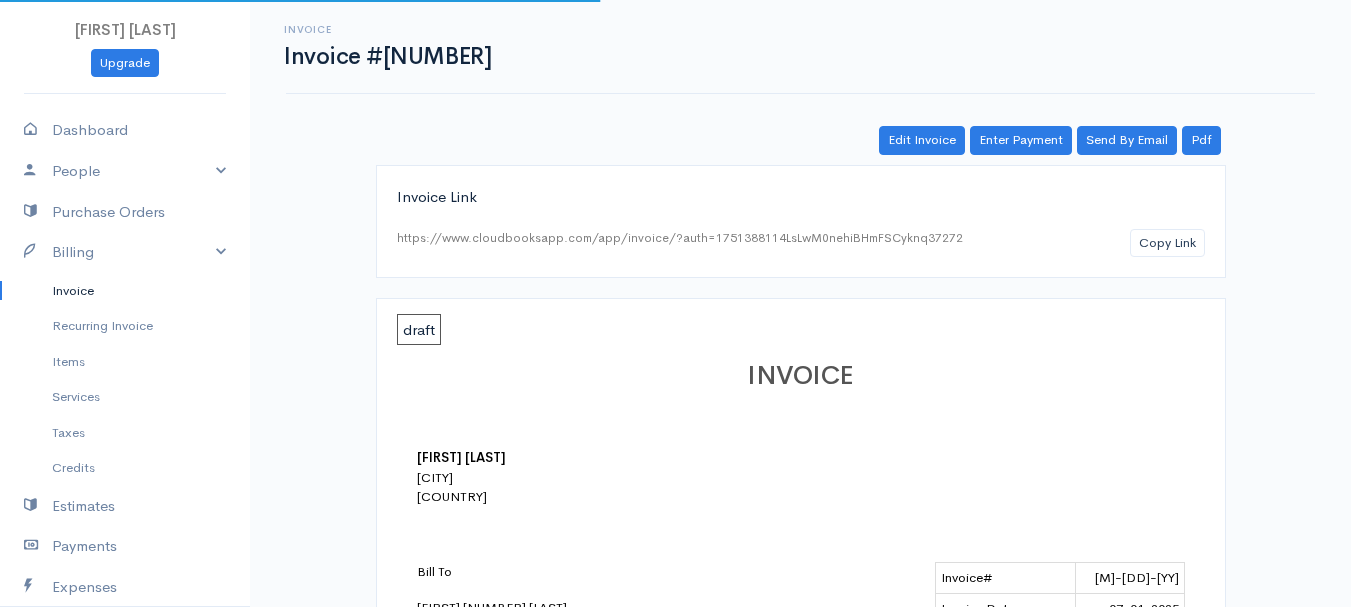 click on "Invoice" at bounding box center [125, 291] 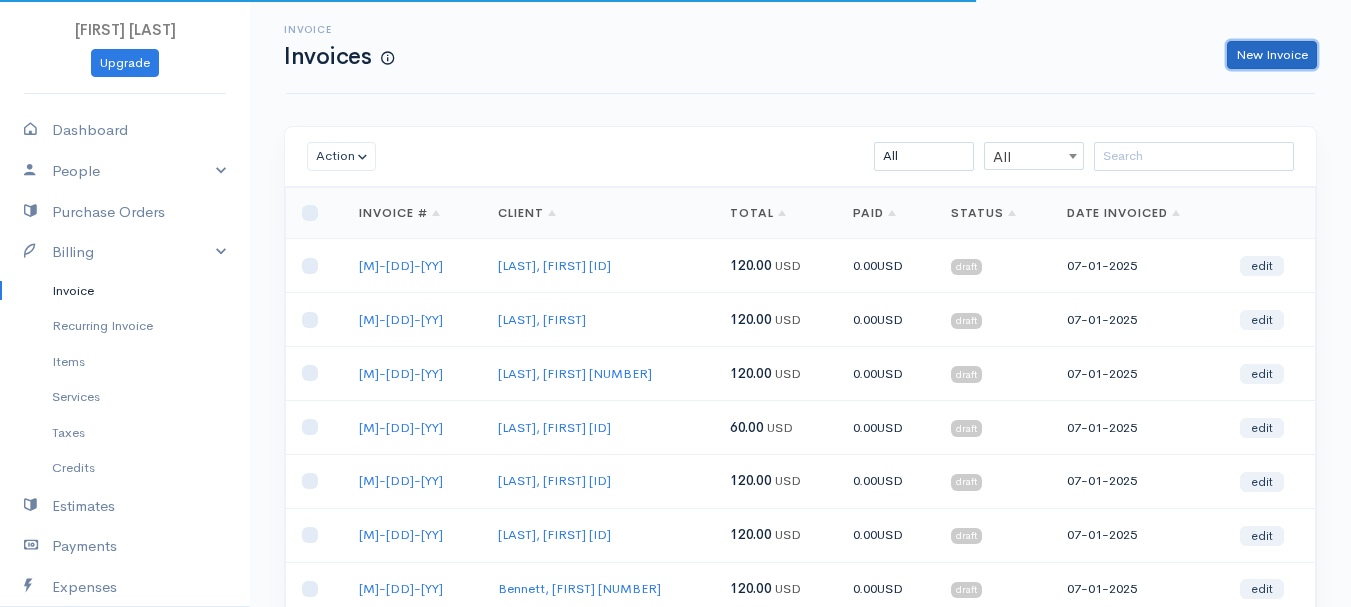 click on "New Invoice" at bounding box center [1272, 55] 